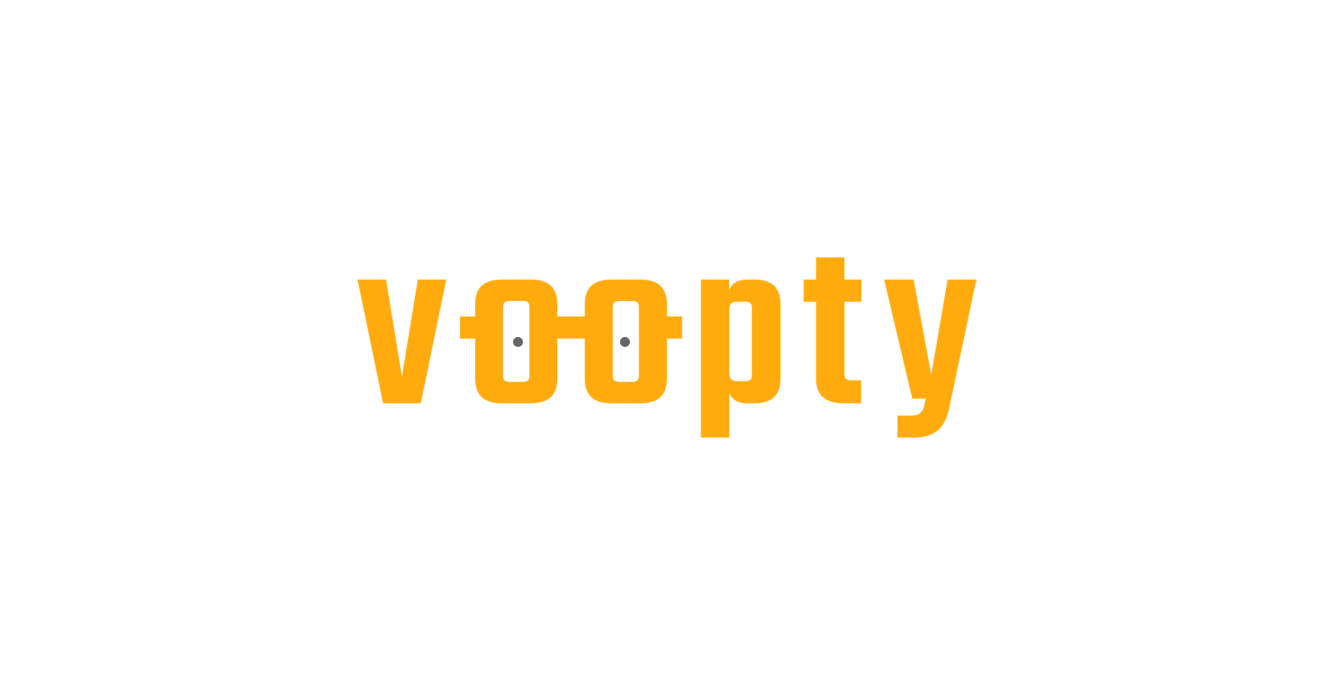 scroll, scrollTop: 0, scrollLeft: 0, axis: both 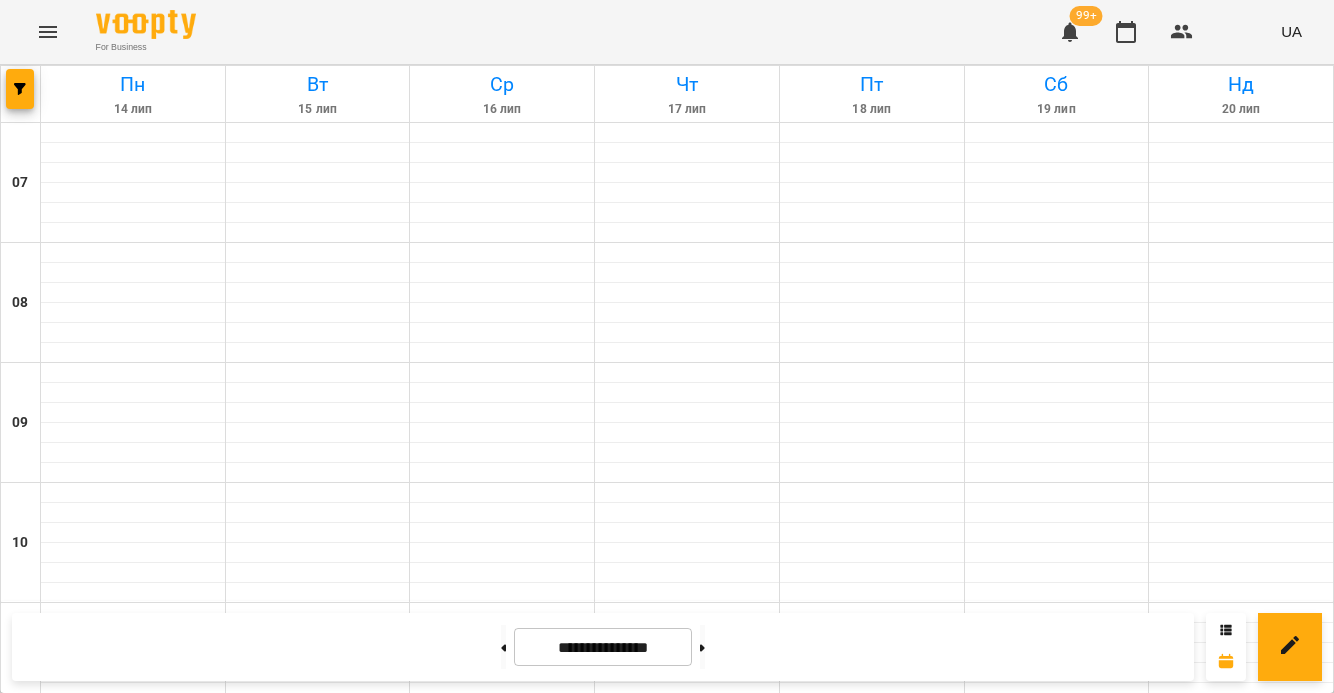 click 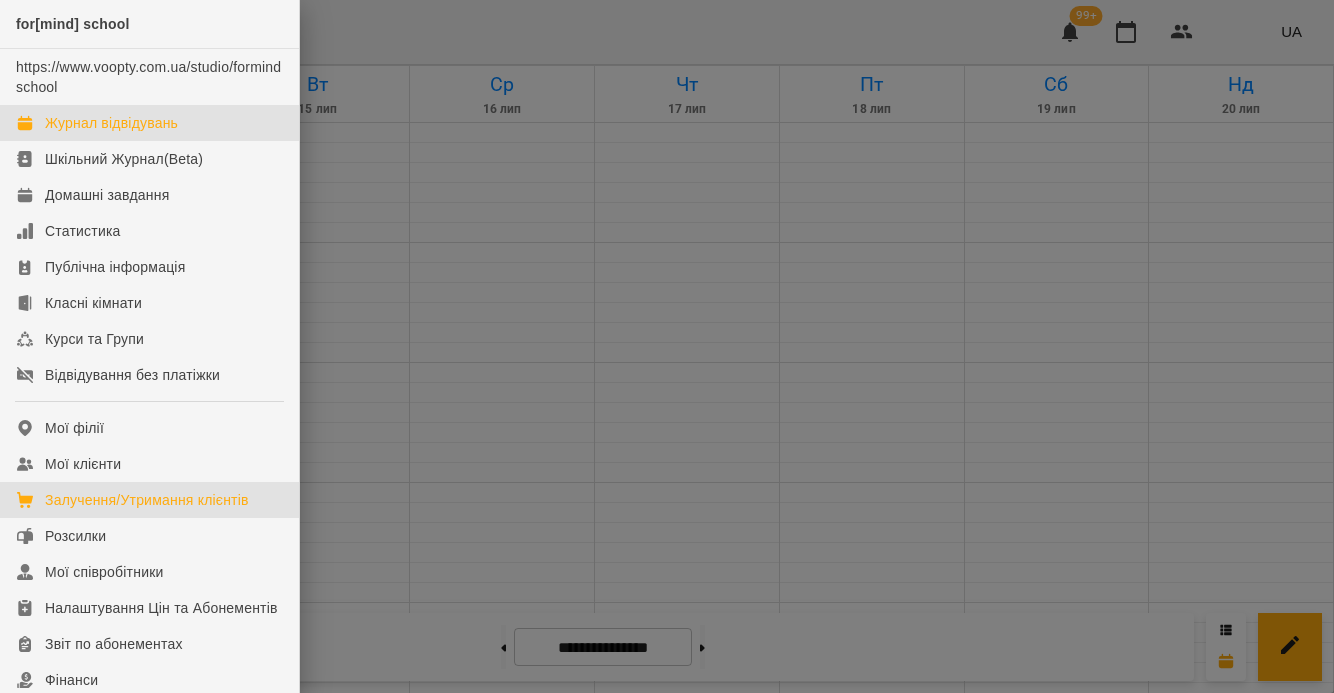 click on "Залучення/Утримання клієнтів" at bounding box center (149, 500) 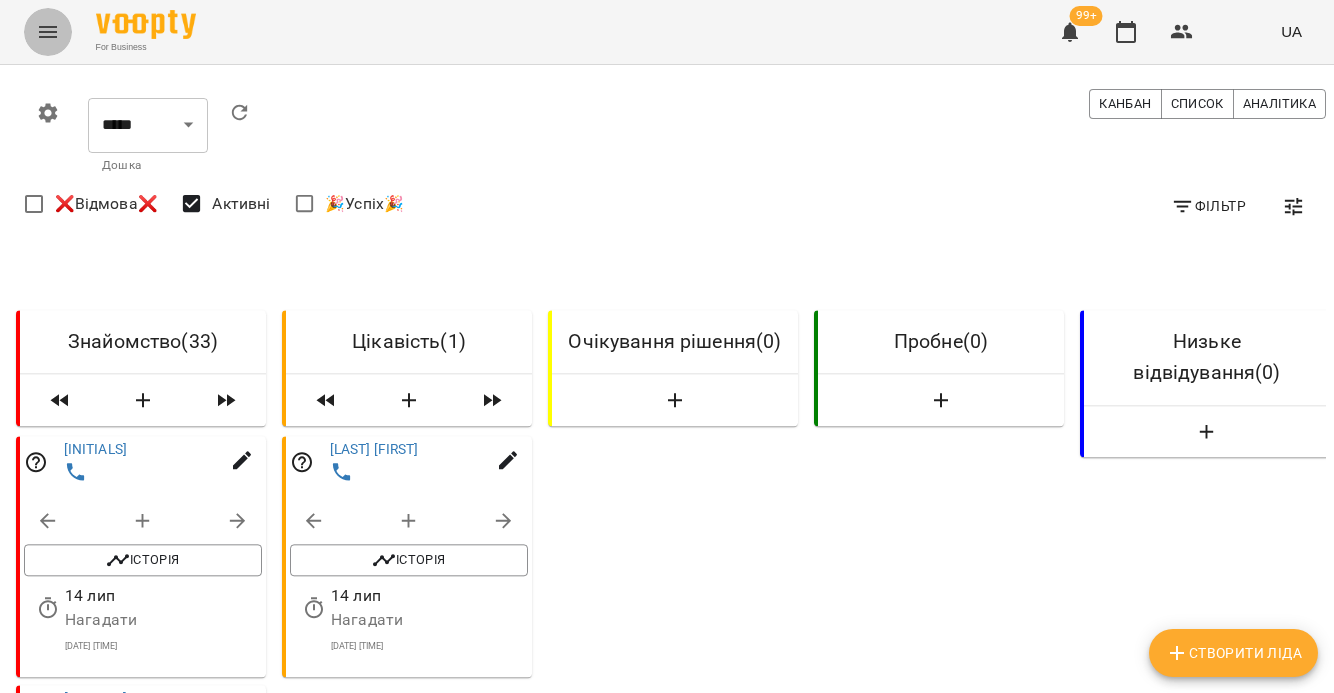 click 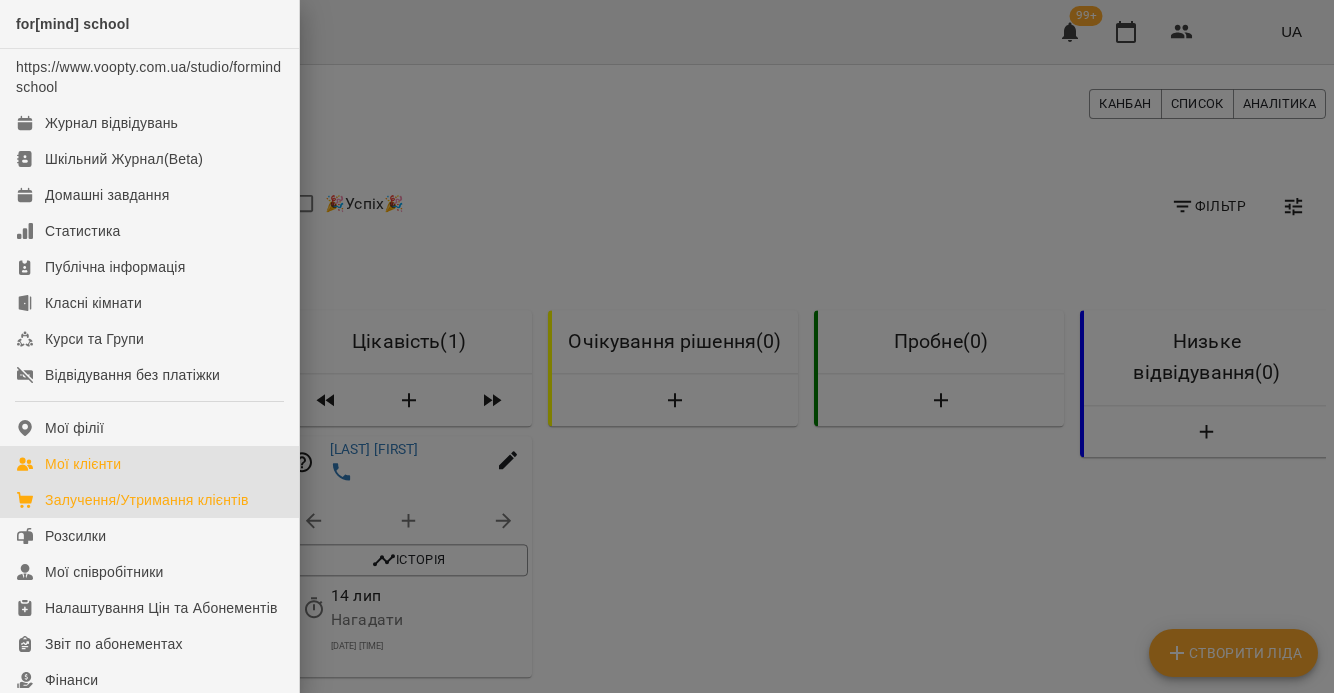 click on "Мої клієнти" at bounding box center (149, 464) 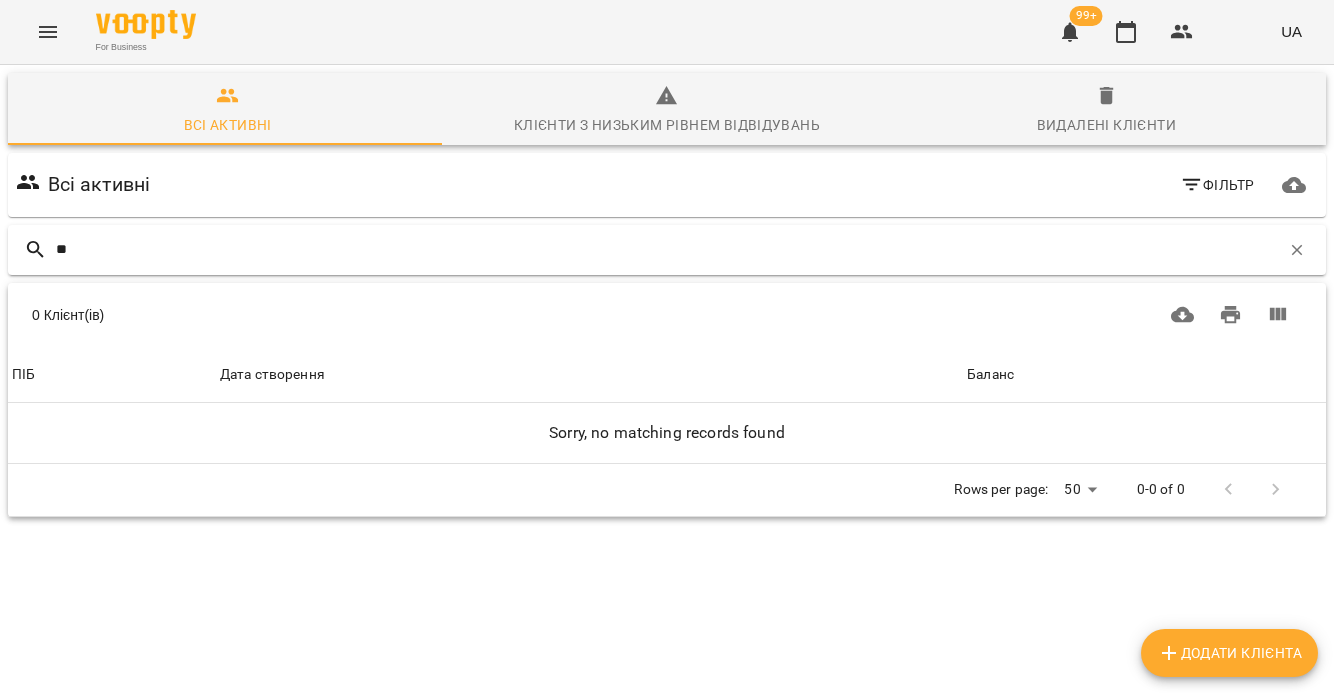 type on "*" 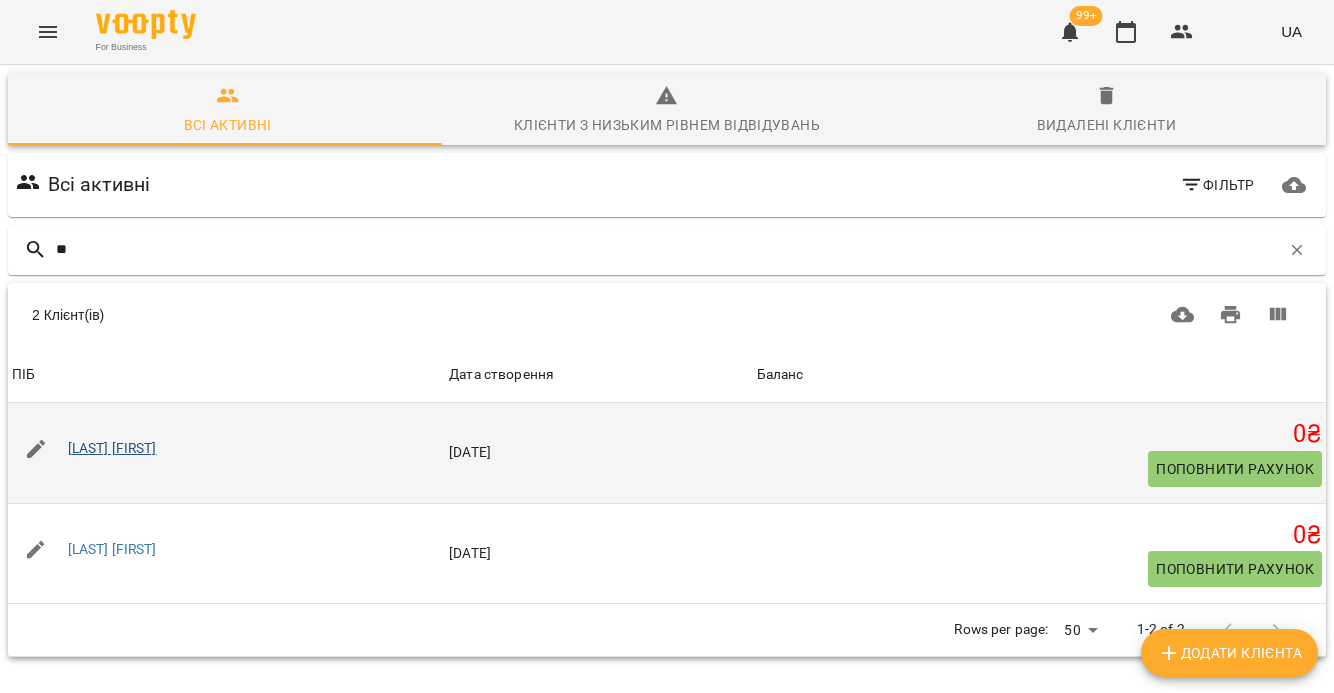type on "**" 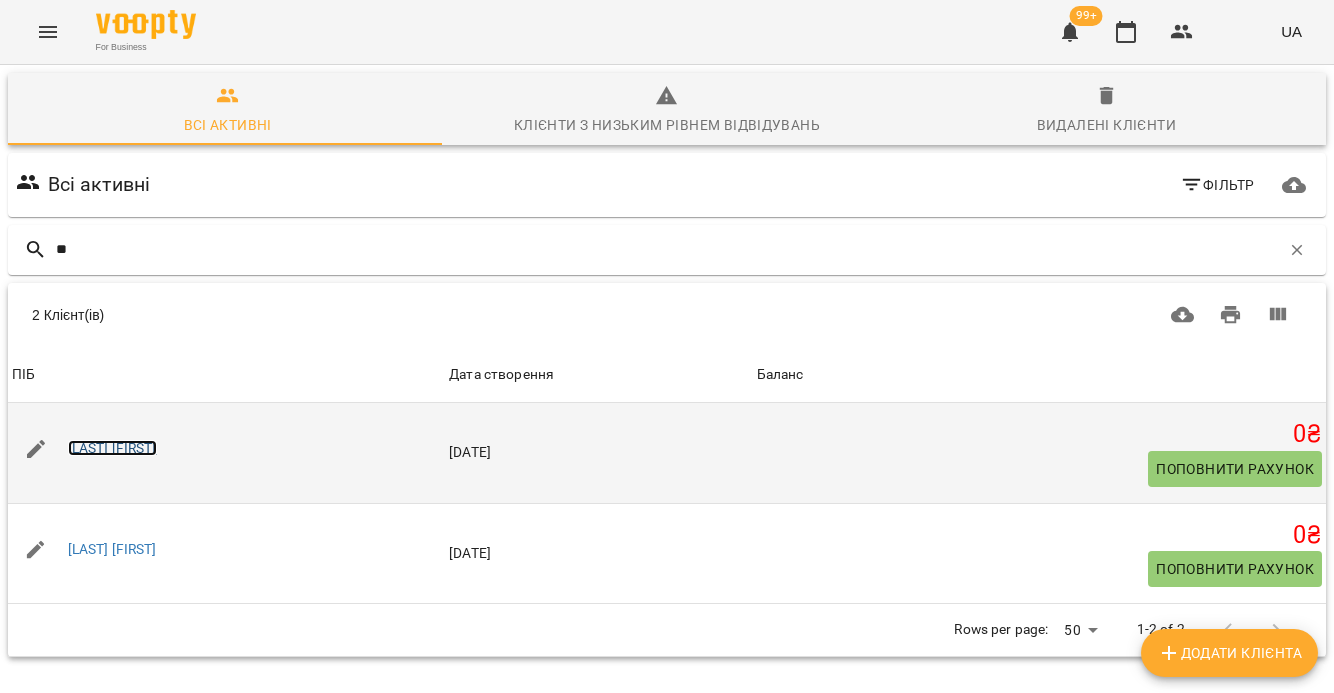 click on "Гаврилюк Софія" at bounding box center [112, 448] 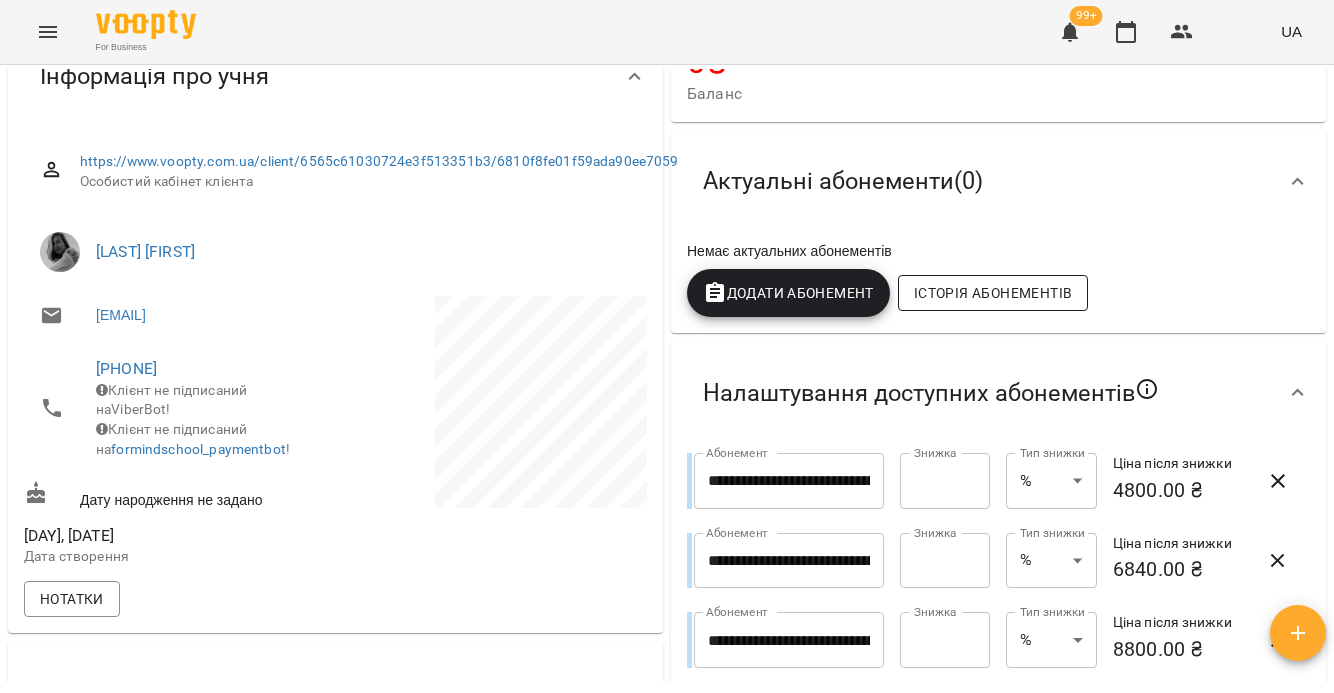 scroll, scrollTop: 0, scrollLeft: 0, axis: both 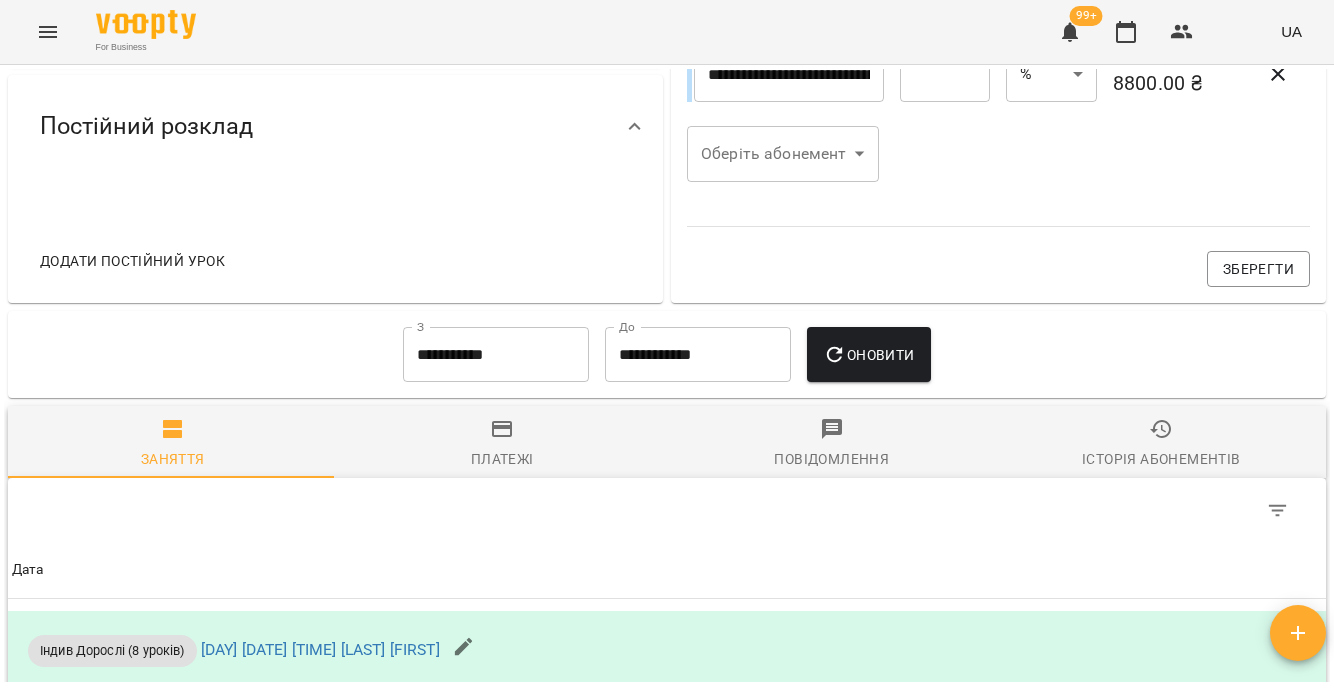 click on "Історія абонементів" at bounding box center (1161, 459) 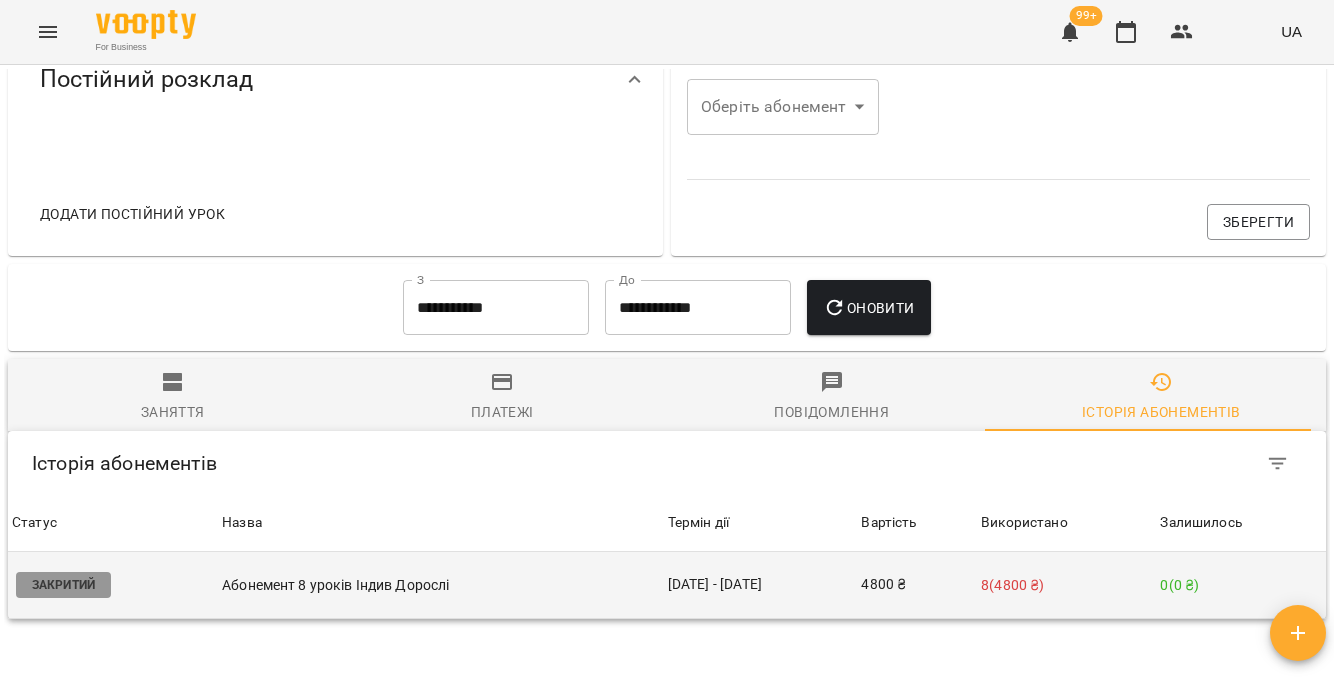 scroll, scrollTop: 788, scrollLeft: 0, axis: vertical 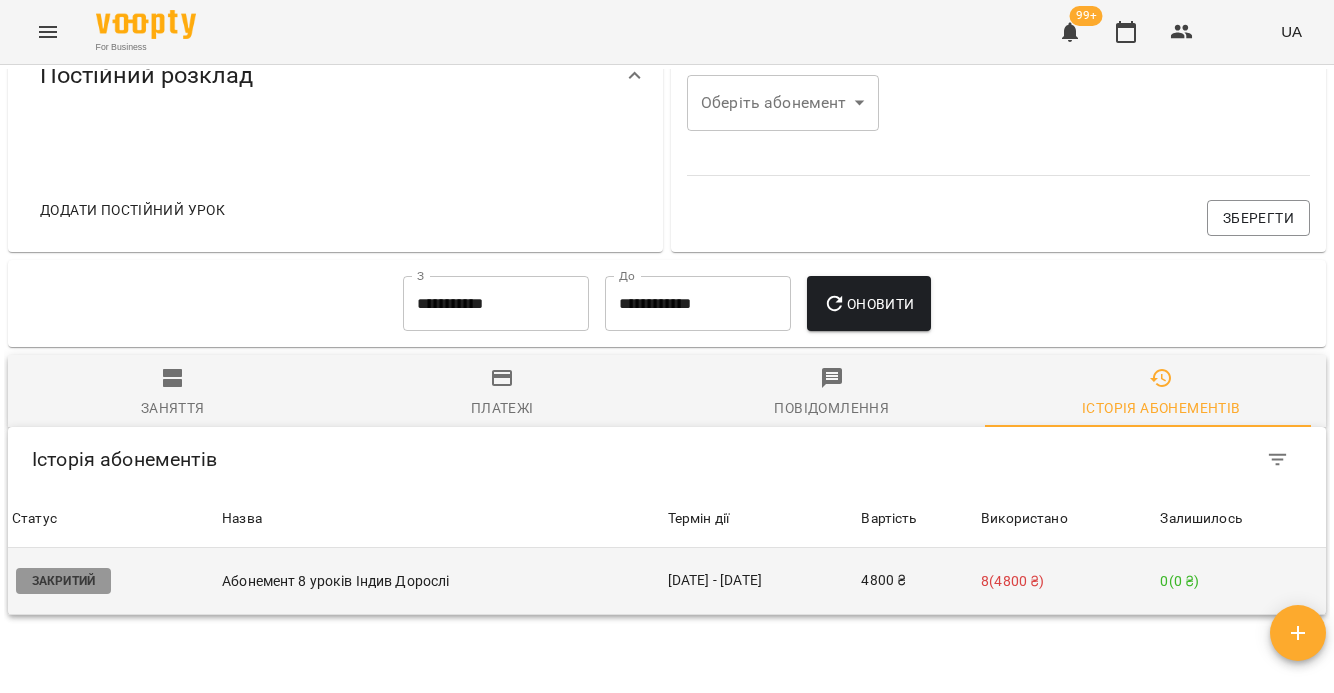 click on "30 трав - 07 лип" at bounding box center (761, 581) 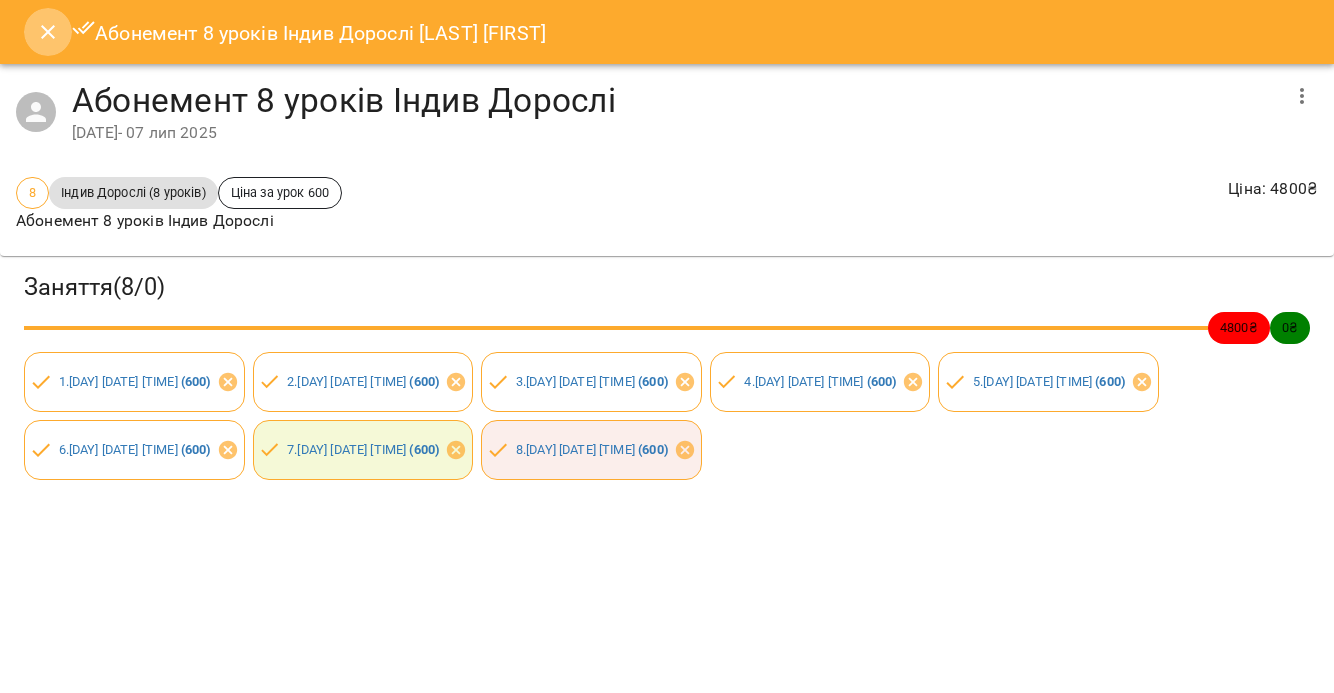 click 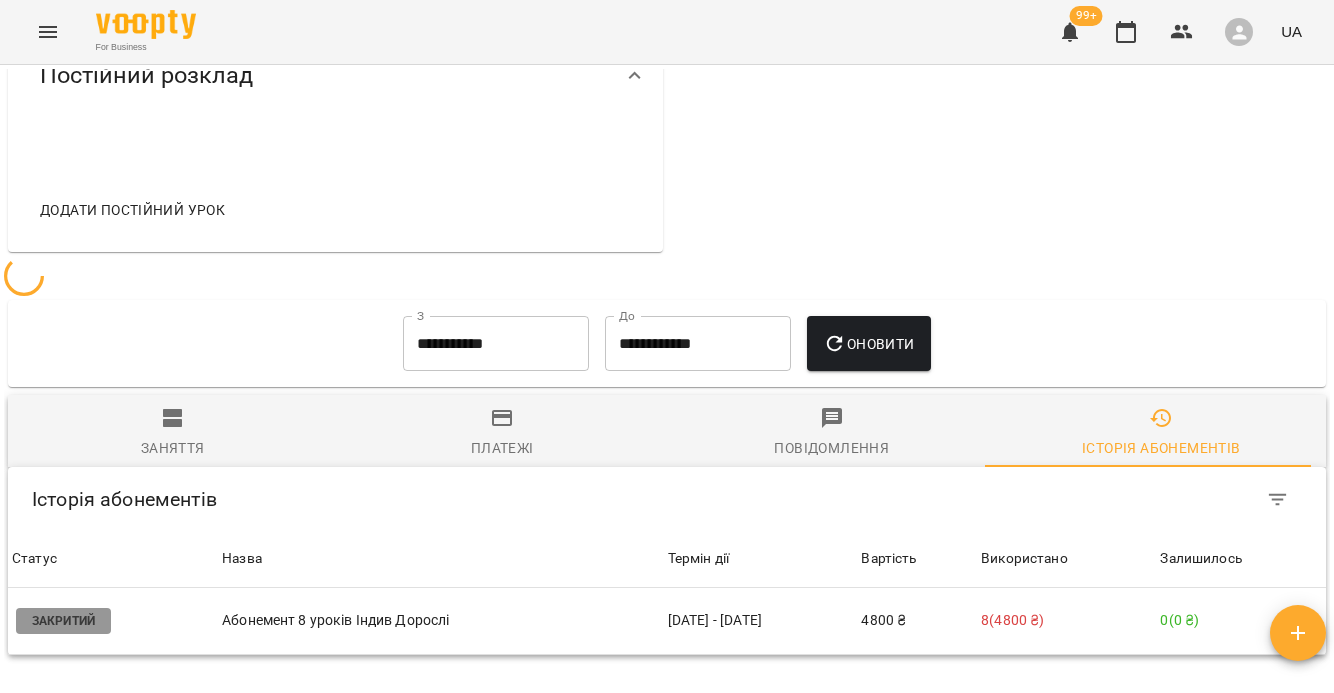 scroll, scrollTop: 0, scrollLeft: 0, axis: both 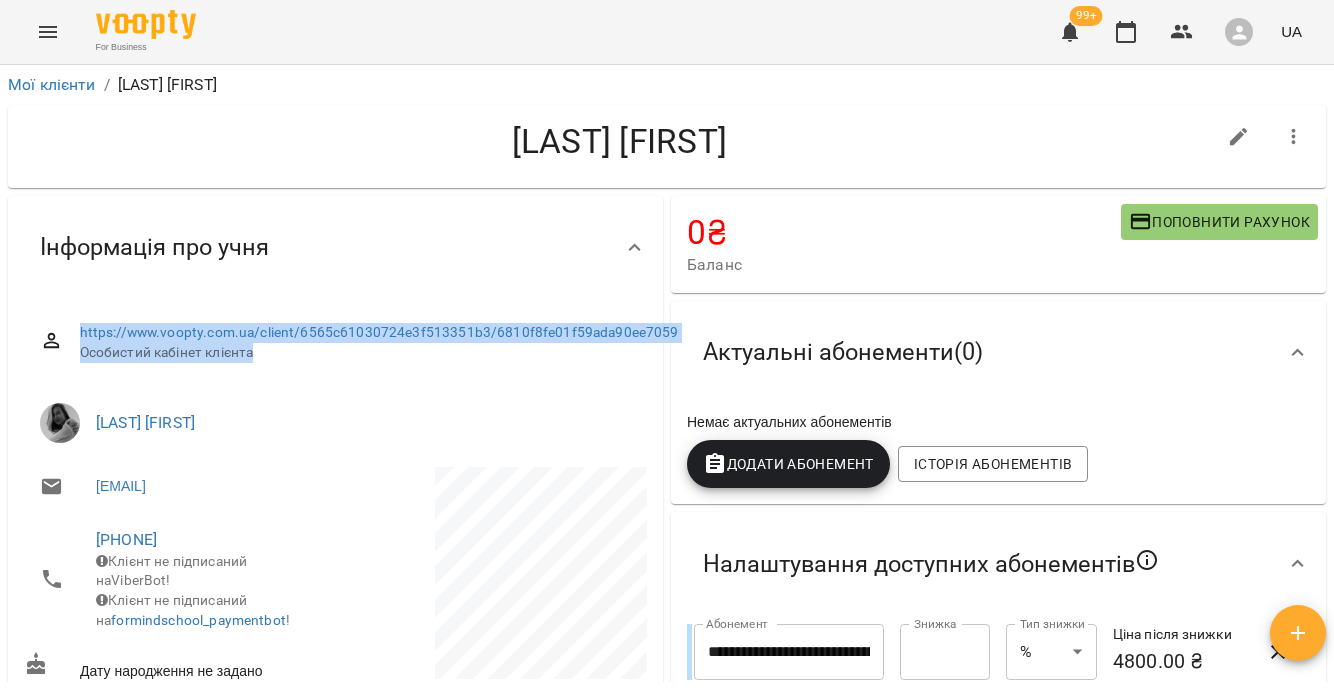 drag, startPoint x: 310, startPoint y: 365, endPoint x: 130, endPoint y: 312, distance: 187.64061 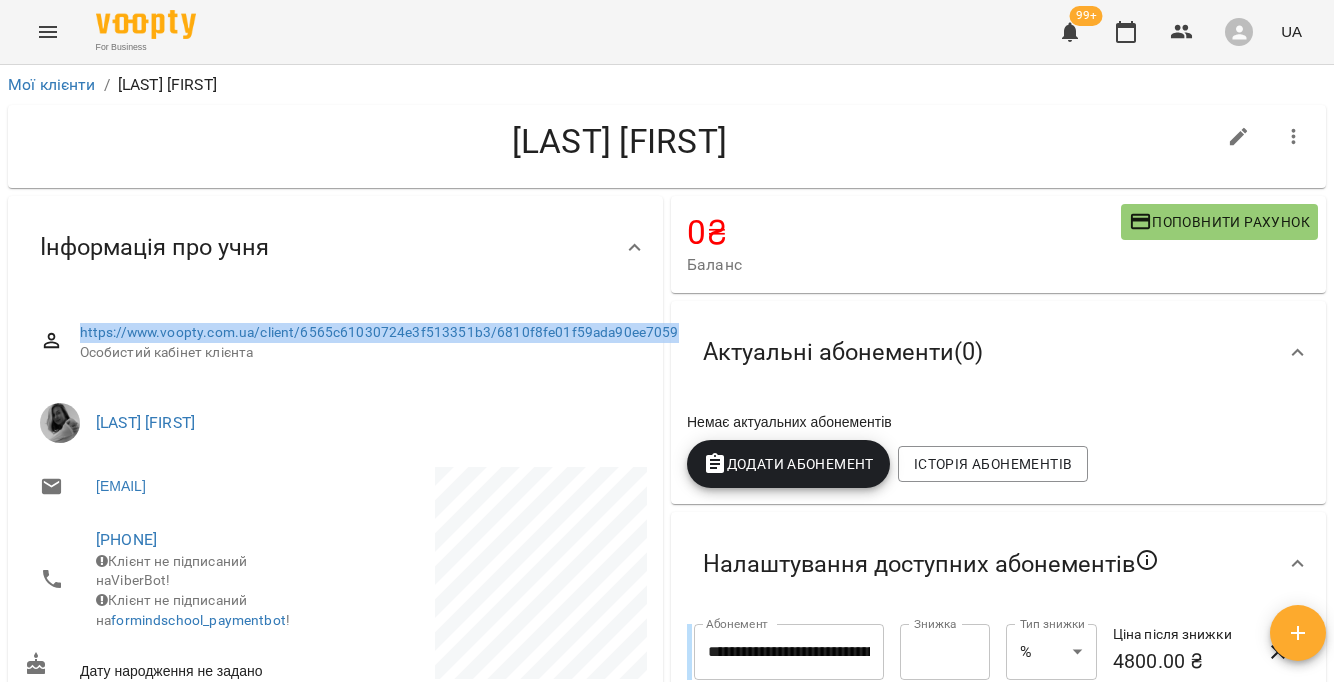 drag, startPoint x: 163, startPoint y: 352, endPoint x: 72, endPoint y: 319, distance: 96.79876 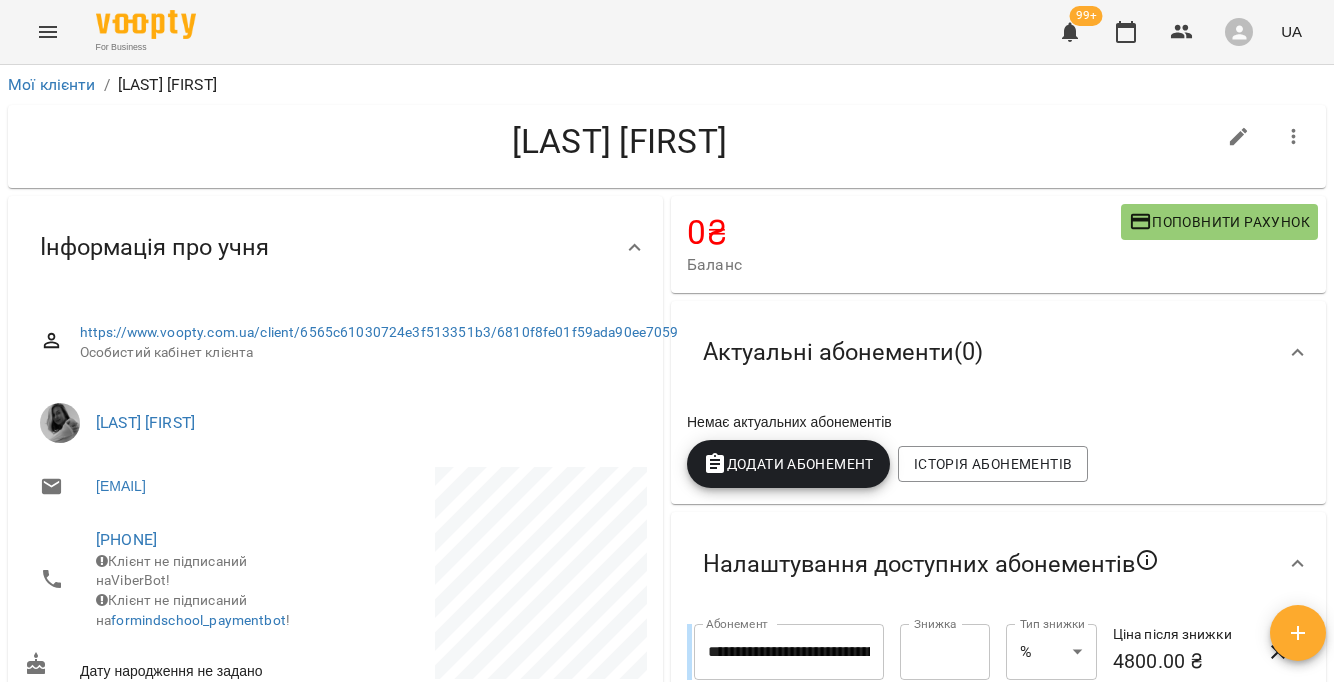 click on "Мої клієнти / Гаврилюк Софія" at bounding box center [667, 85] 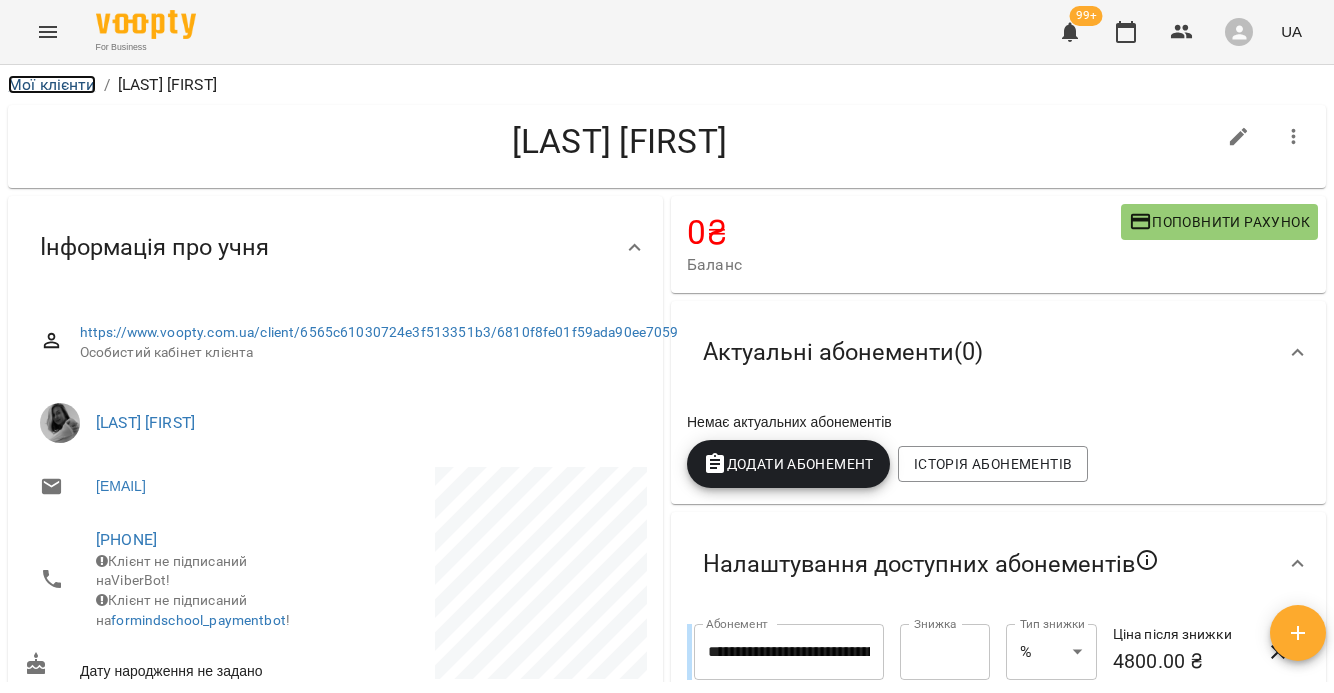 click on "Мої клієнти" at bounding box center [52, 84] 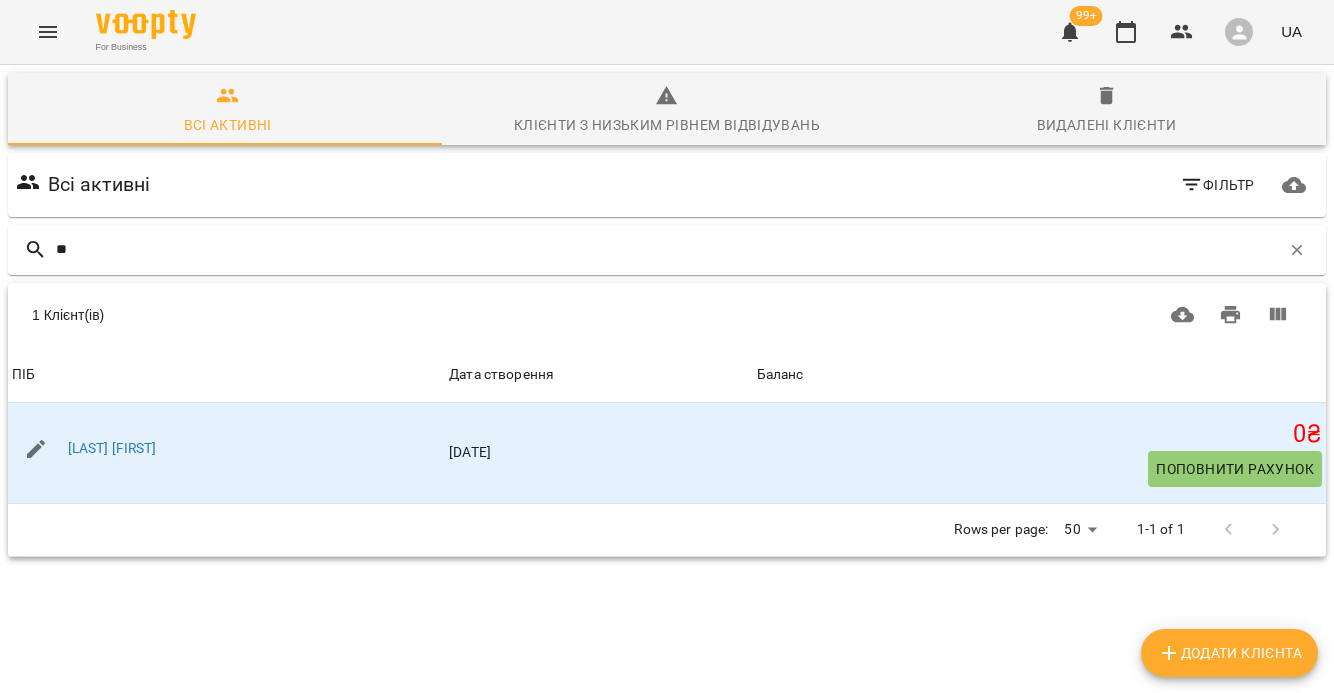 type on "*" 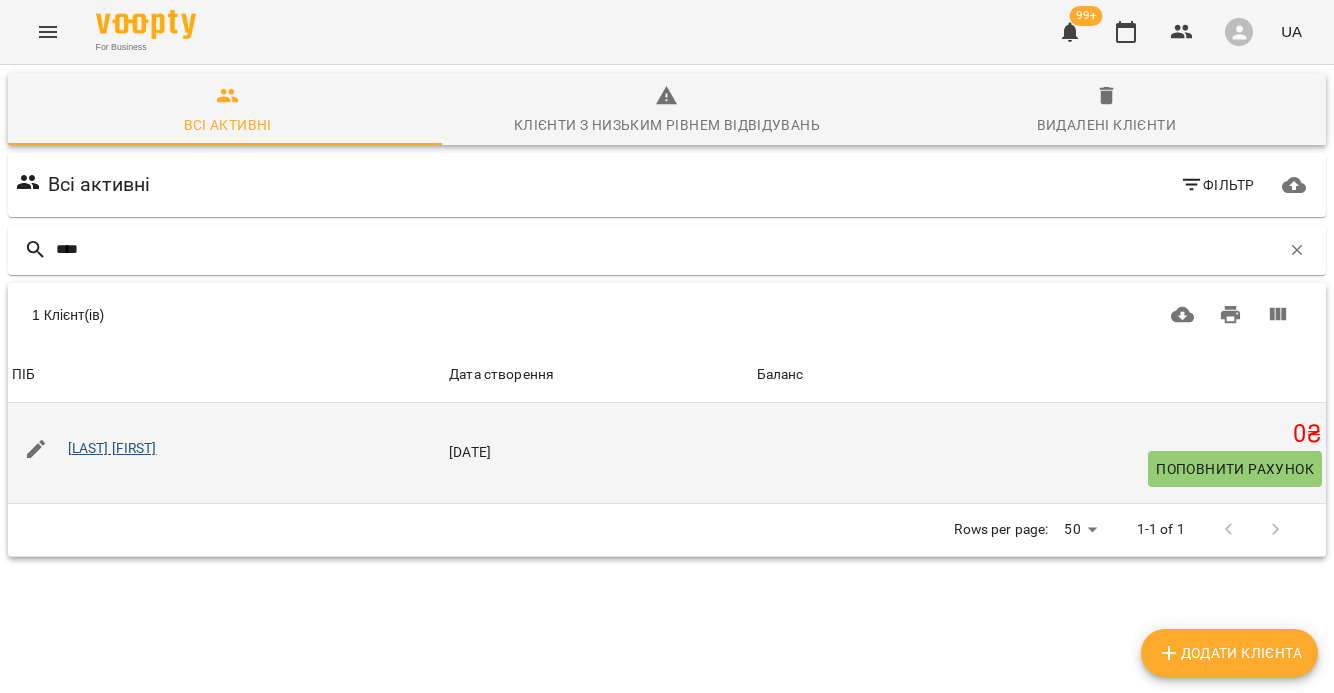 type on "****" 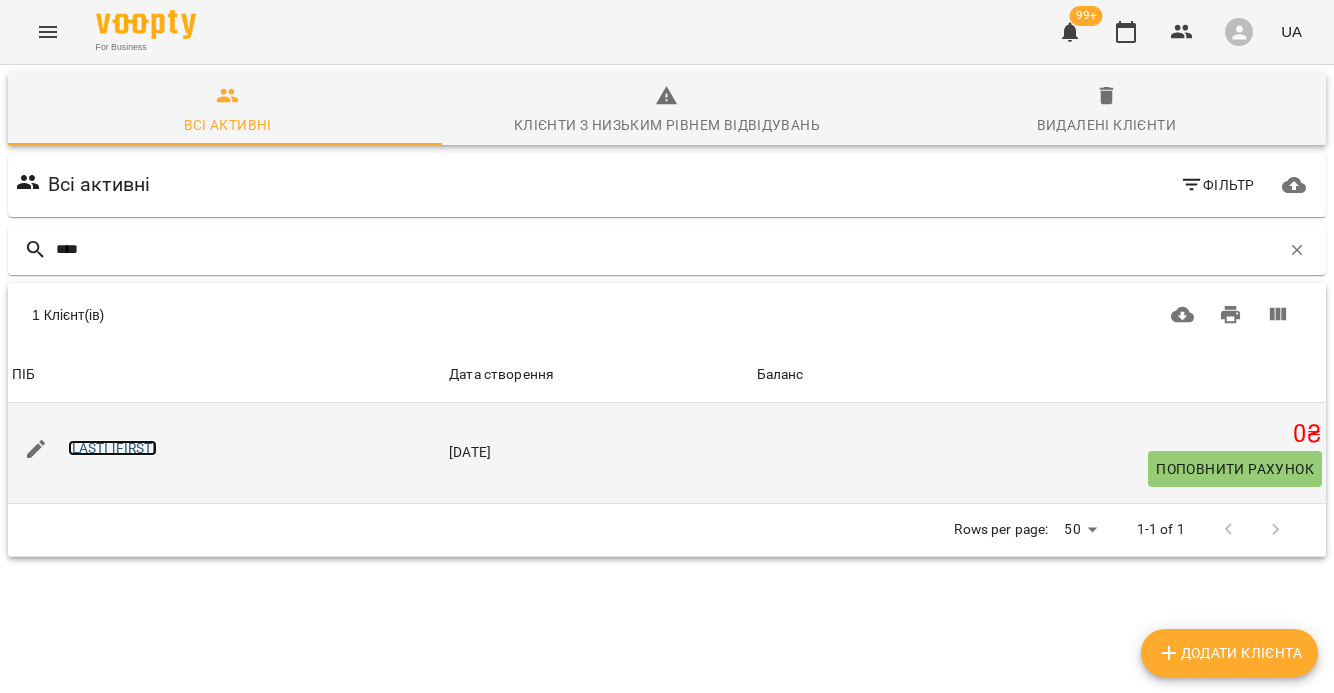 click on "Vita Korin" at bounding box center [112, 448] 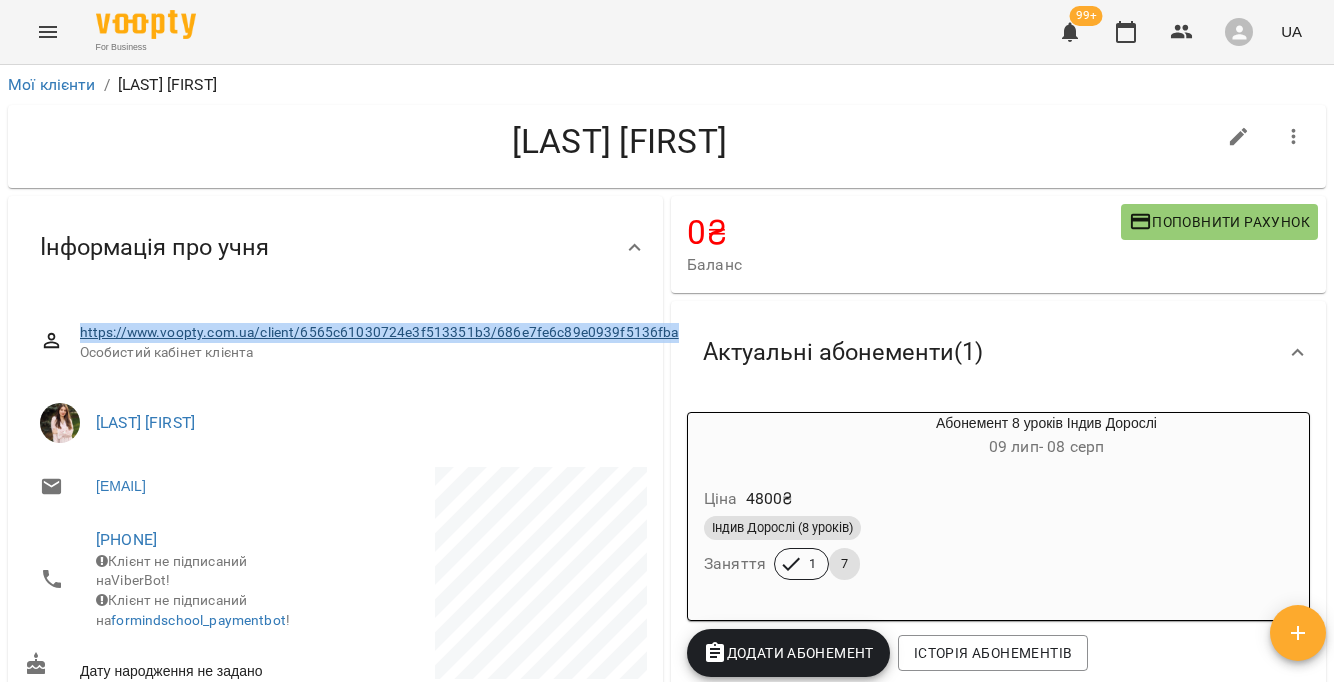 drag, startPoint x: 246, startPoint y: 348, endPoint x: 79, endPoint y: 329, distance: 168.07736 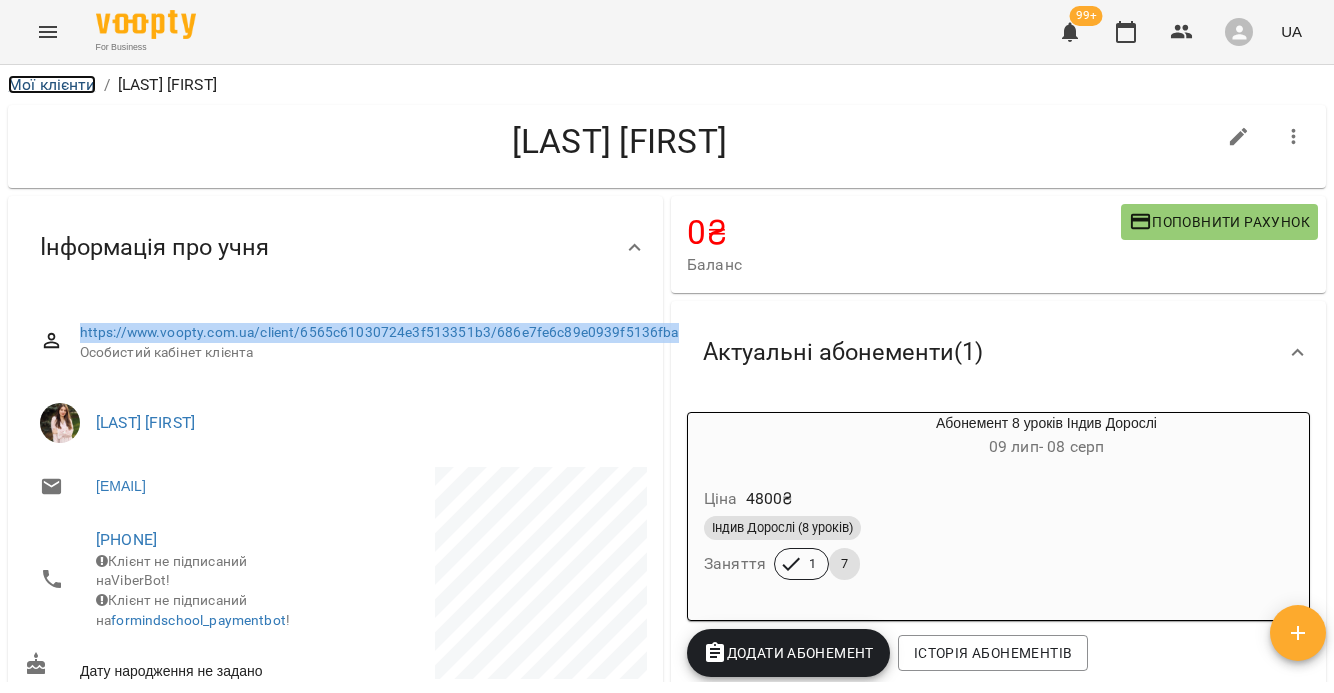 click on "Мої клієнти" at bounding box center (52, 84) 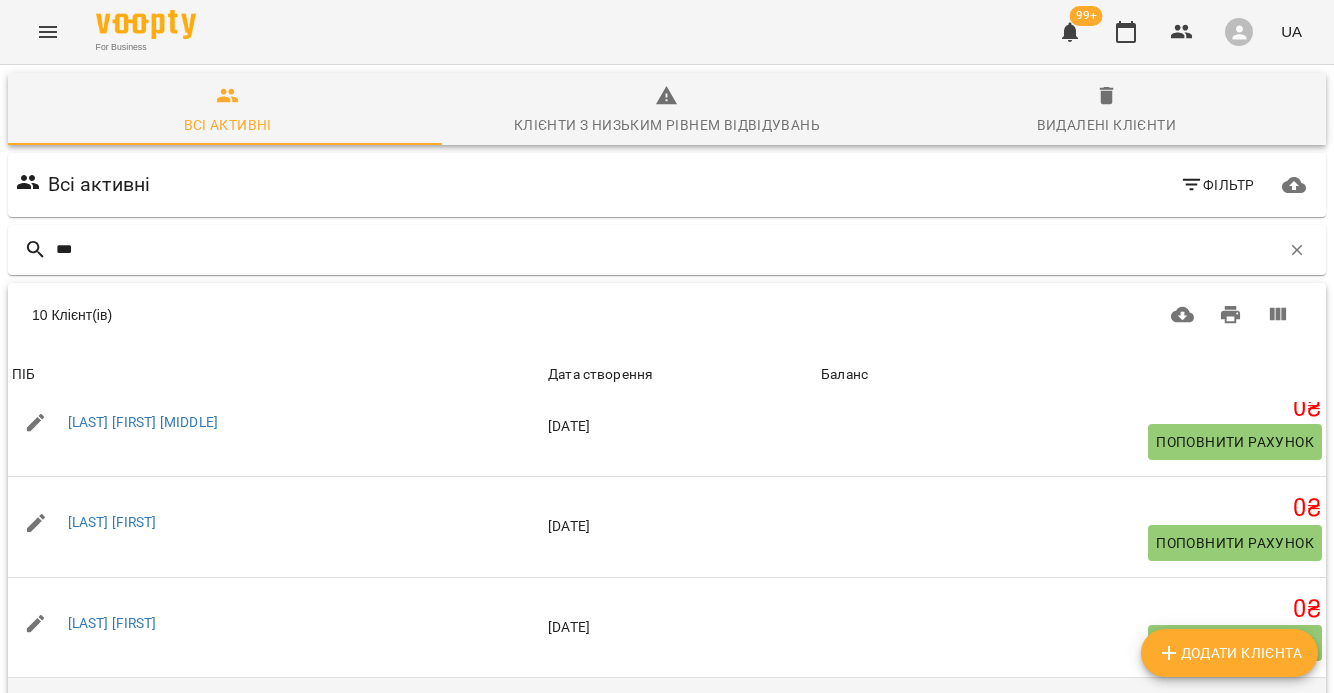 scroll, scrollTop: 562, scrollLeft: 0, axis: vertical 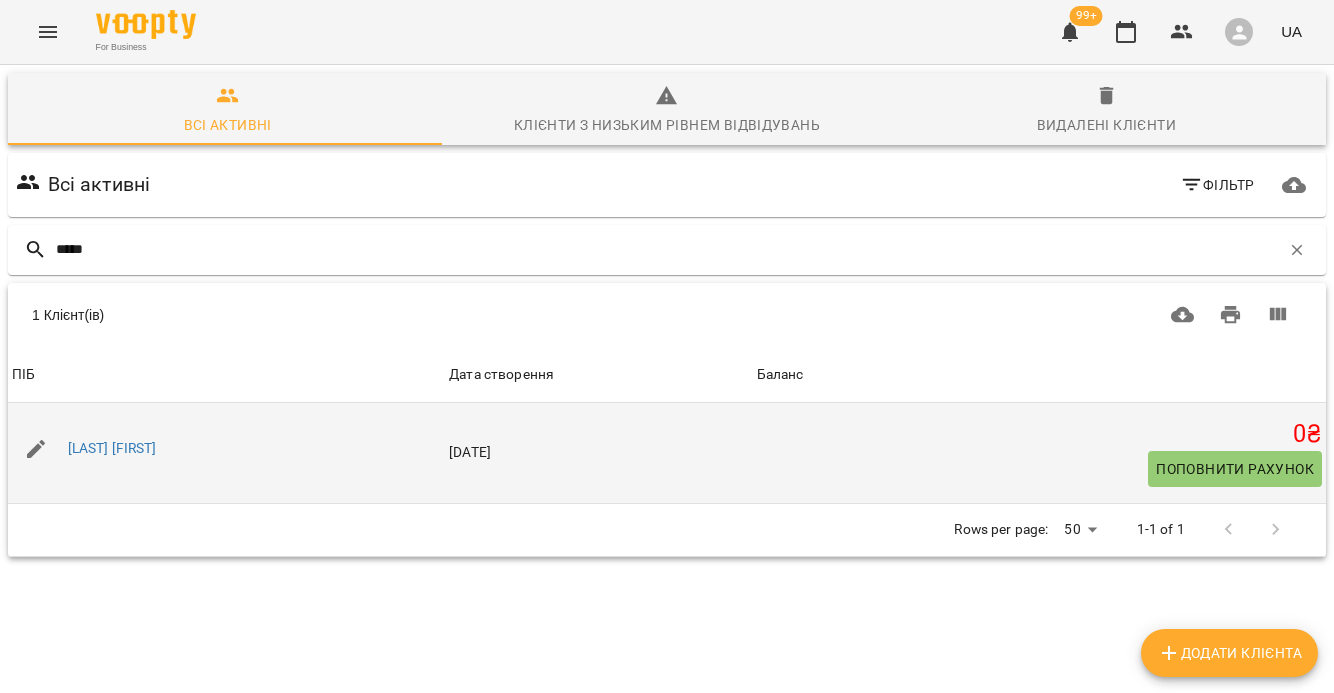 type on "*****" 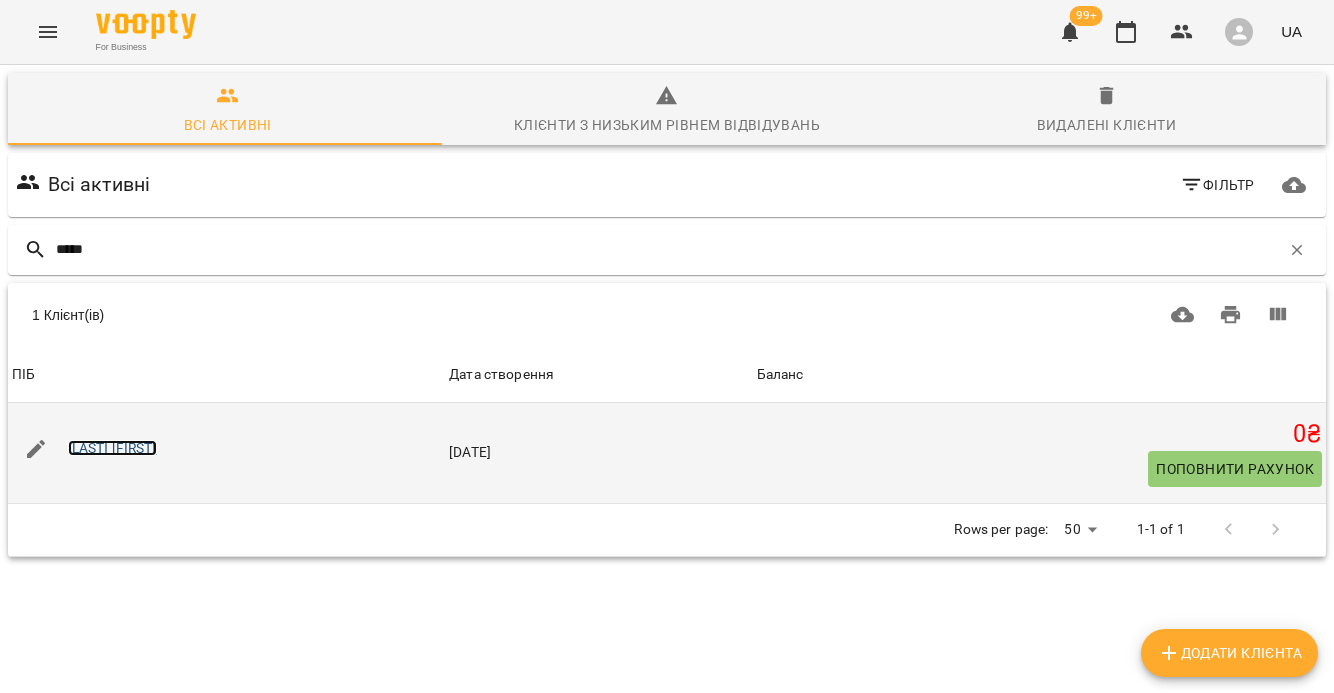 click on "Таїсія Прадід" at bounding box center (112, 448) 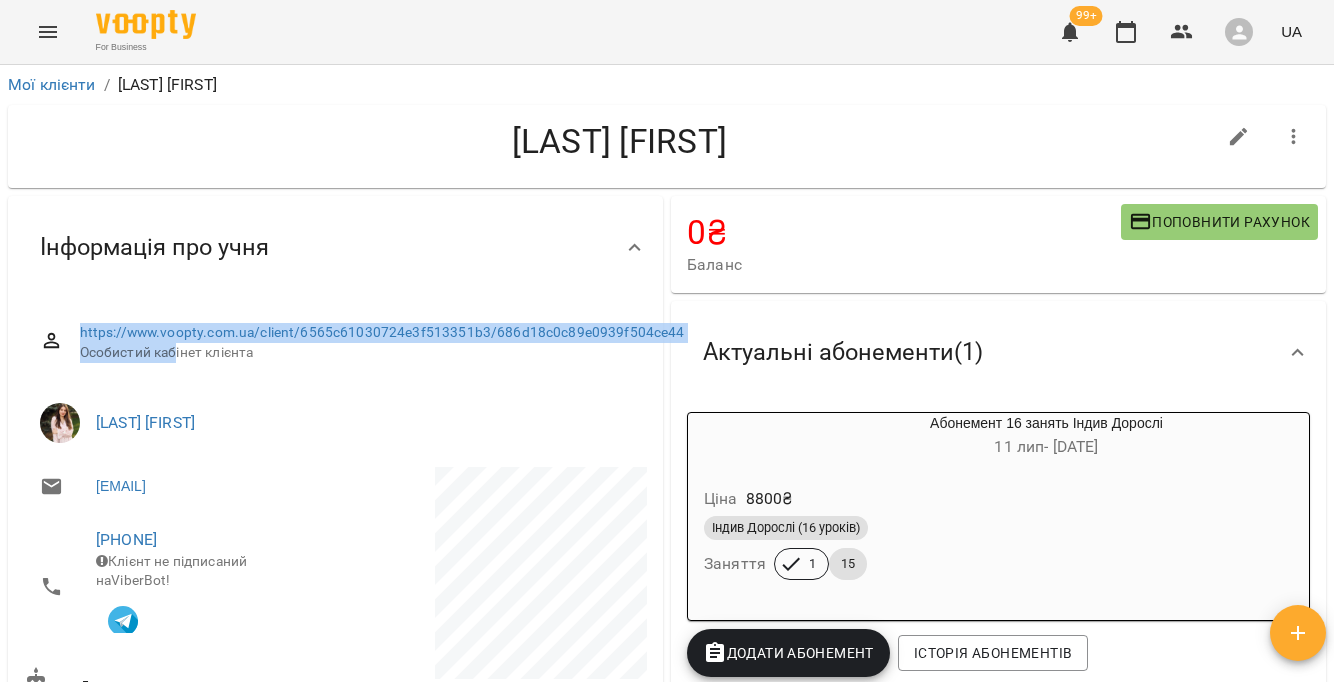drag, startPoint x: 76, startPoint y: 322, endPoint x: 176, endPoint y: 368, distance: 110.0727 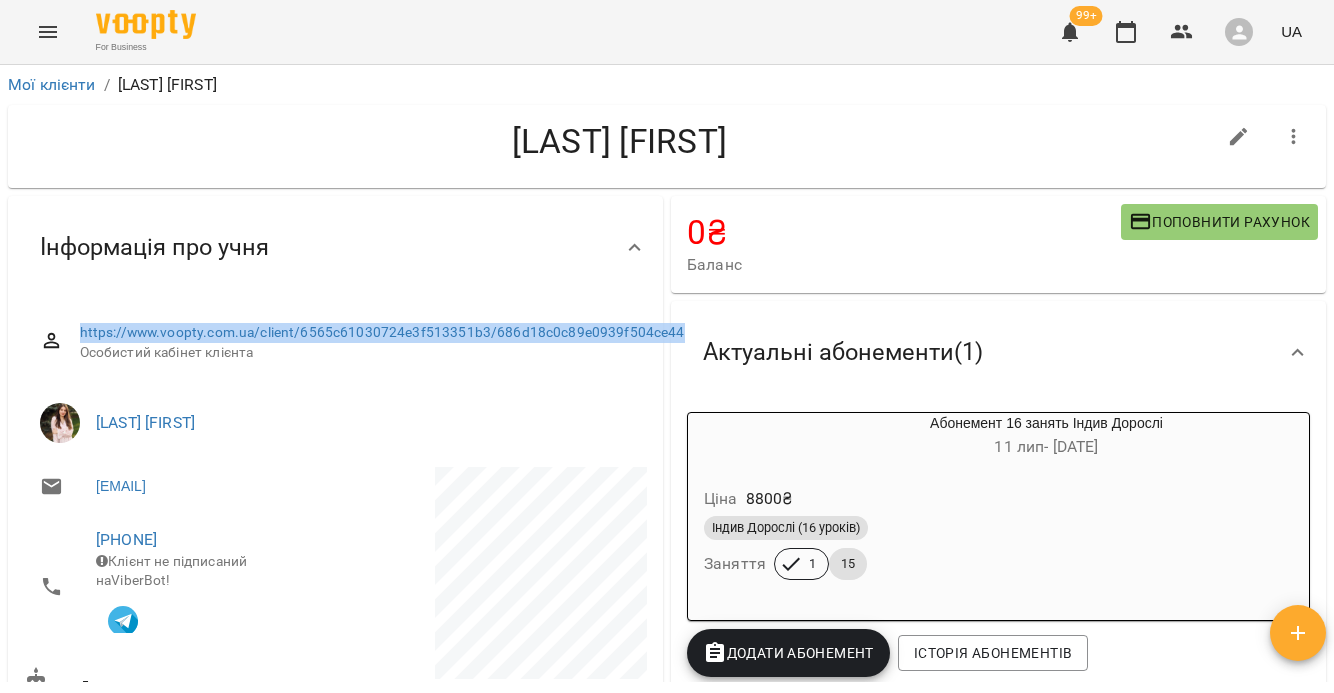 drag, startPoint x: 155, startPoint y: 354, endPoint x: 78, endPoint y: 328, distance: 81.27115 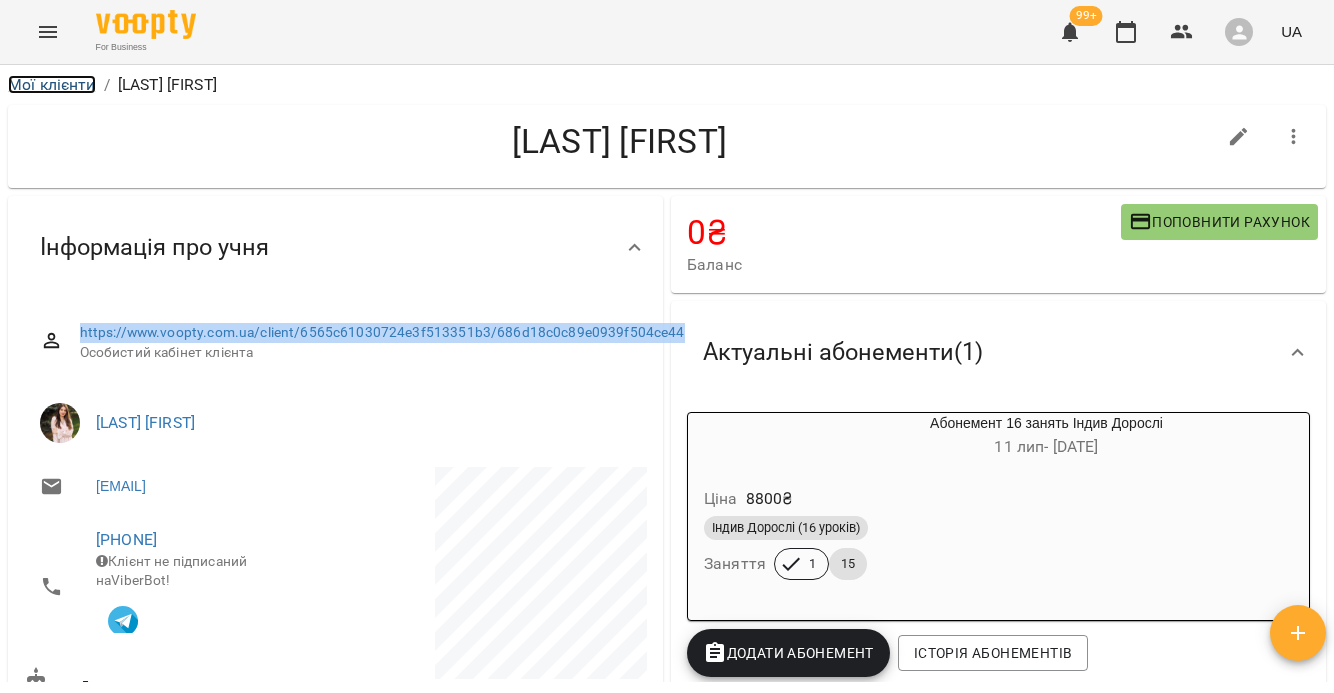 click on "Мої клієнти" at bounding box center [52, 84] 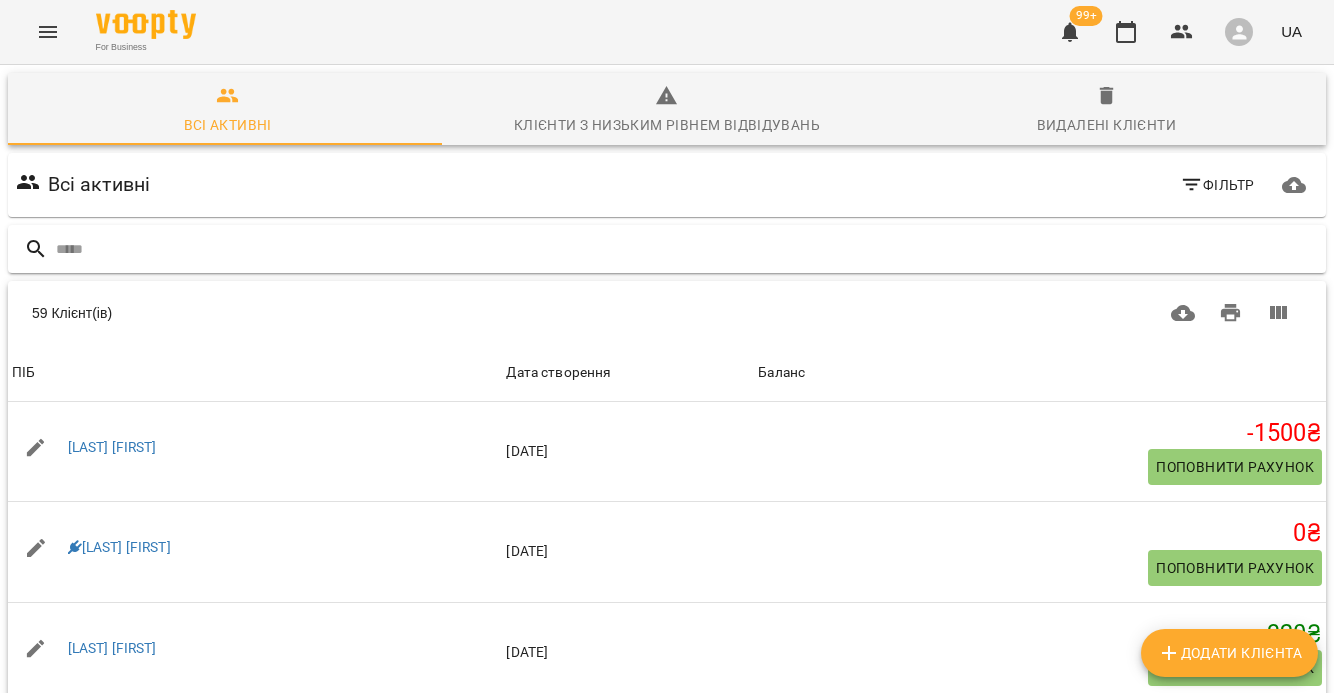 click at bounding box center (687, 249) 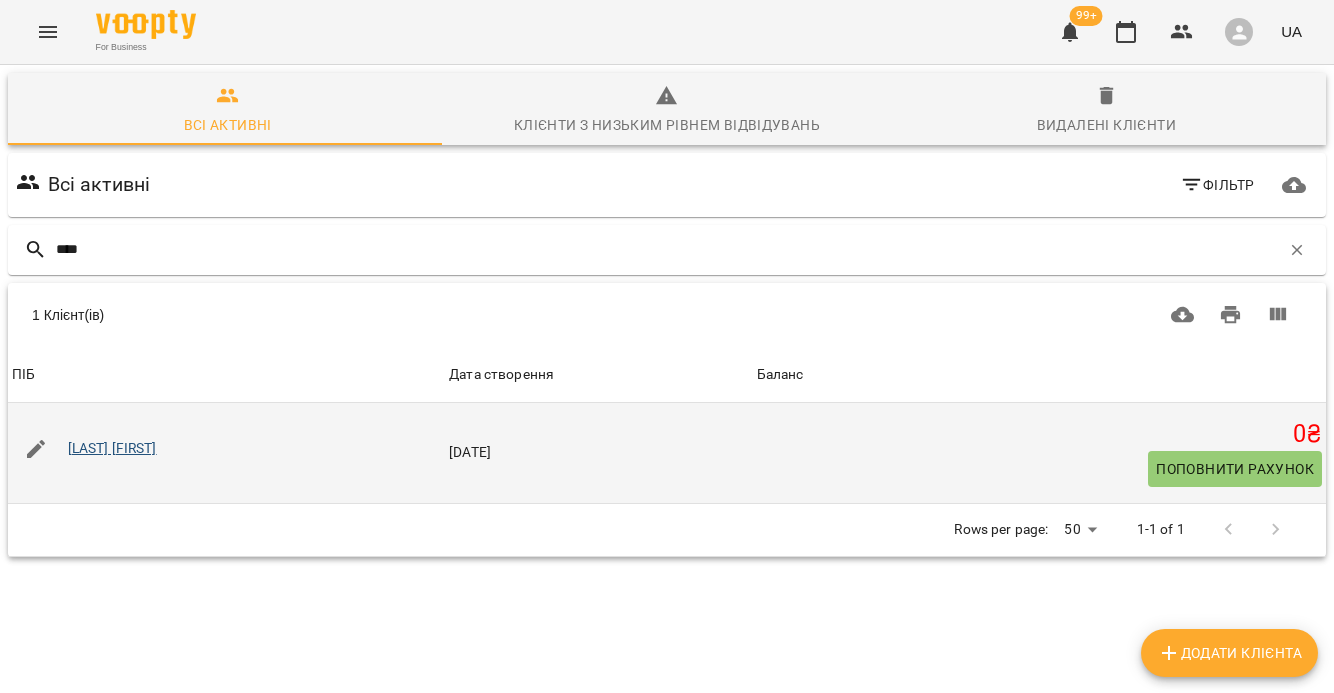 type on "****" 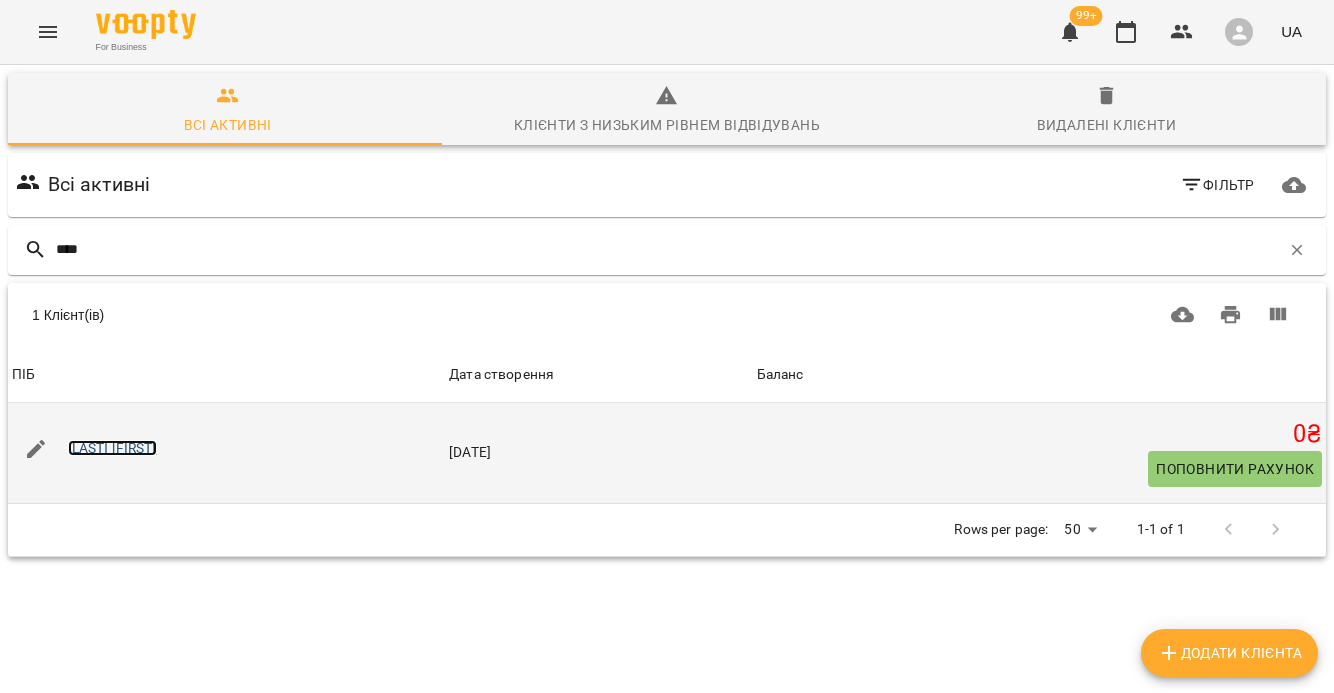 click on "Кіра Бондаренко" at bounding box center [112, 448] 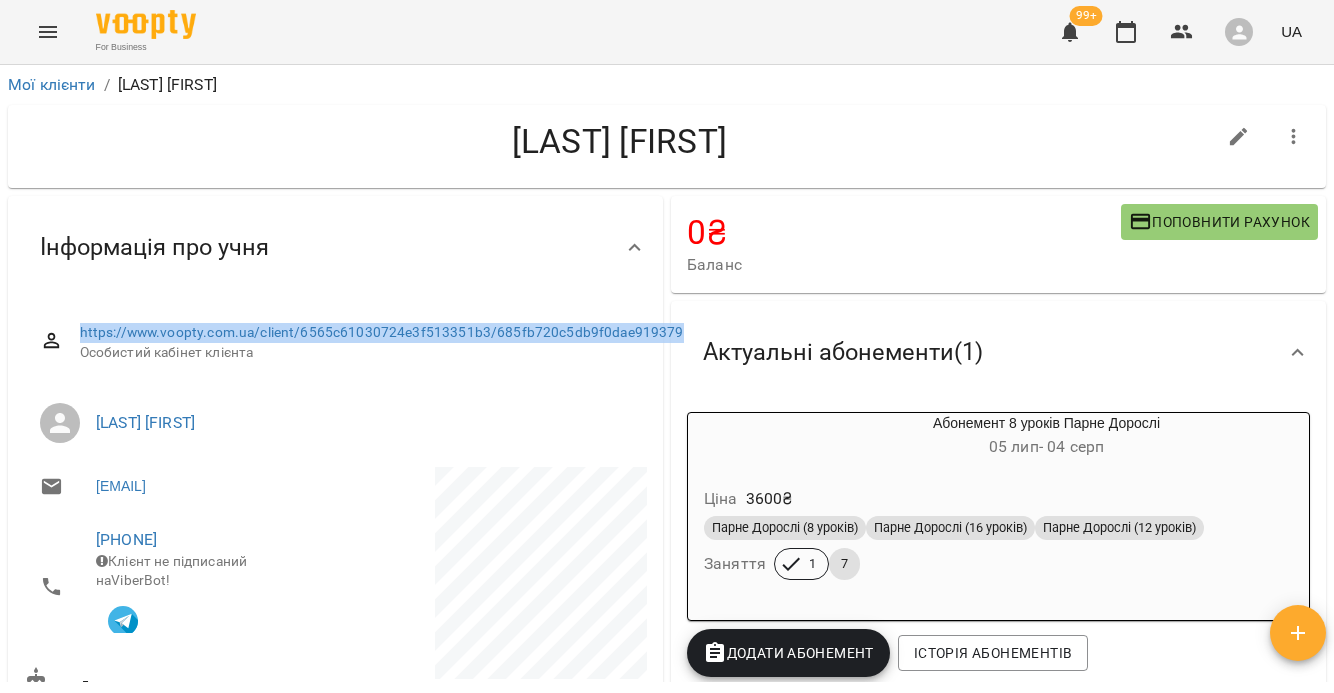 drag, startPoint x: 230, startPoint y: 347, endPoint x: 72, endPoint y: 334, distance: 158.5339 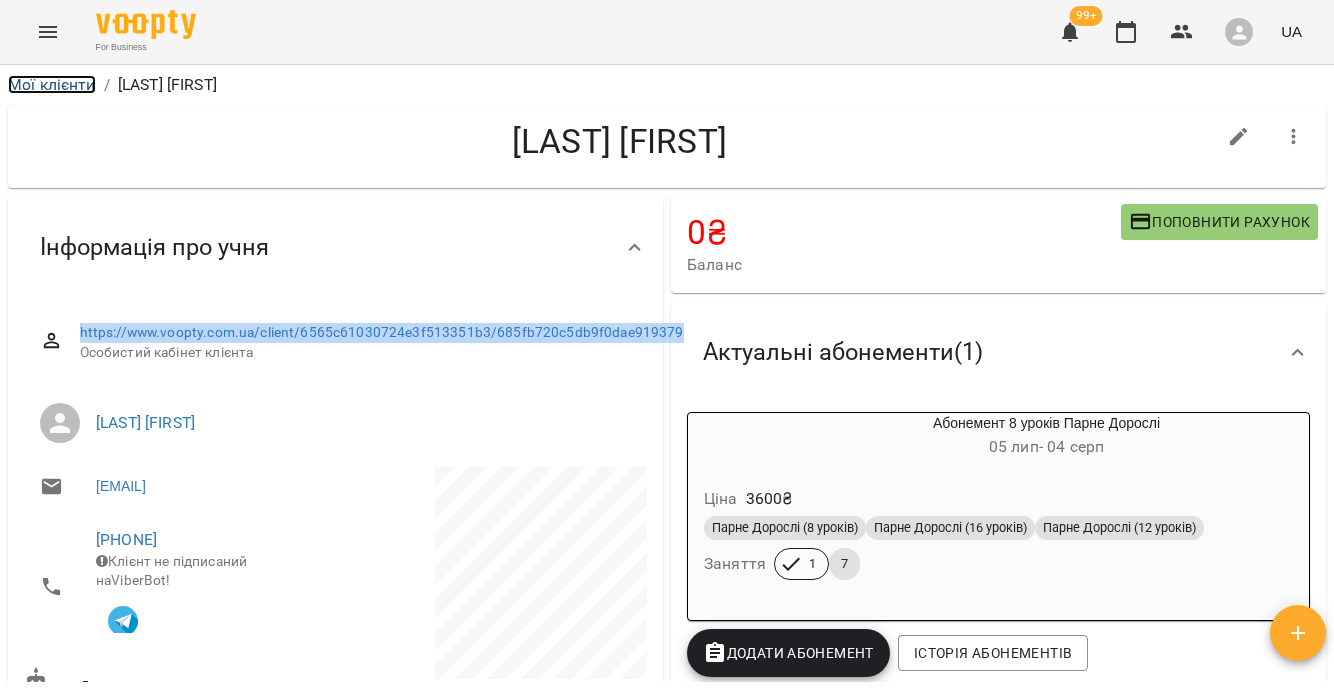 click on "Мої клієнти" at bounding box center [52, 84] 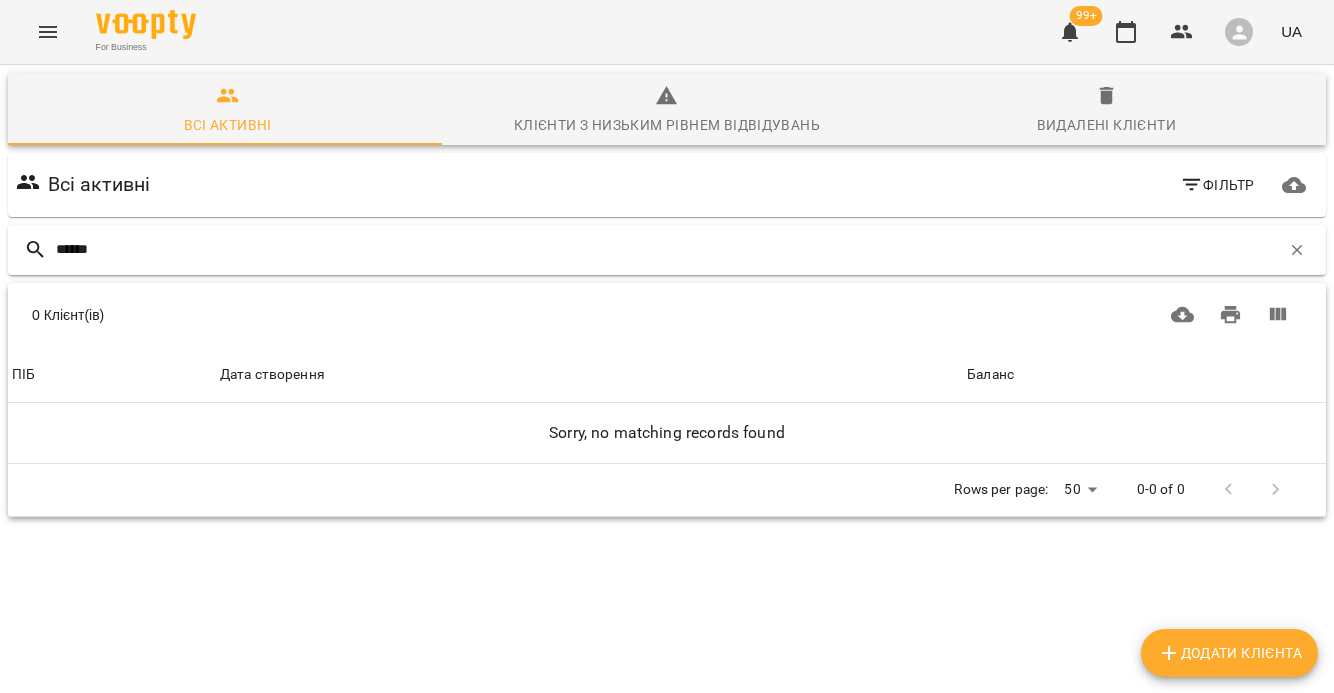 click on "******" at bounding box center (668, 249) 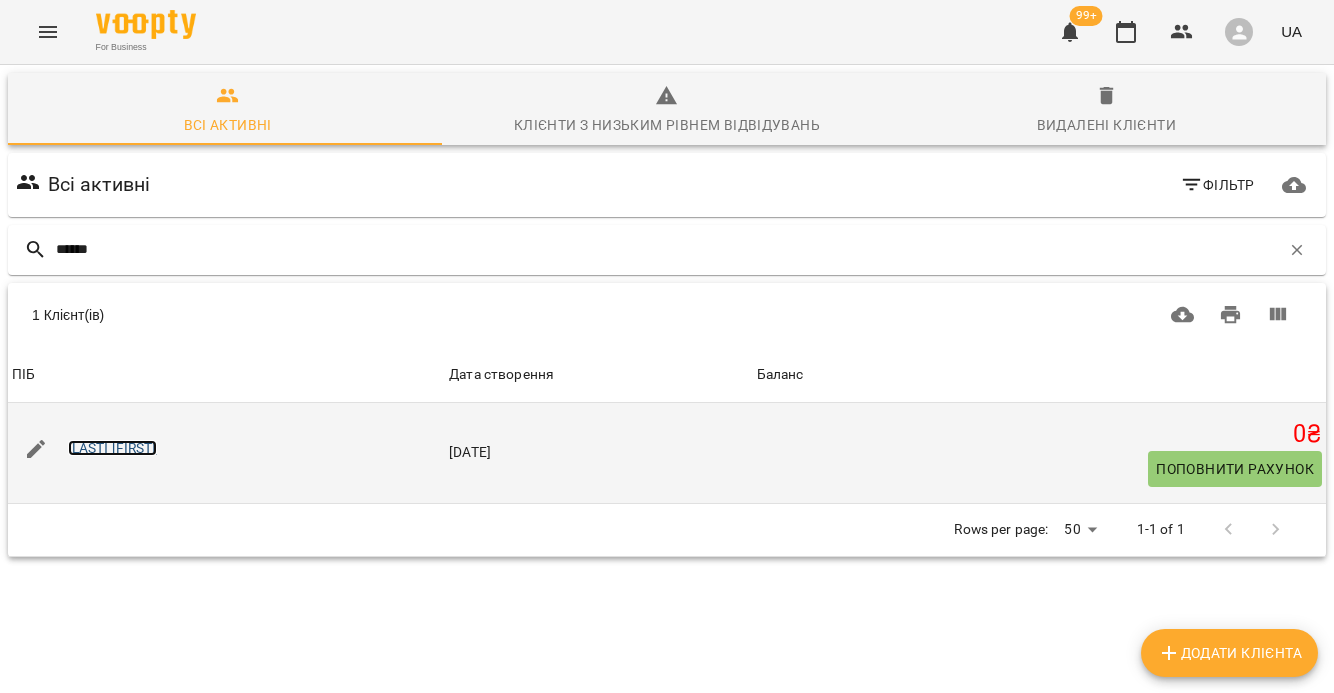 click on "Турко Божена" at bounding box center (112, 448) 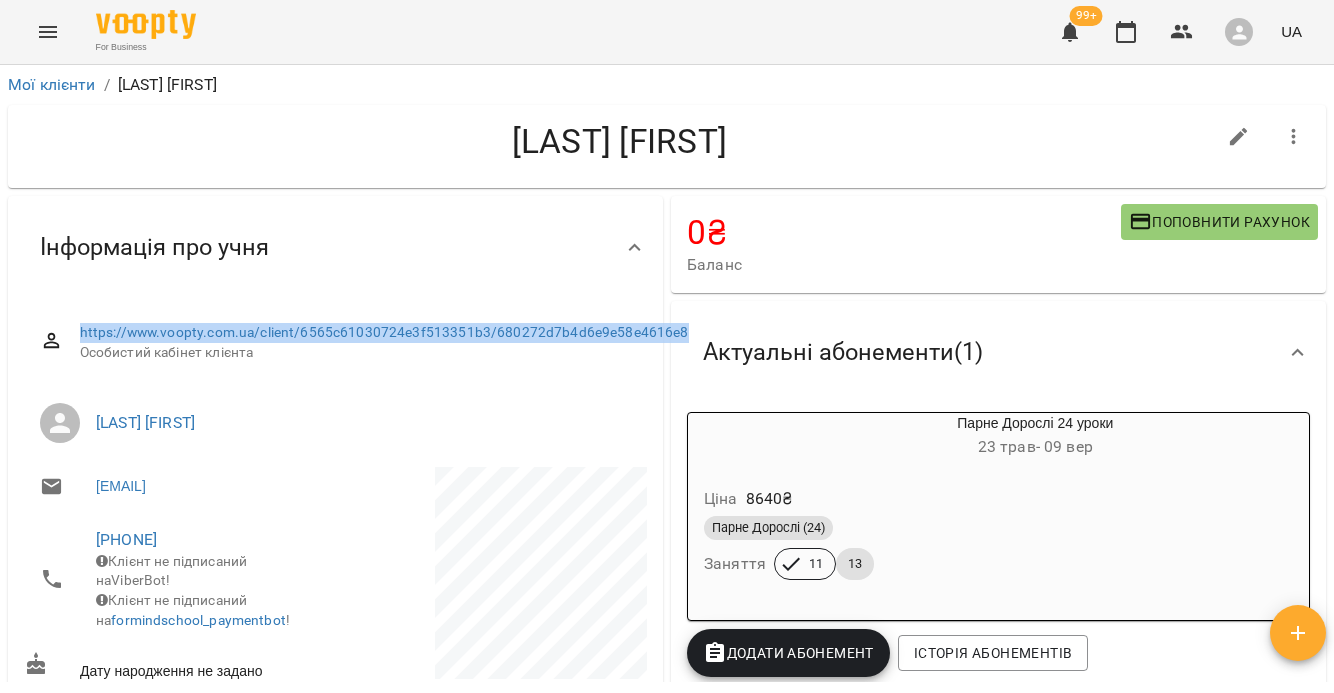 drag, startPoint x: 186, startPoint y: 348, endPoint x: 62, endPoint y: 327, distance: 125.765656 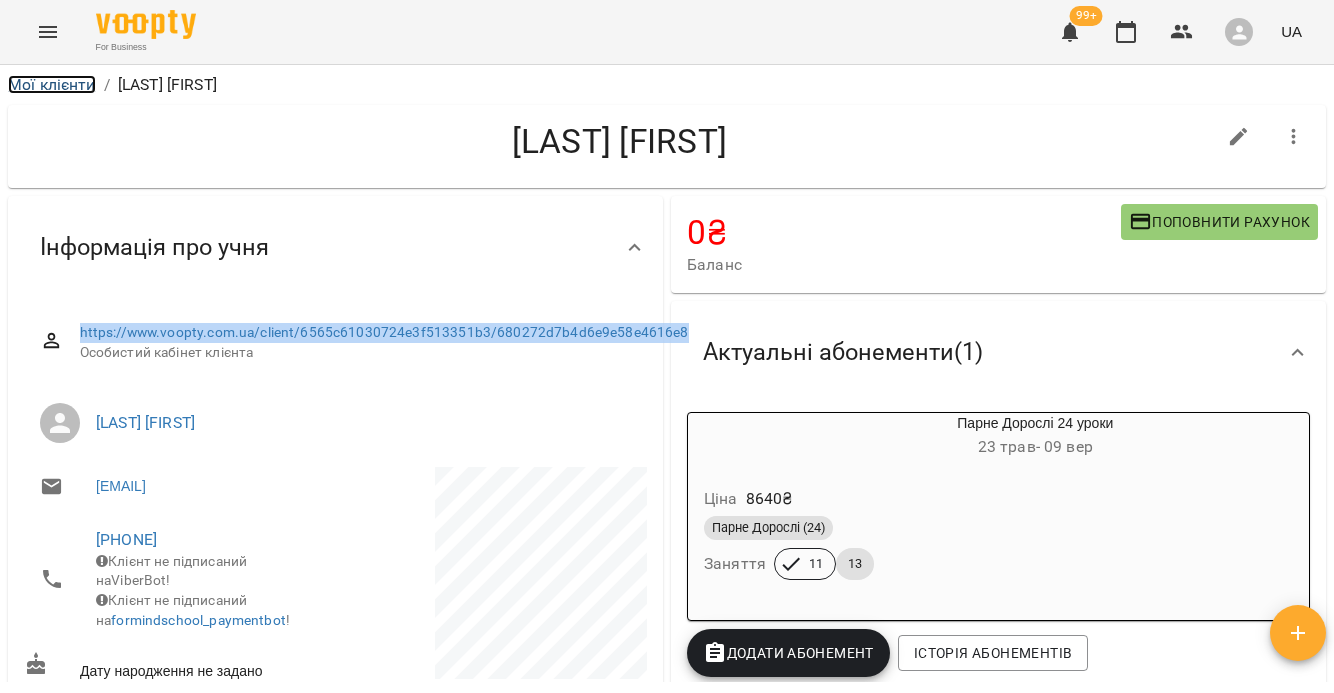 click on "Мої клієнти" at bounding box center [52, 84] 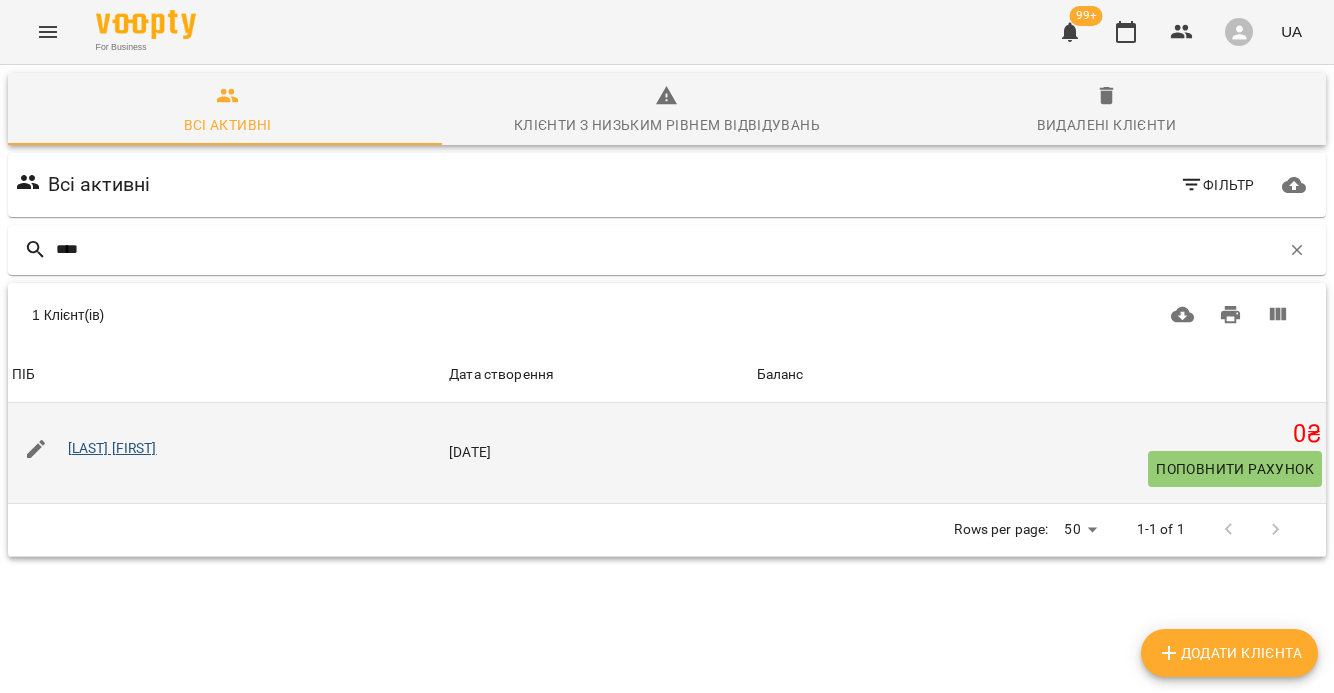 type on "****" 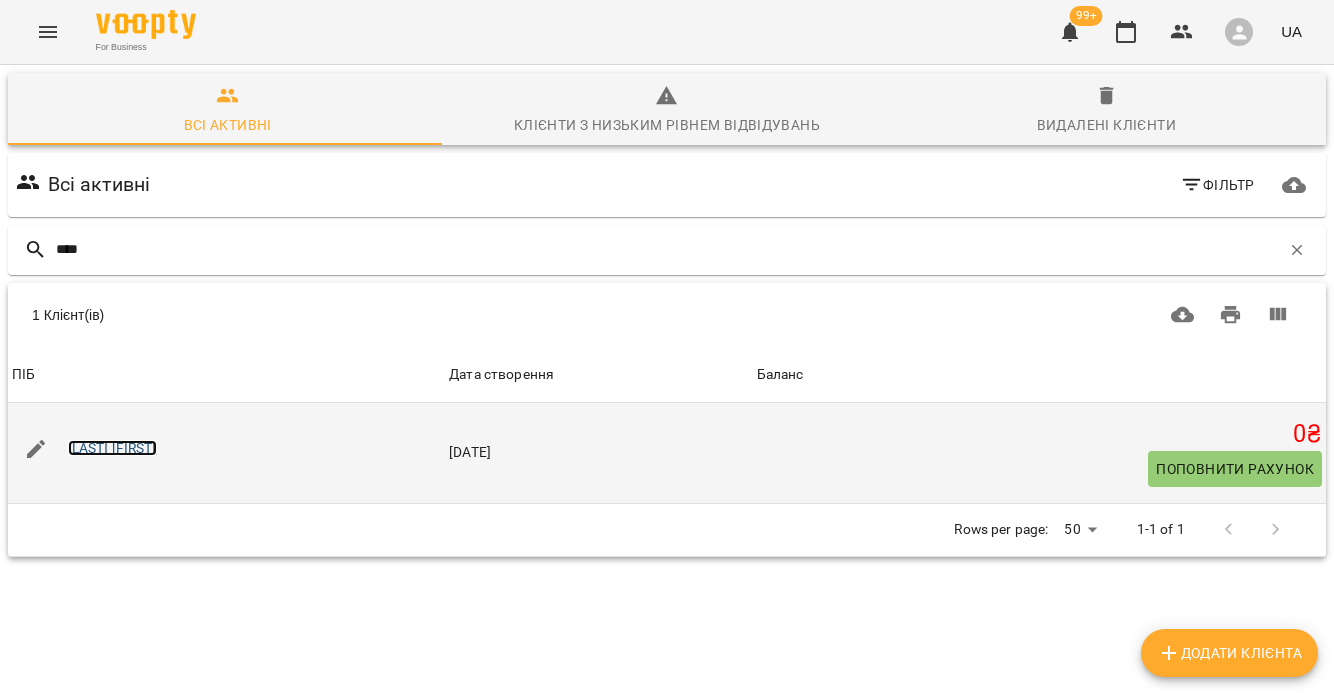 click on "Нагнибіда Тетяна" at bounding box center [112, 448] 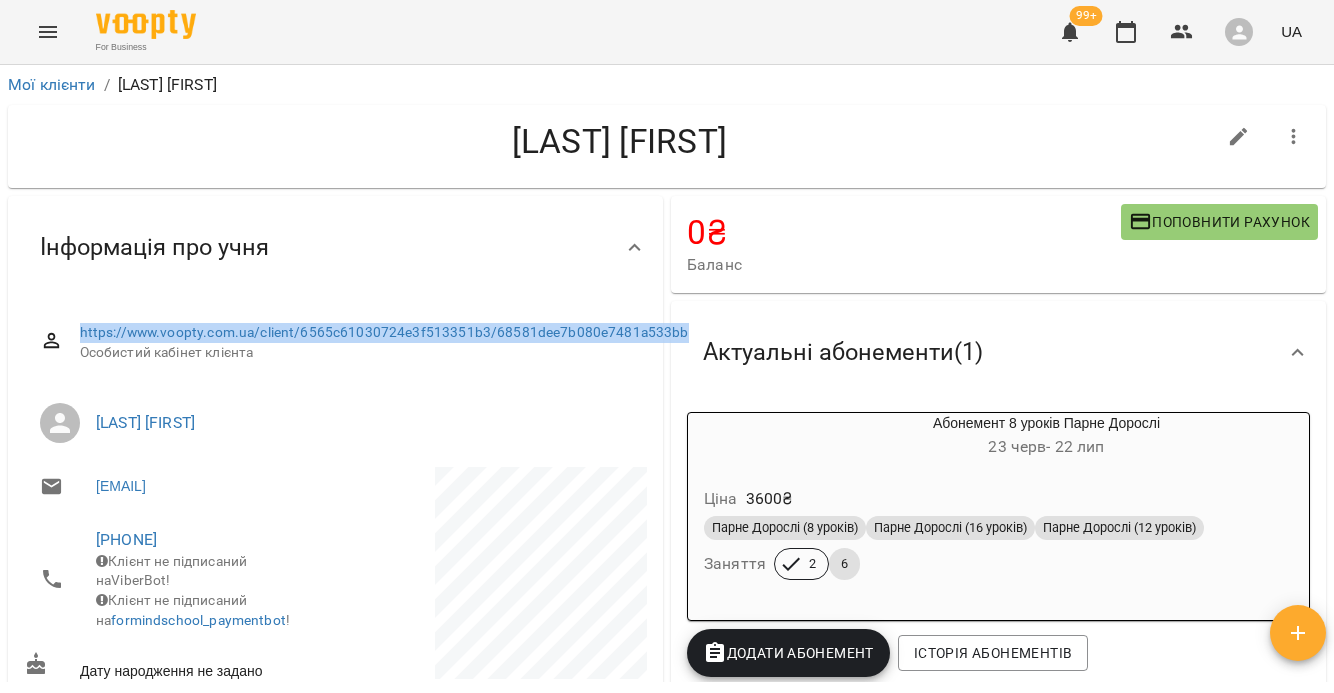 drag, startPoint x: 208, startPoint y: 355, endPoint x: 77, endPoint y: 330, distance: 133.36417 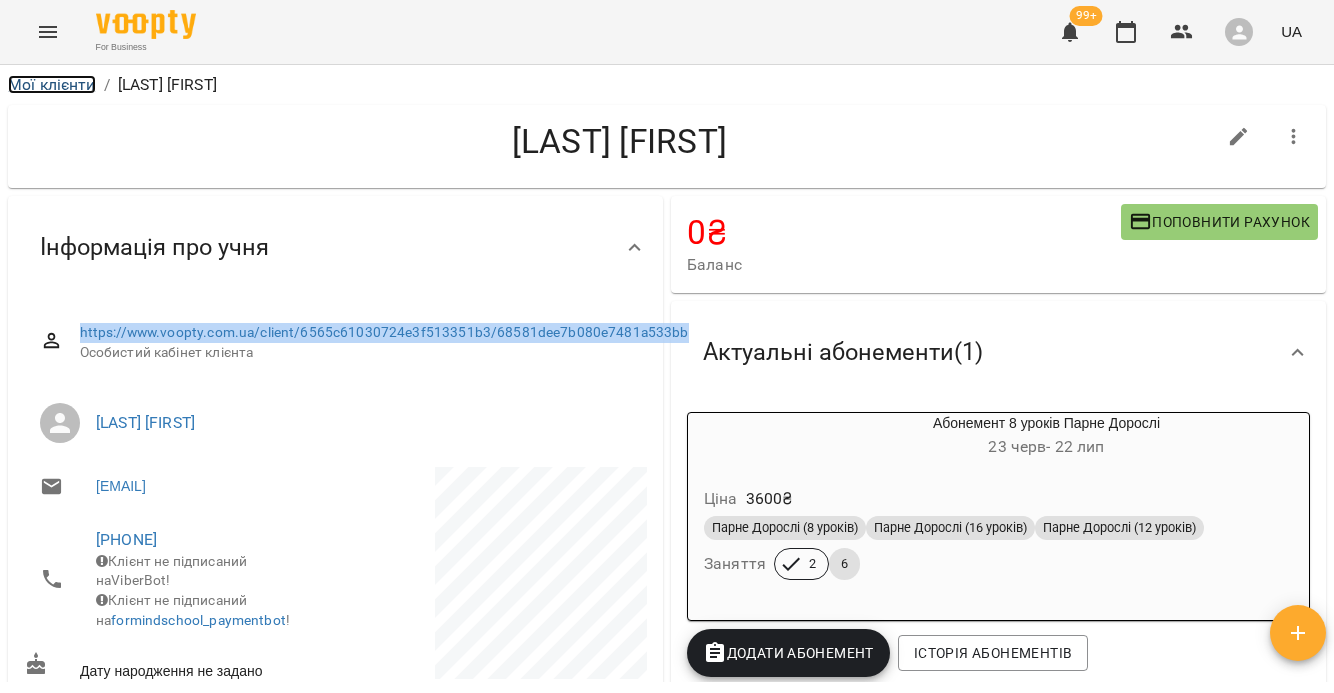 click on "Мої клієнти" at bounding box center (52, 84) 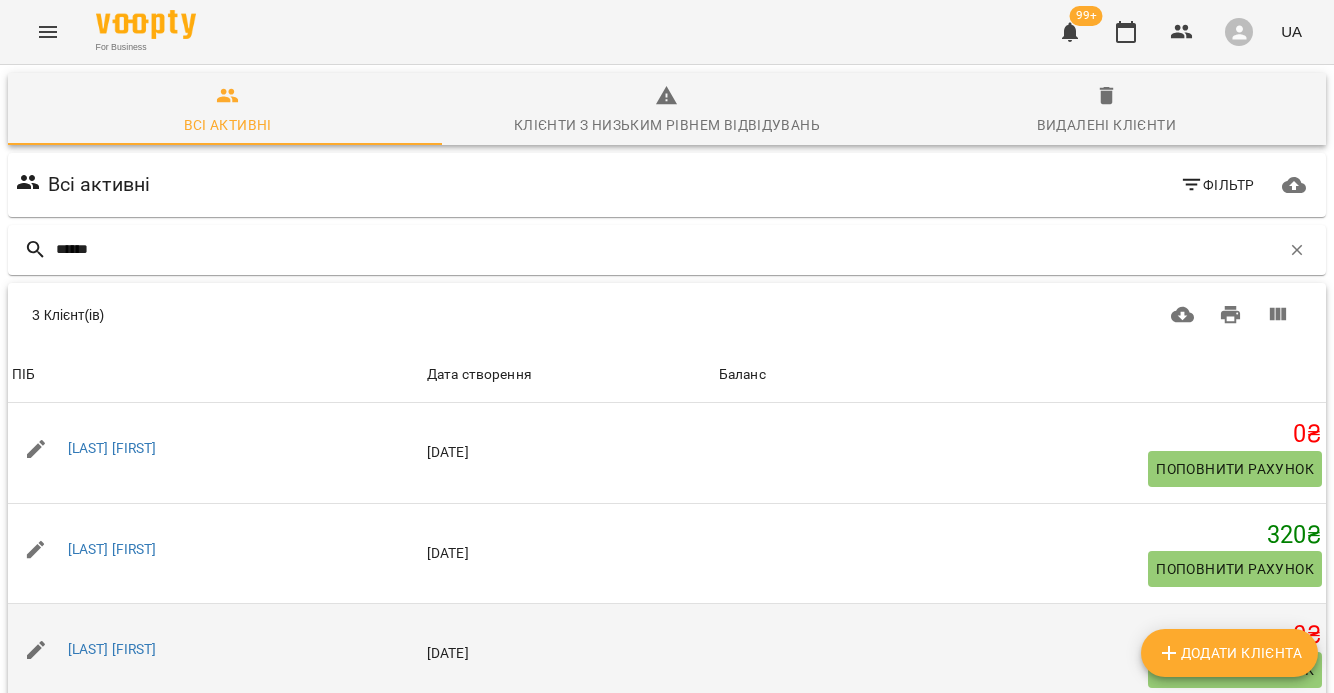 scroll, scrollTop: 42, scrollLeft: 0, axis: vertical 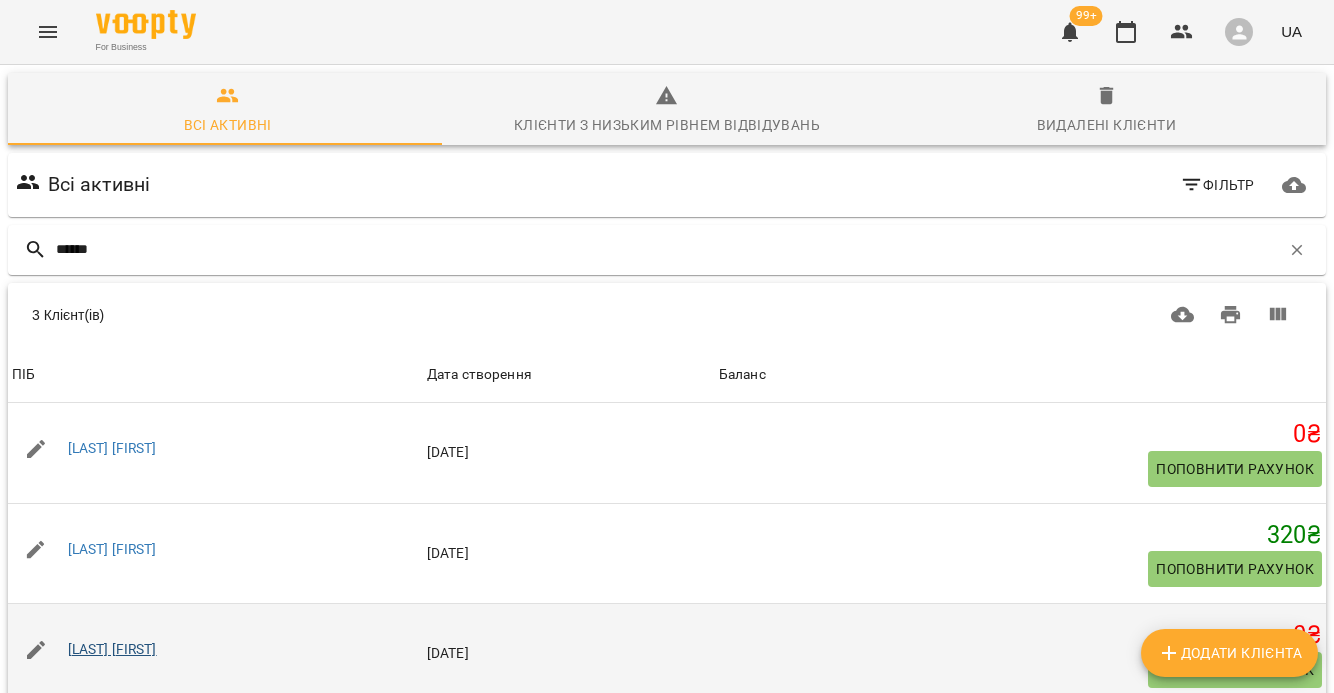 type on "******" 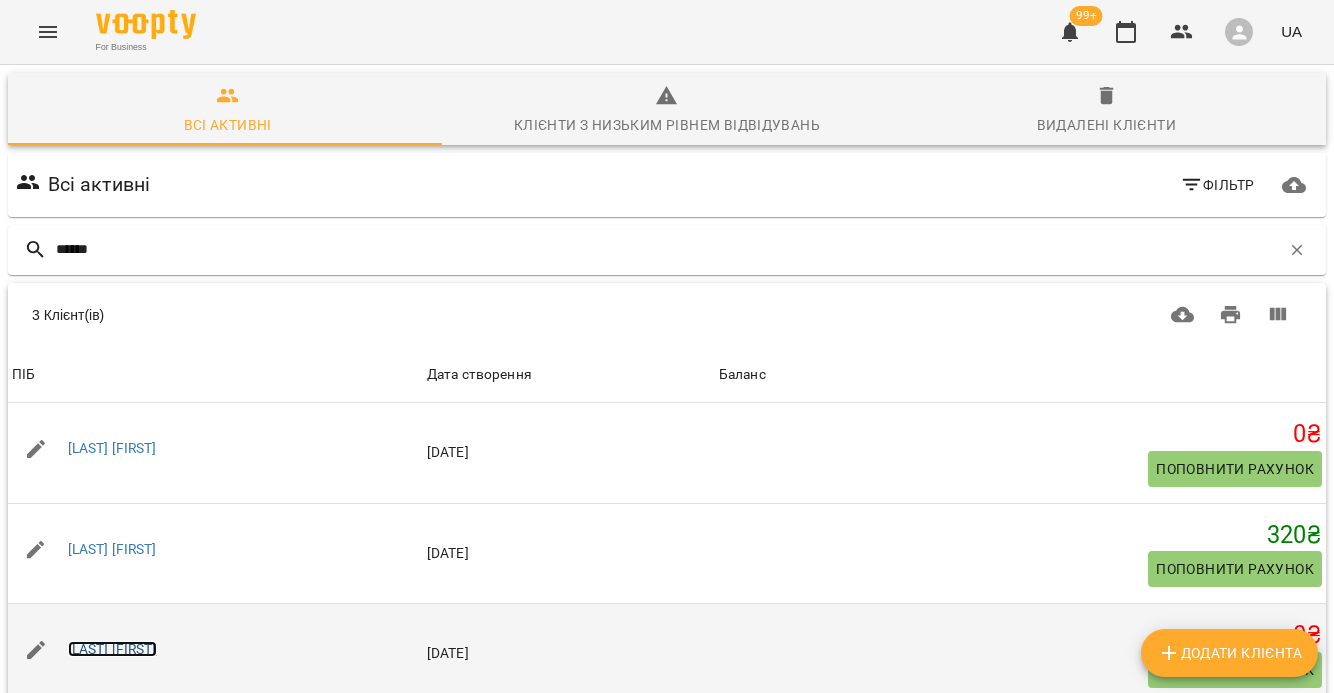 click on "Яковенко Катерина" at bounding box center (112, 649) 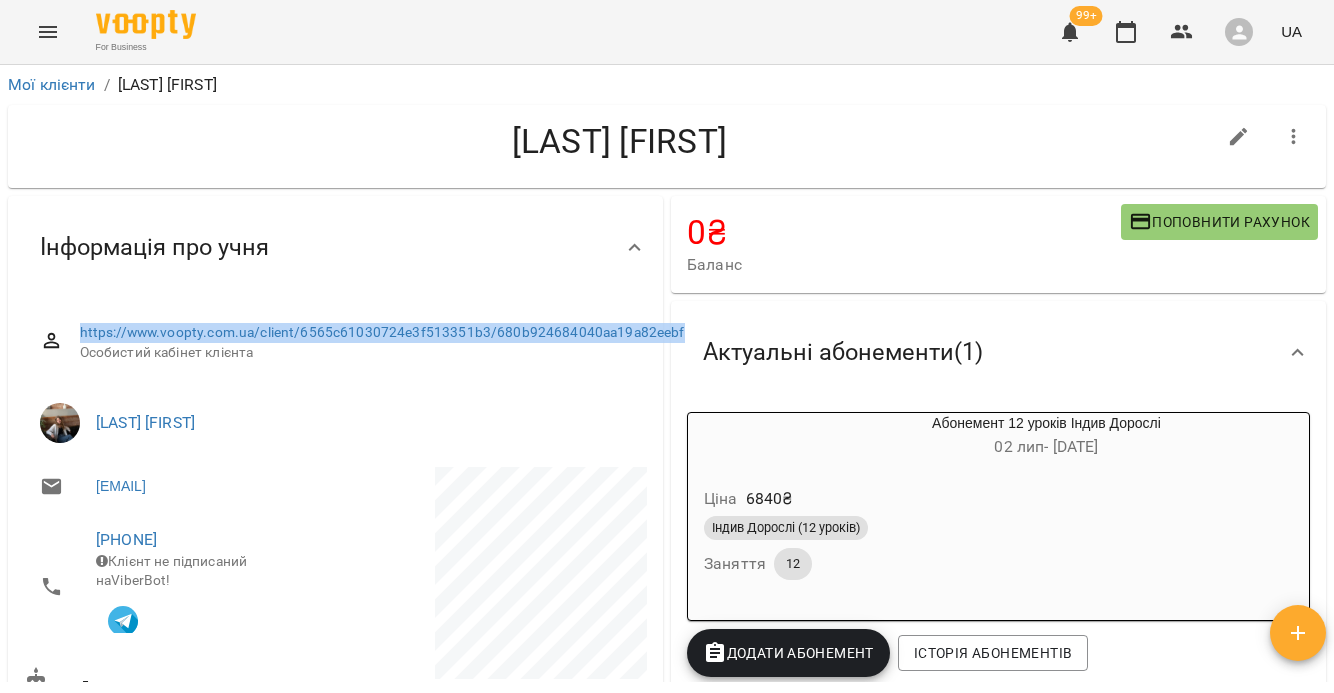 drag, startPoint x: 147, startPoint y: 343, endPoint x: 97, endPoint y: 318, distance: 55.9017 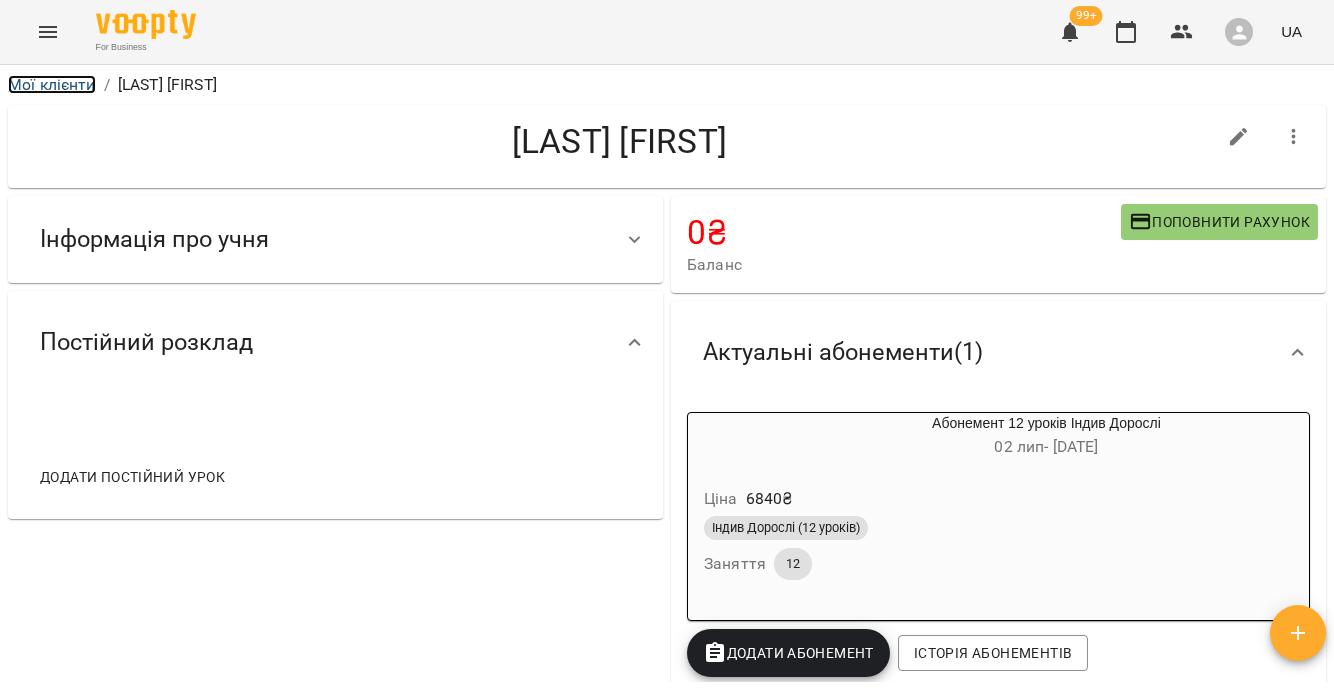 click on "Мої клієнти" at bounding box center [52, 84] 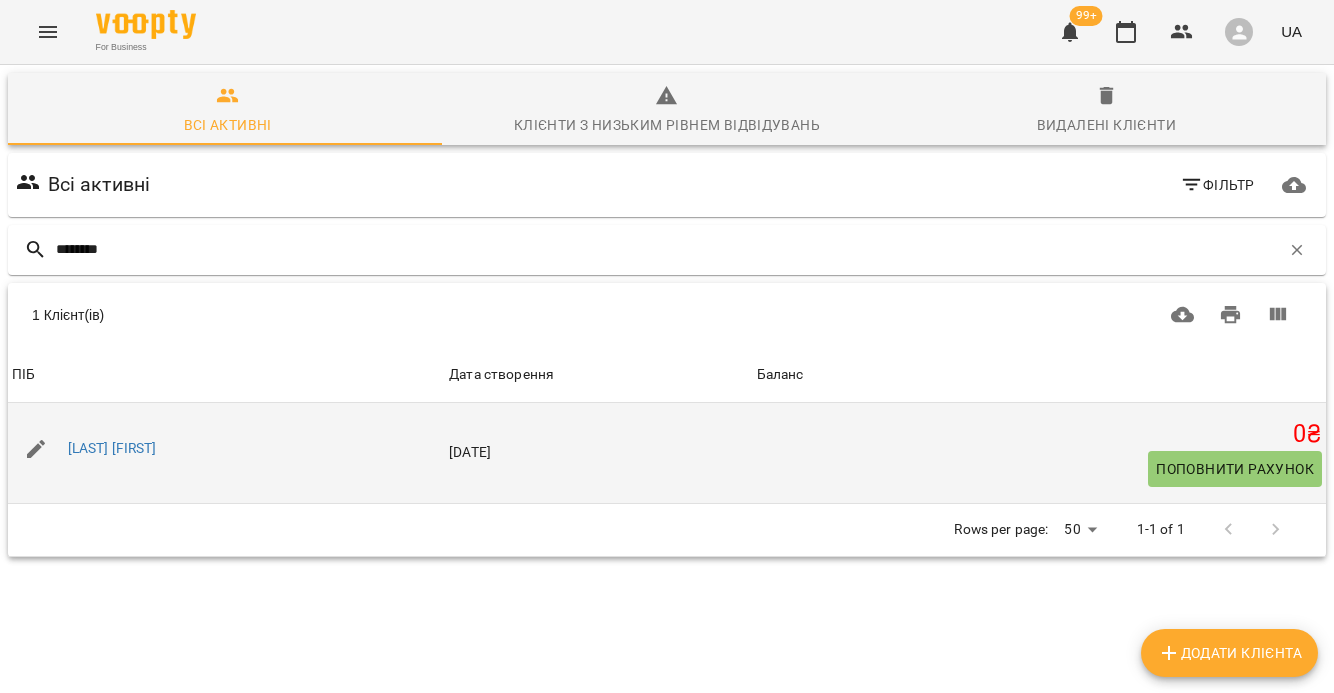 type on "********" 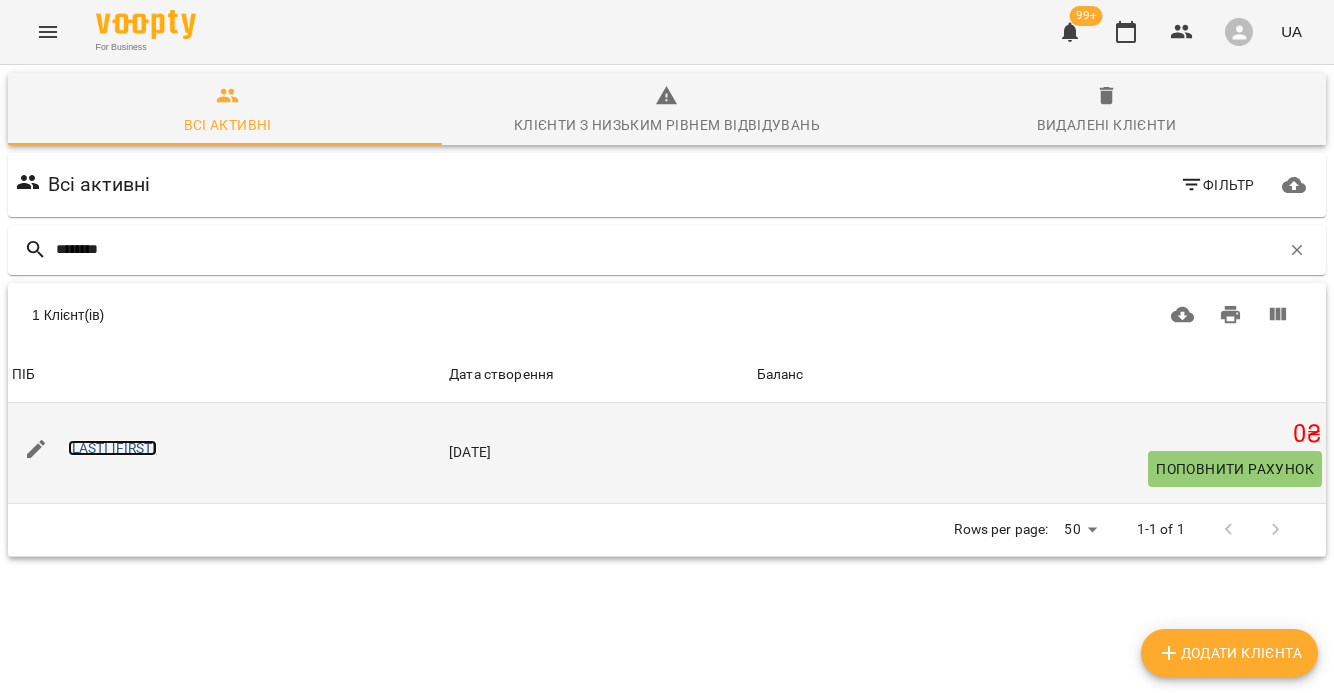 click on "Анастасія Бережна" at bounding box center (112, 448) 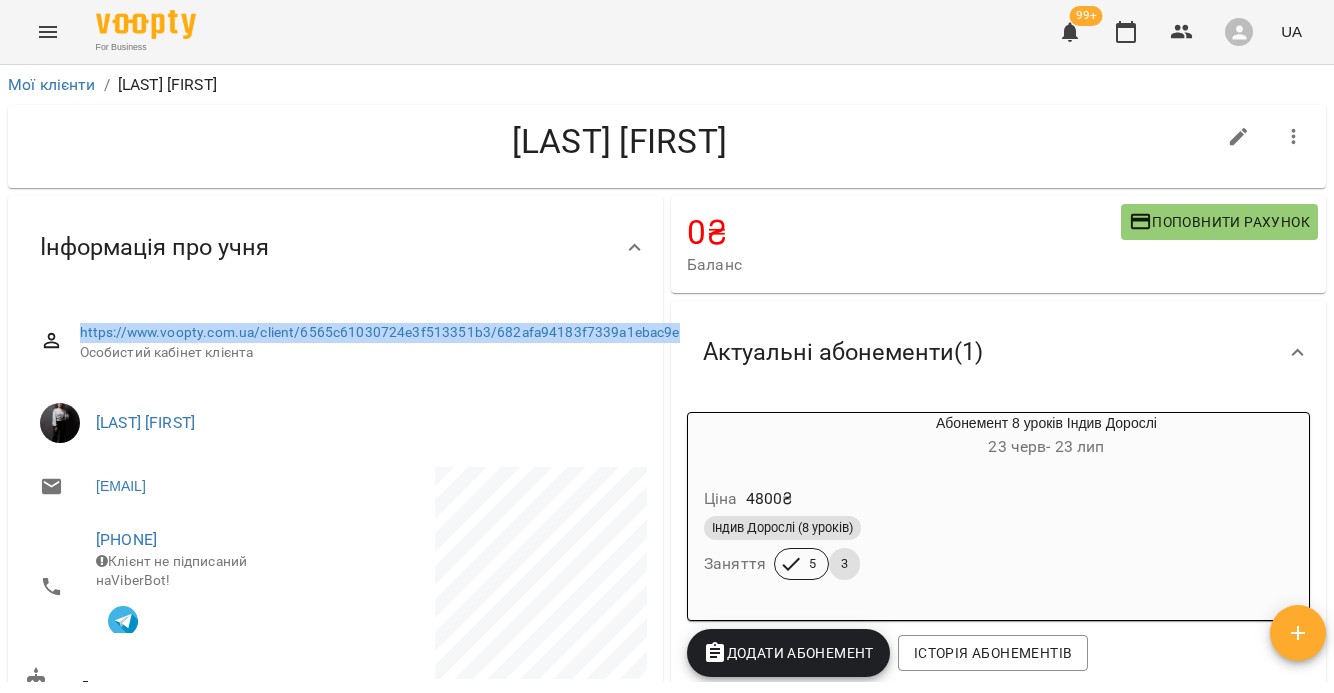 drag, startPoint x: 239, startPoint y: 356, endPoint x: 49, endPoint y: 332, distance: 191.5098 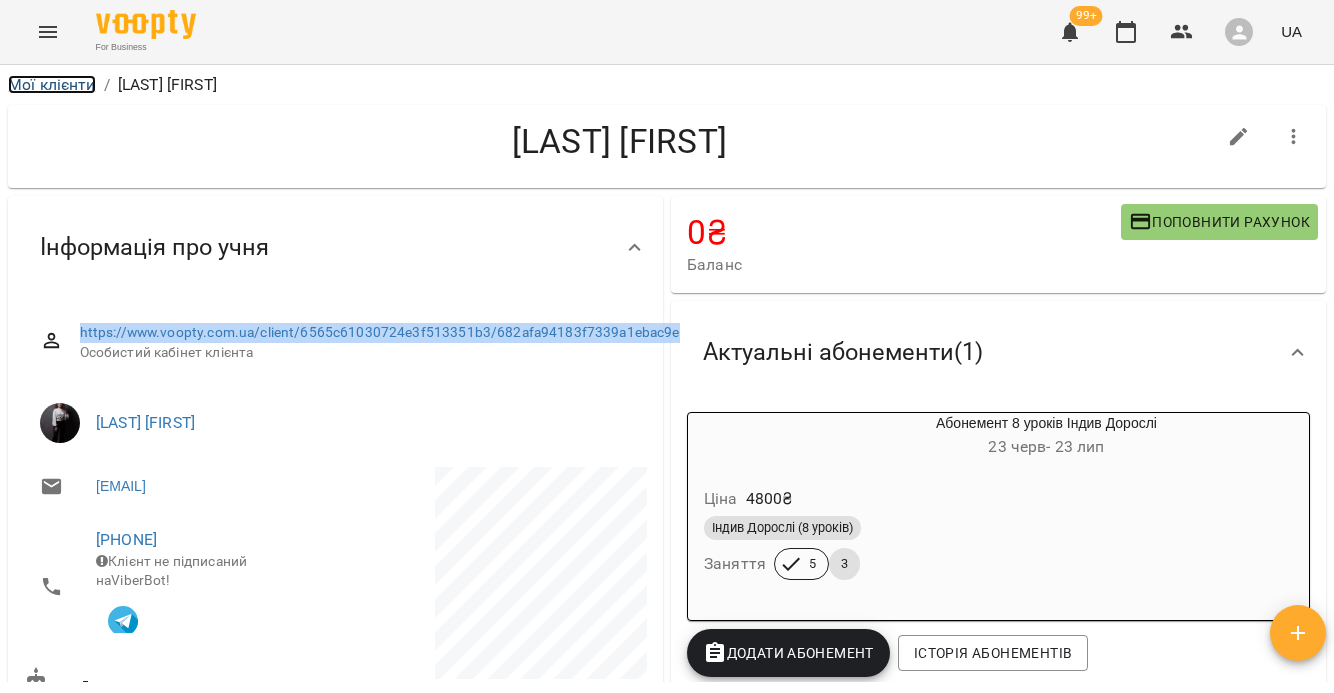 click on "Мої клієнти" at bounding box center (52, 84) 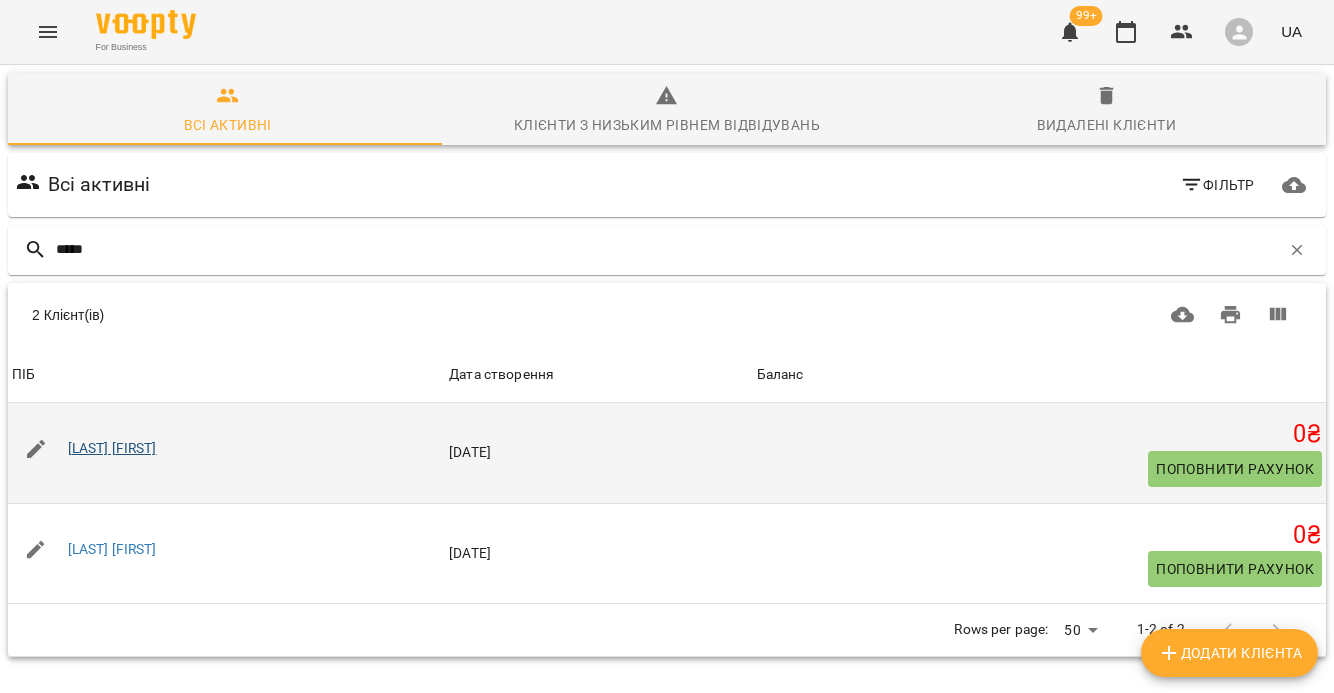 type on "*****" 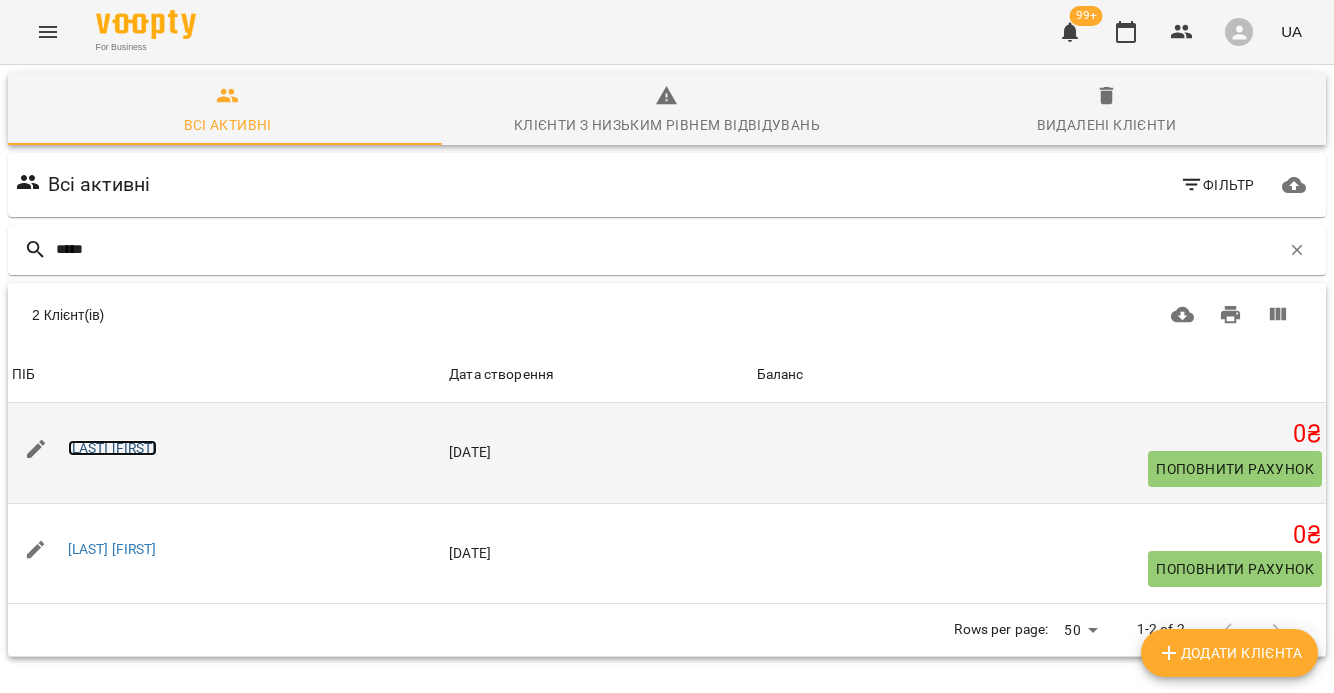 click on "Марія Громова" at bounding box center (112, 448) 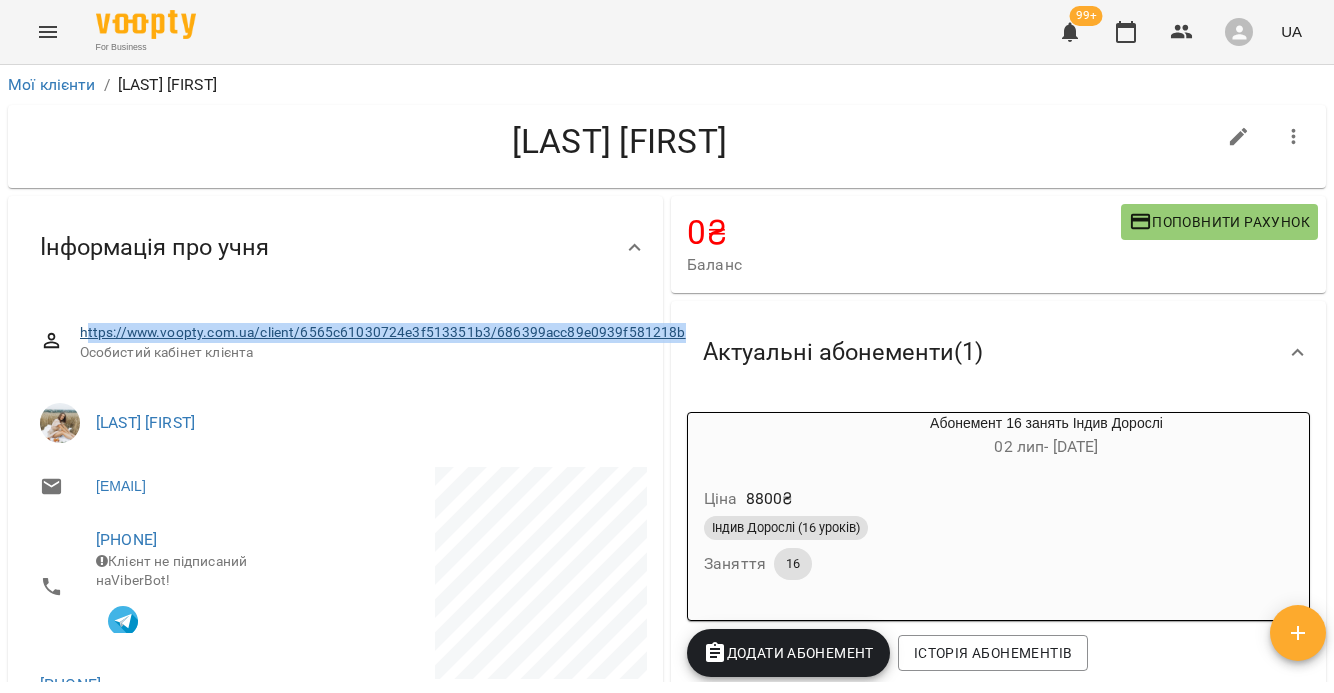 drag, startPoint x: 228, startPoint y: 353, endPoint x: 83, endPoint y: 331, distance: 146.65947 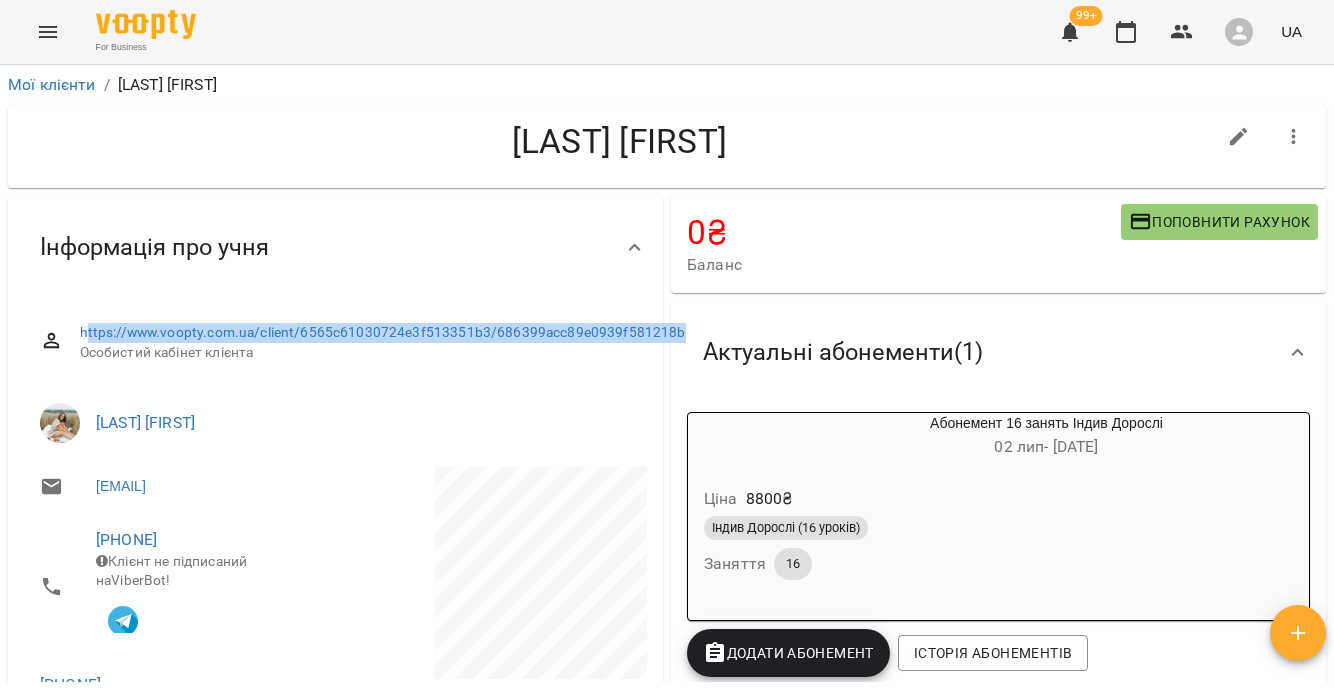 click on "https://www.voopty.com.ua/client/6565c61030724e3f513351b3/686399acc89e0939f581218b" at bounding box center [383, 333] 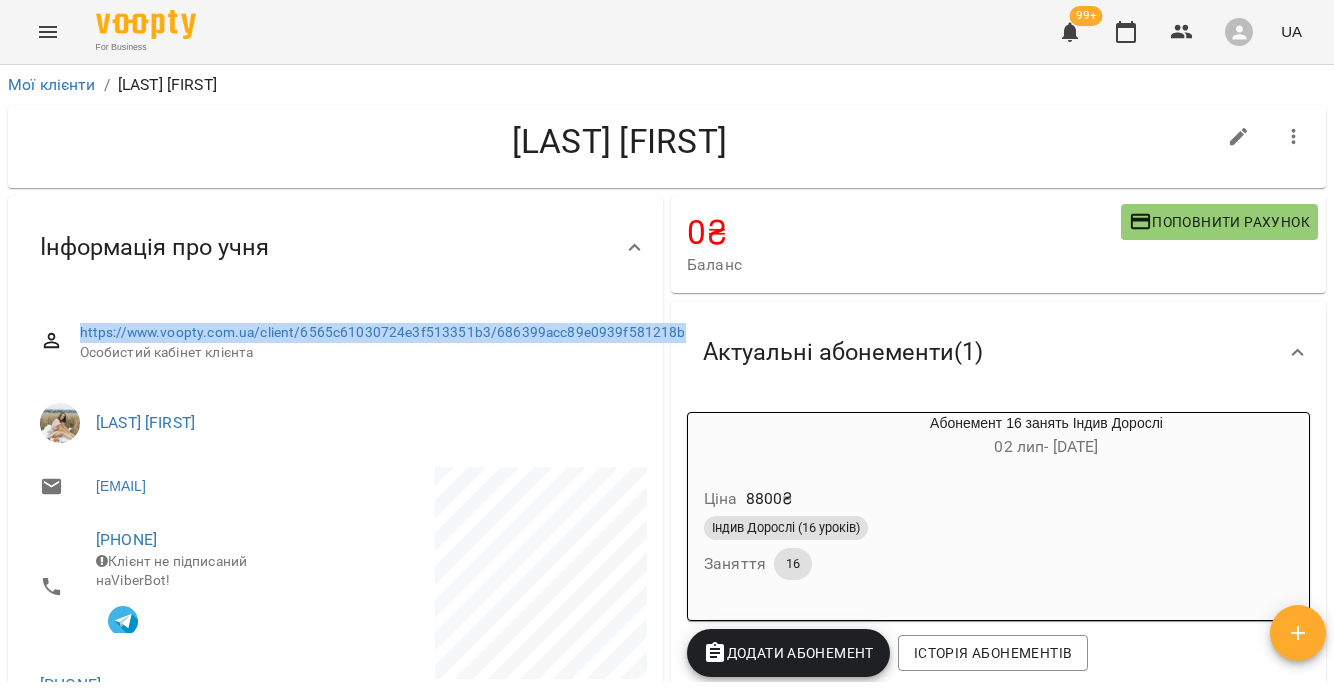 drag, startPoint x: 204, startPoint y: 346, endPoint x: 58, endPoint y: 322, distance: 147.95946 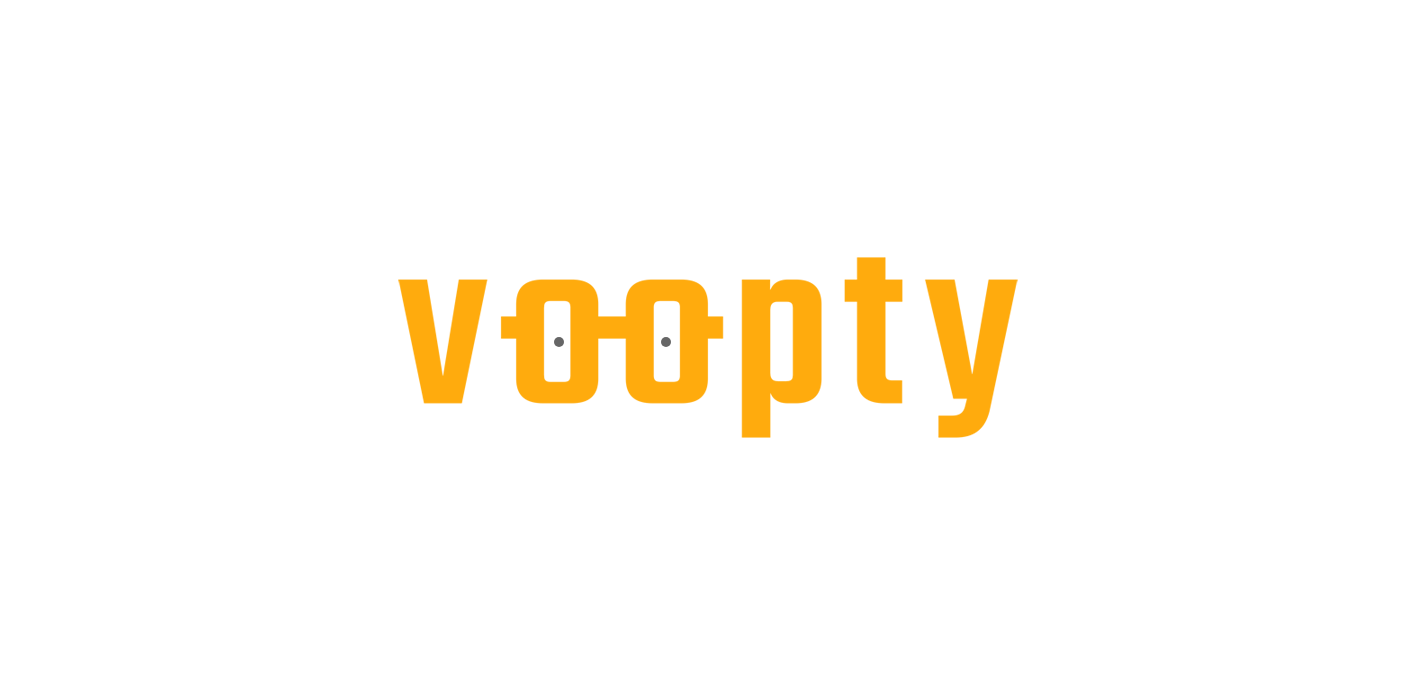 scroll, scrollTop: 0, scrollLeft: 0, axis: both 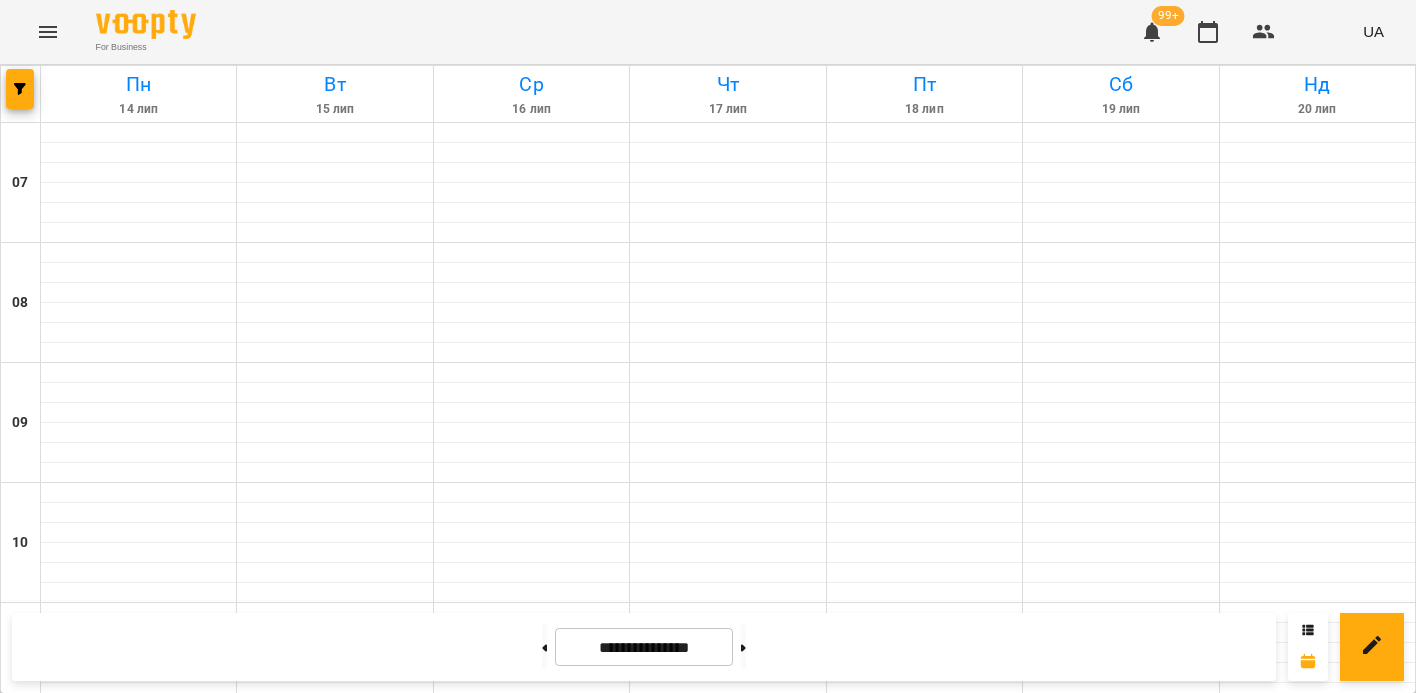 click 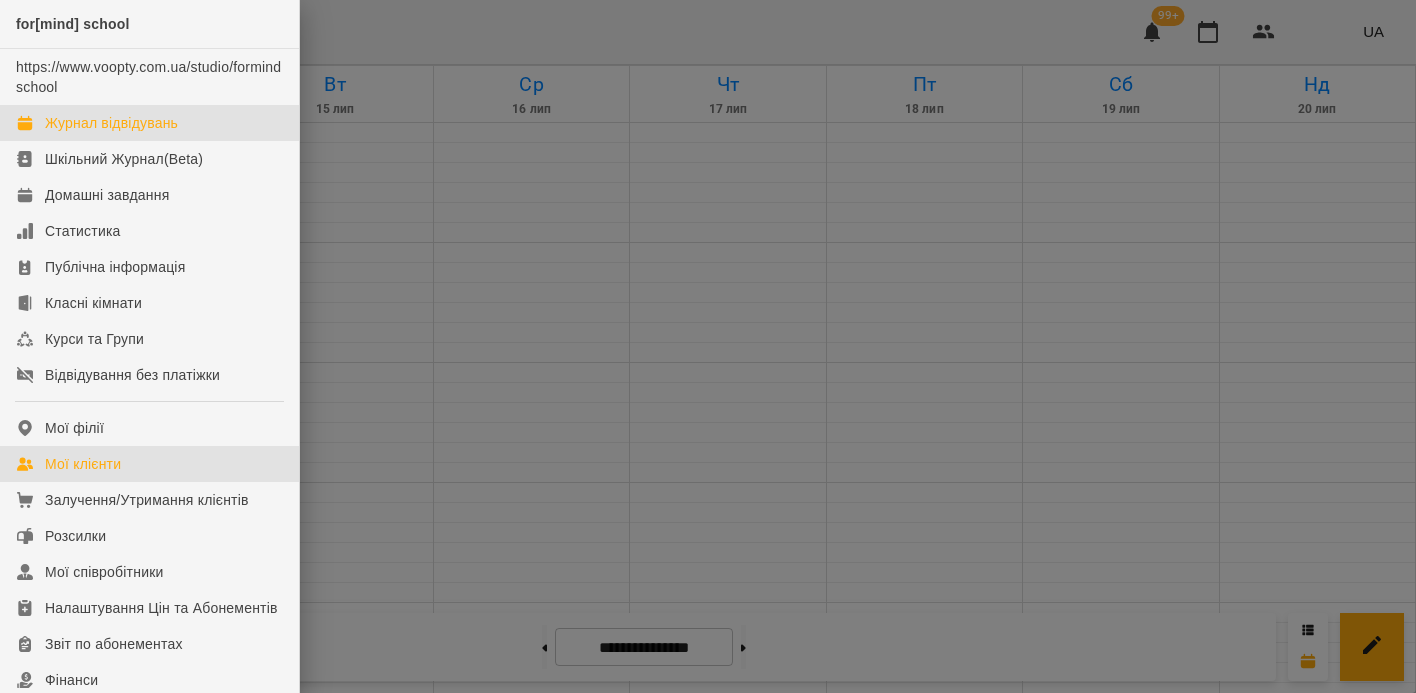 click on "Мої клієнти" at bounding box center [149, 464] 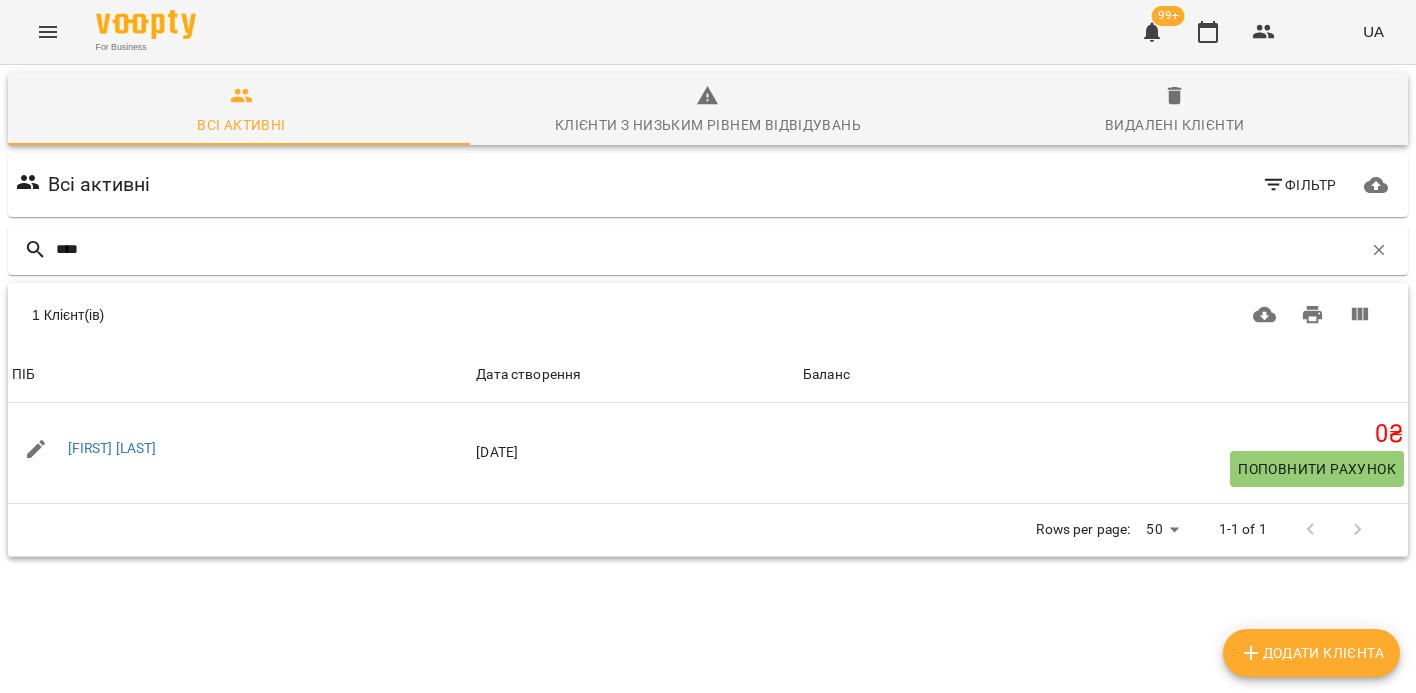type on "****" 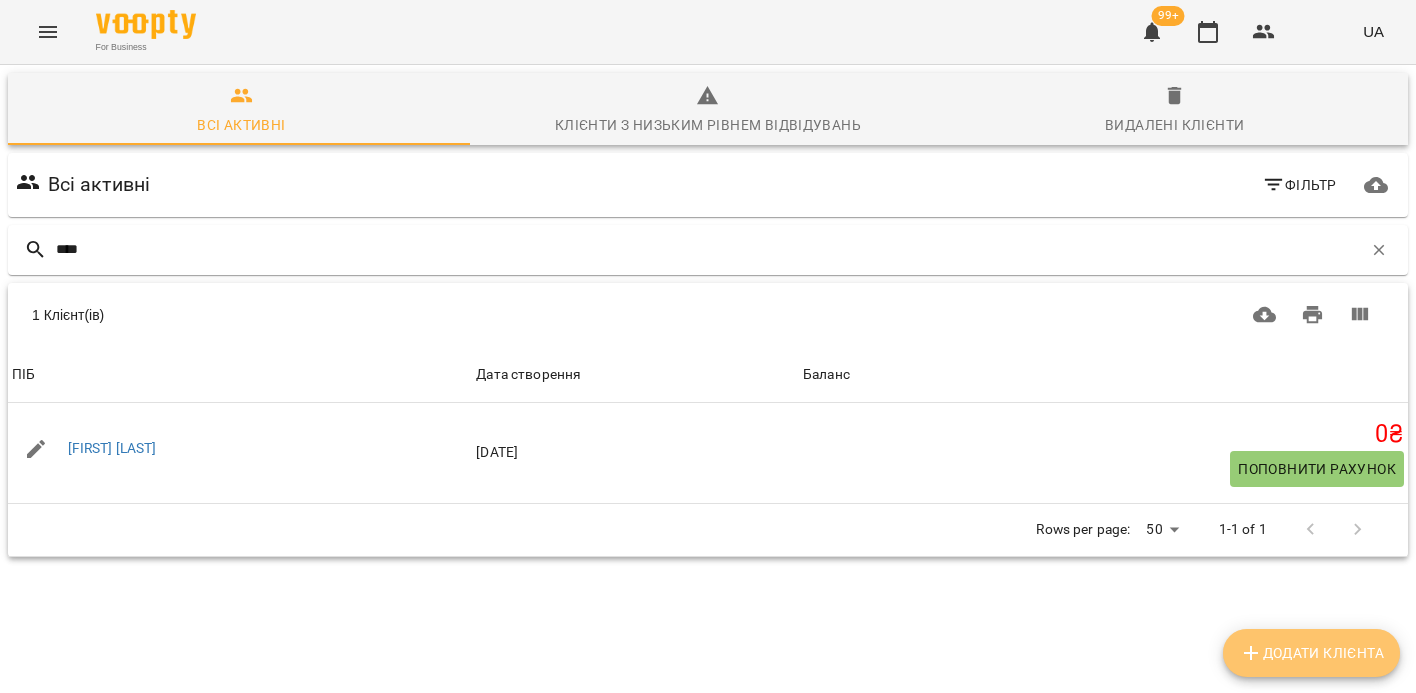 click 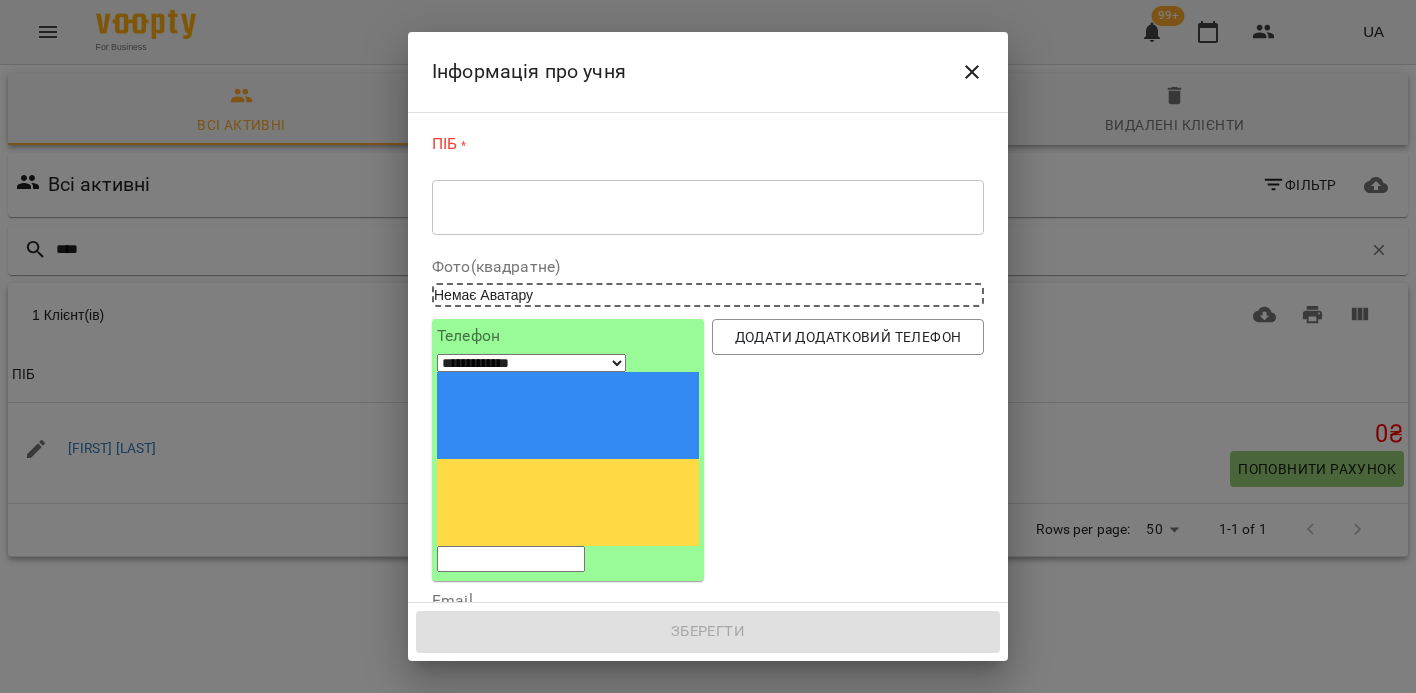 click at bounding box center [708, 207] 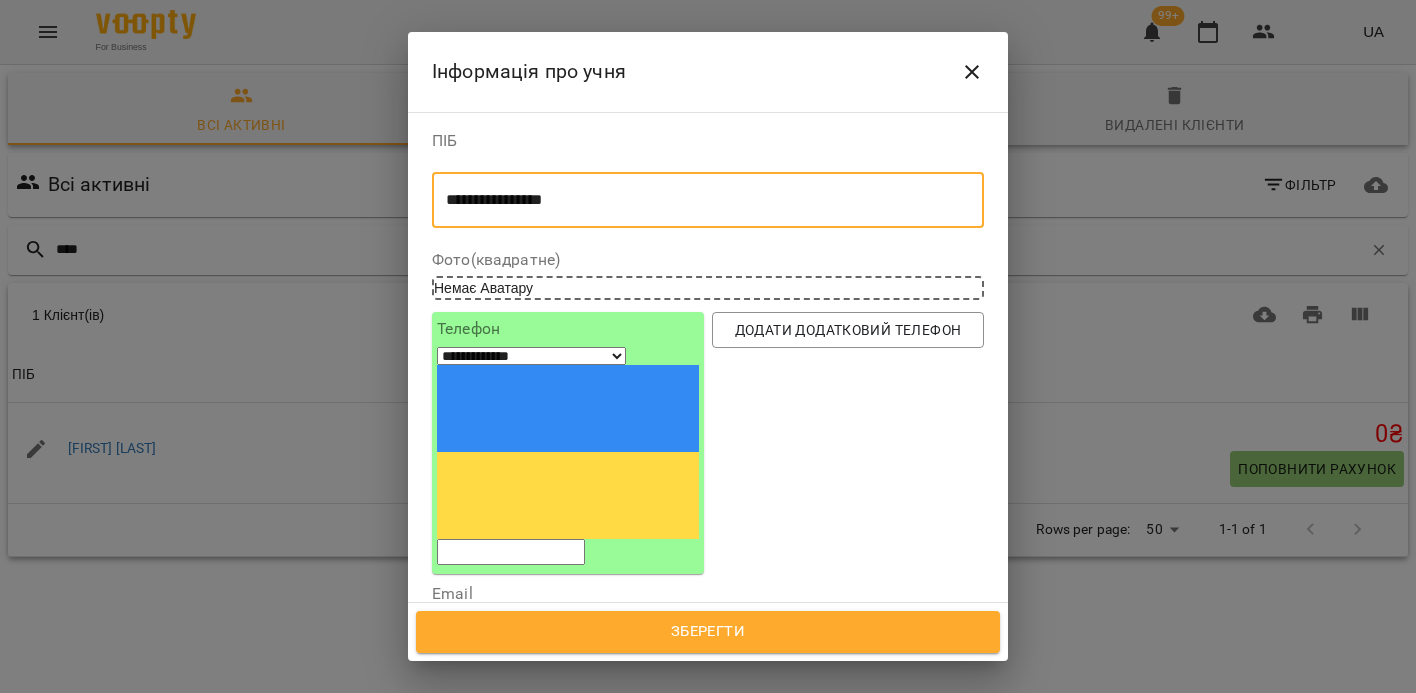 type on "**********" 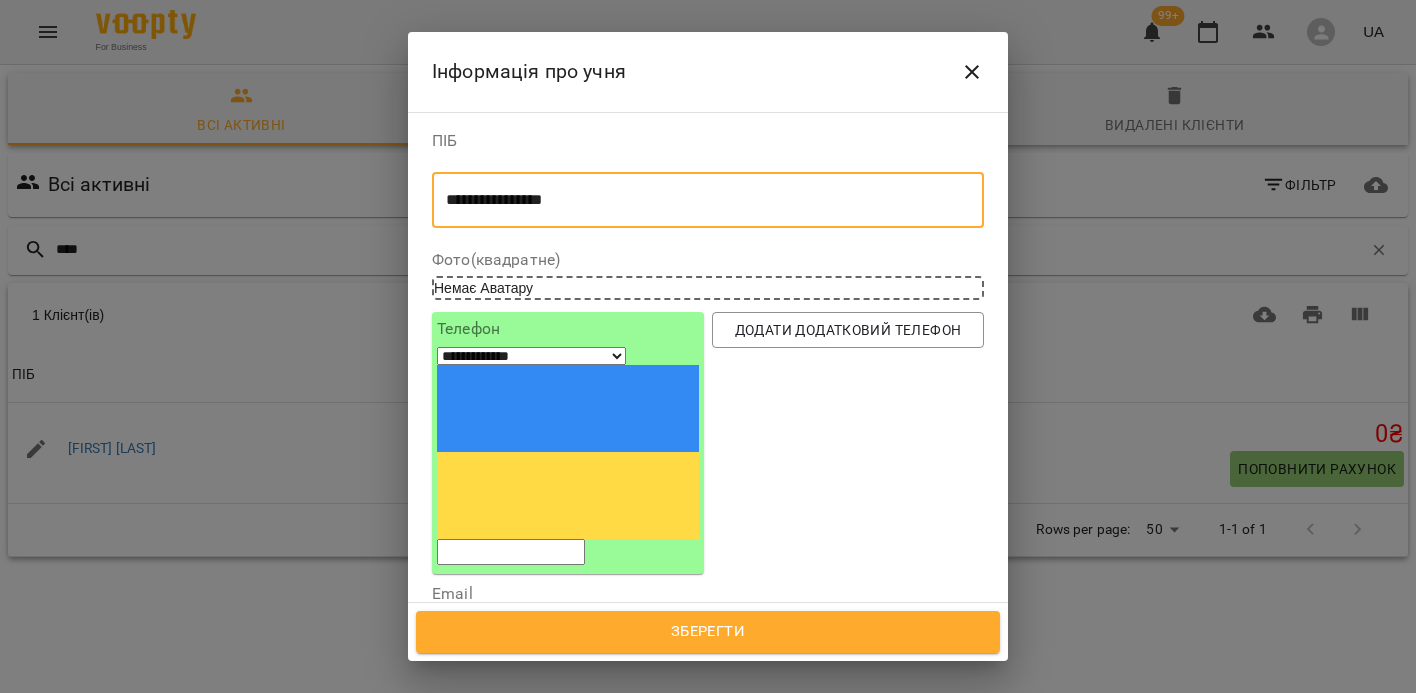 click at bounding box center [511, 552] 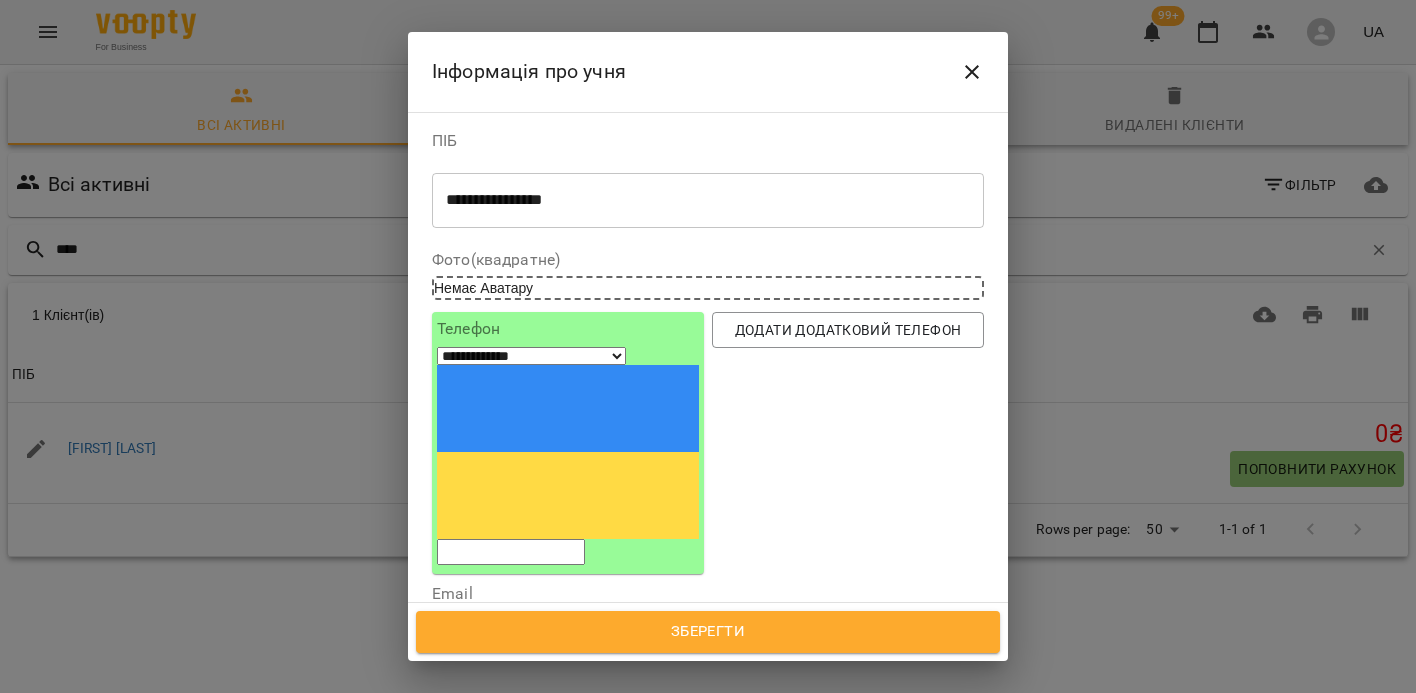 paste on "**********" 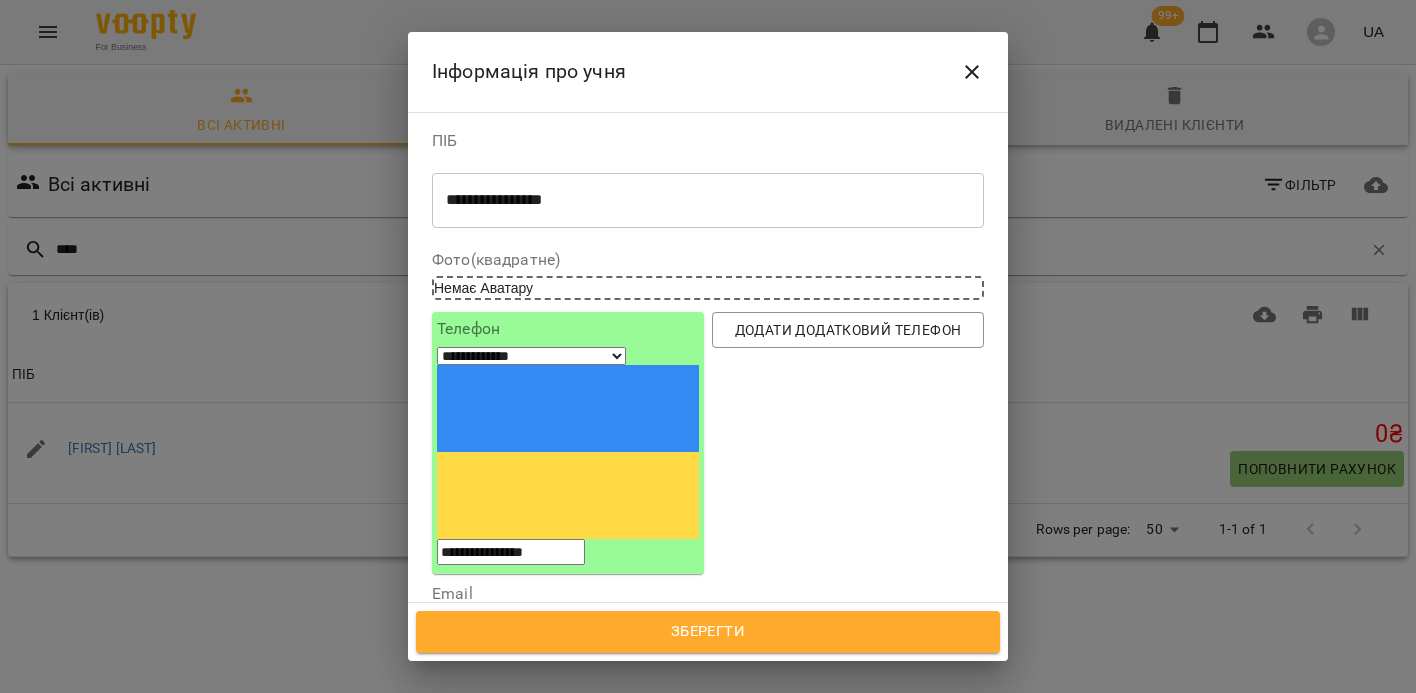 type on "**********" 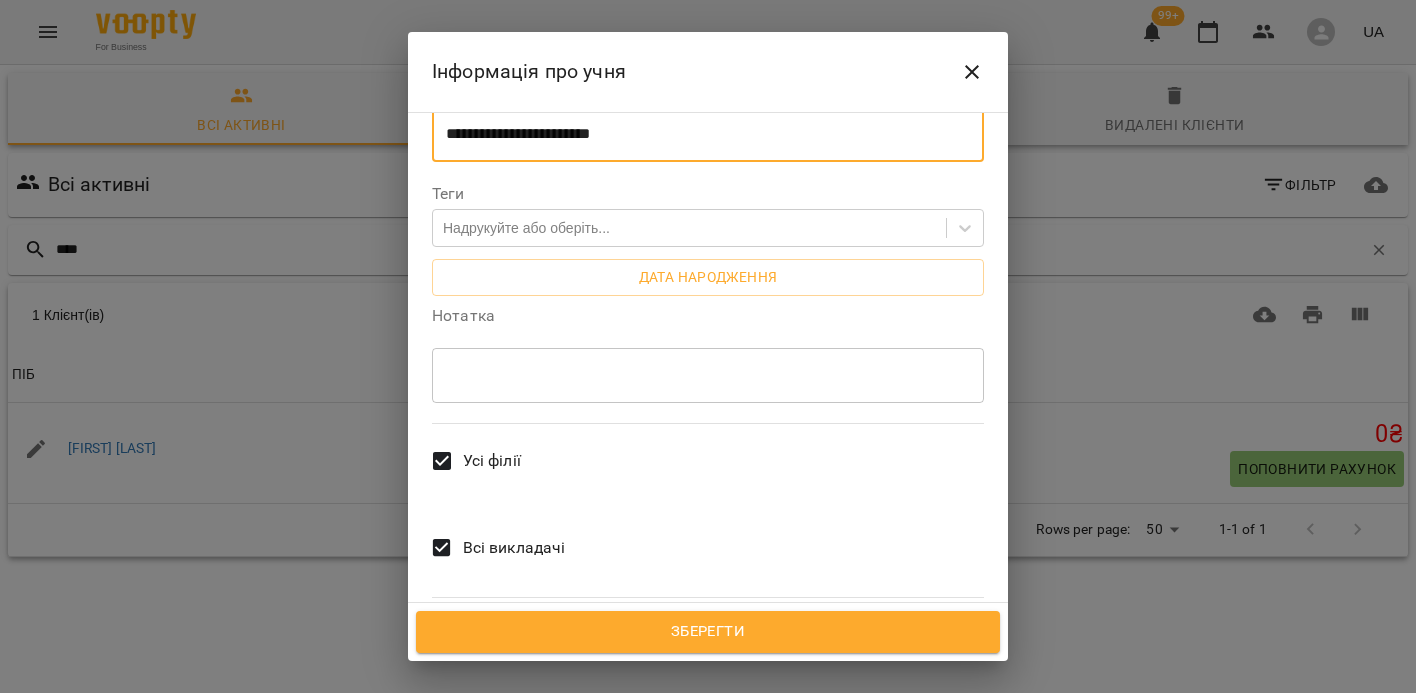 type on "**********" 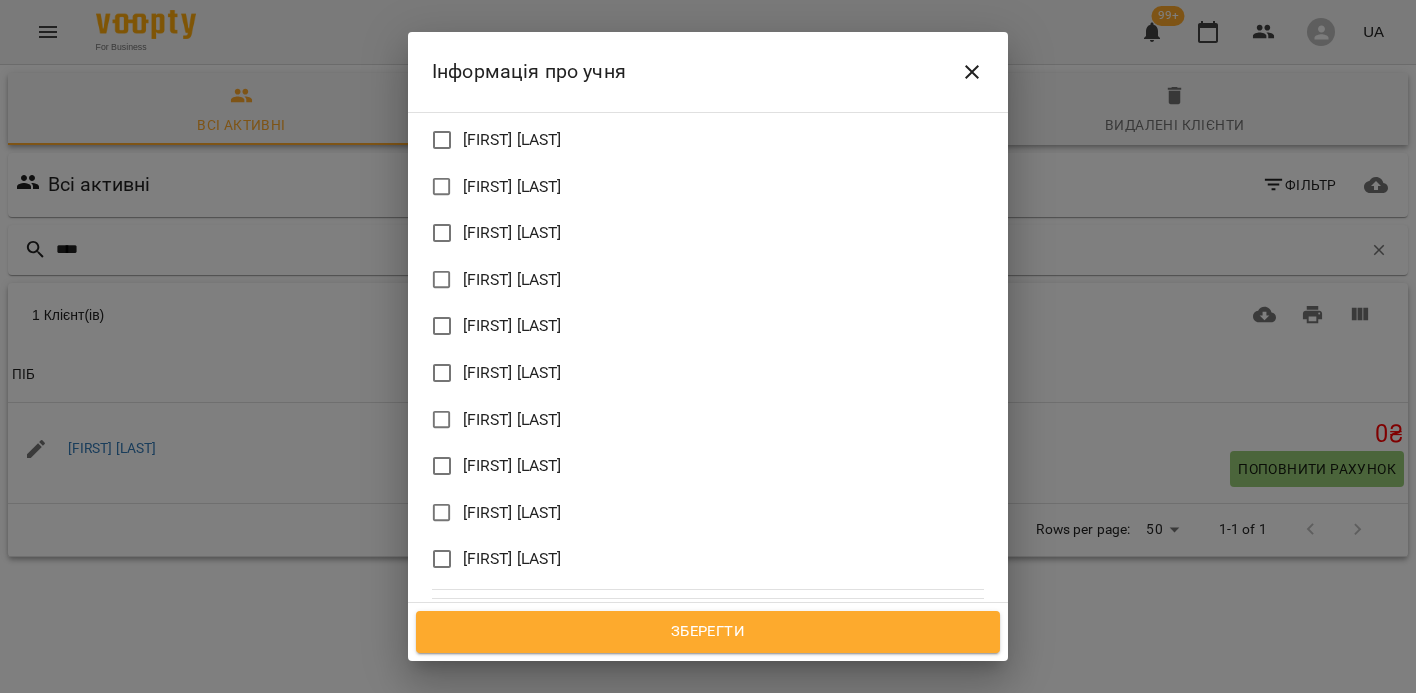scroll, scrollTop: 836, scrollLeft: 0, axis: vertical 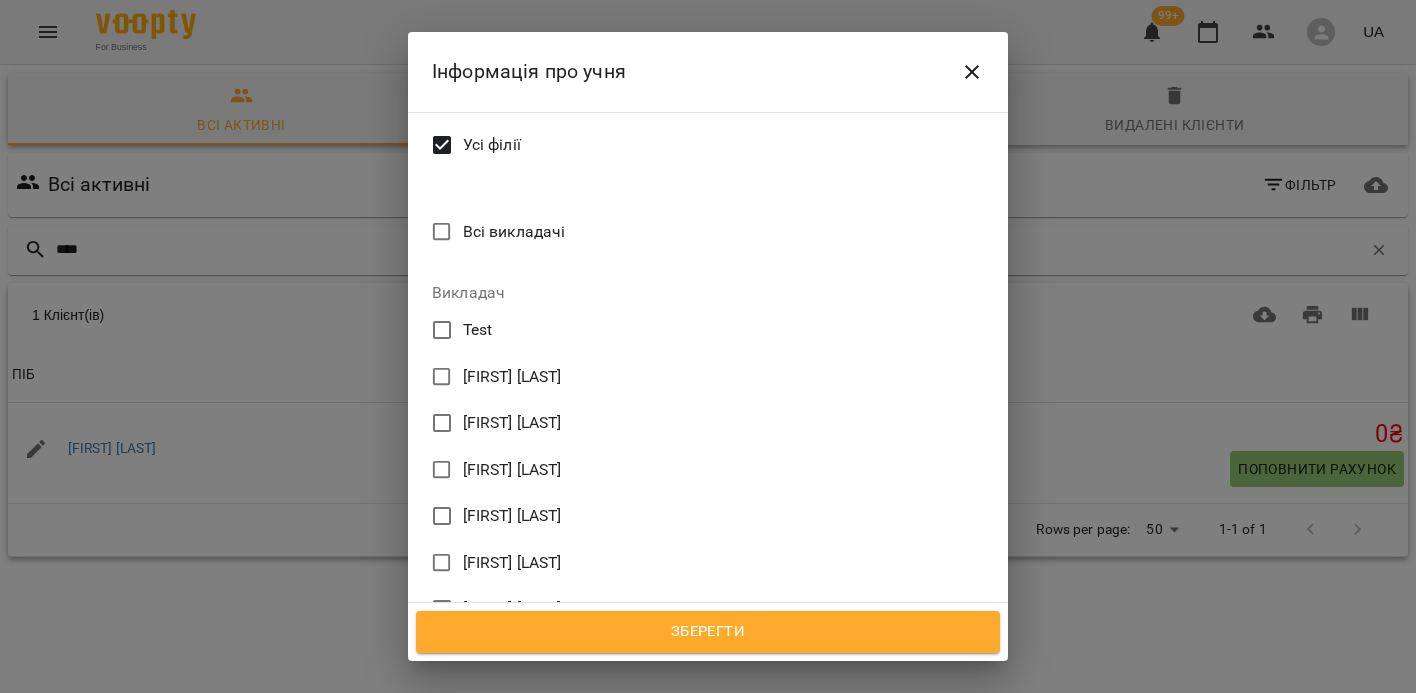 click on "[FIRST] [LAST]" at bounding box center (512, 377) 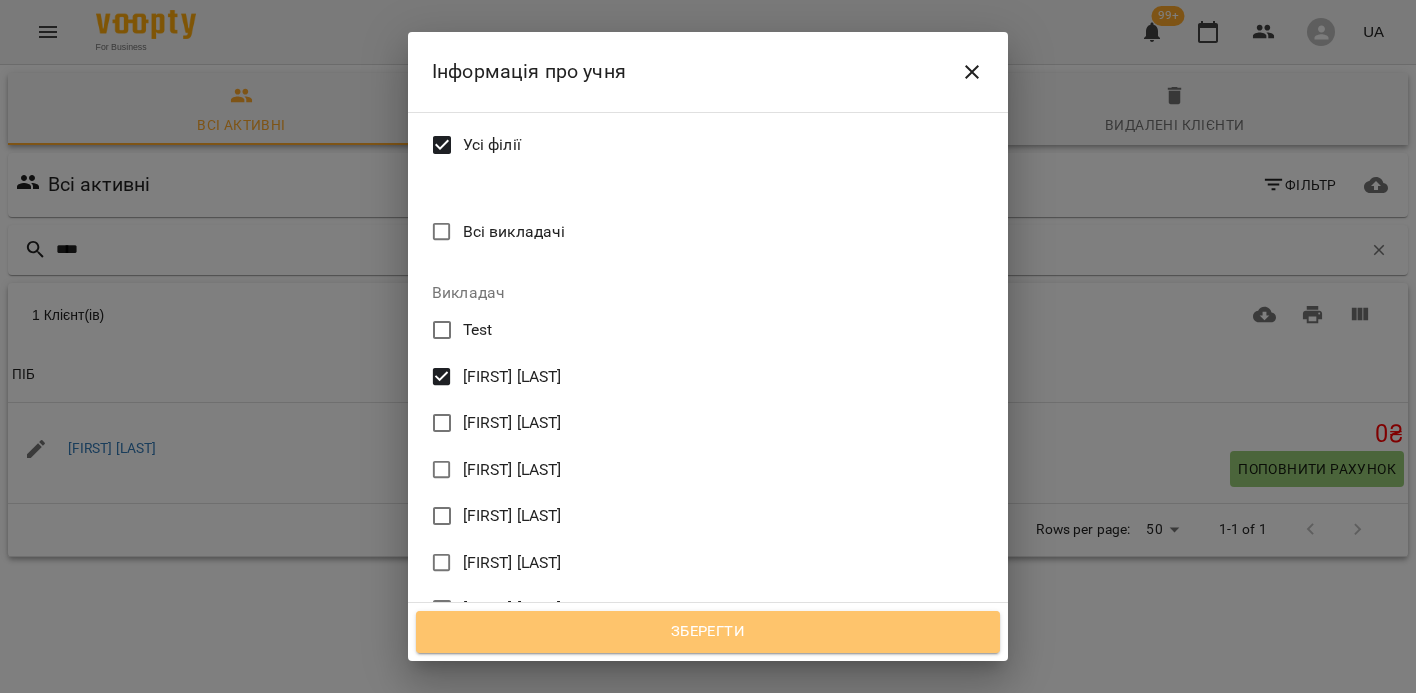 click on "Зберегти" at bounding box center [708, 632] 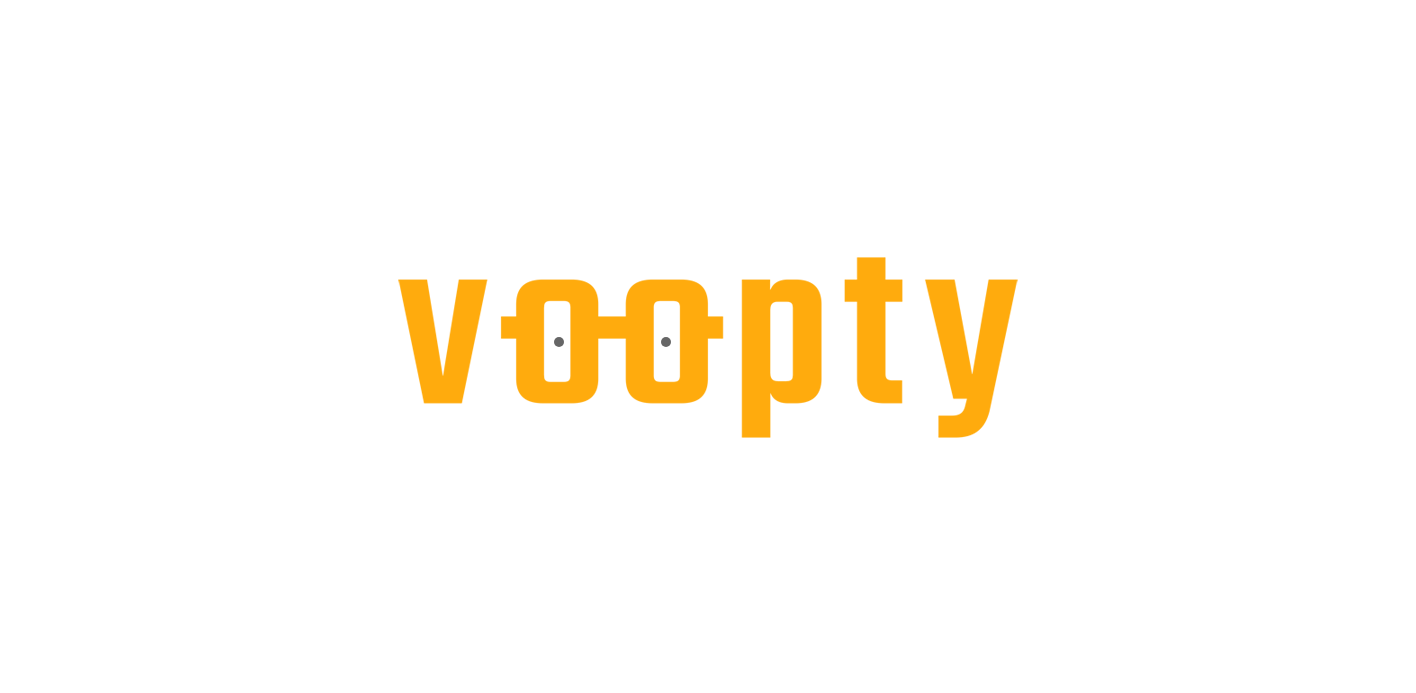 scroll, scrollTop: 0, scrollLeft: 0, axis: both 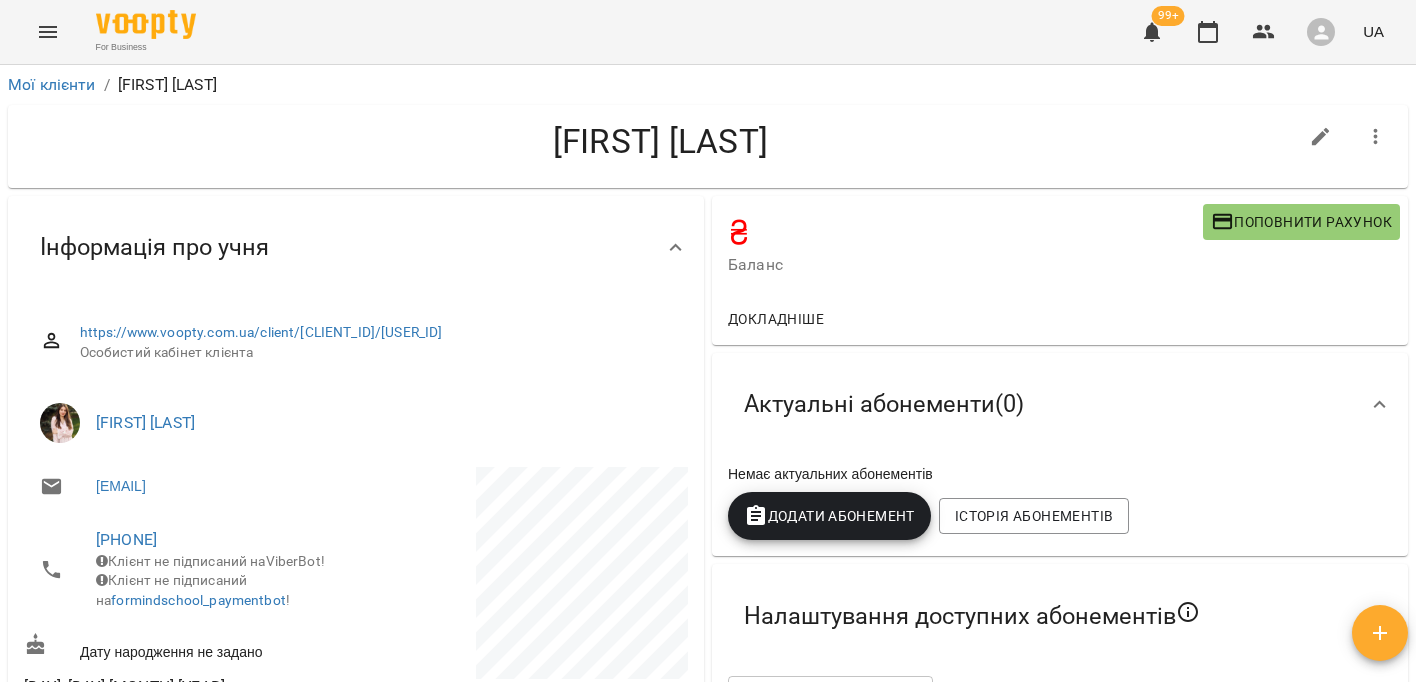 click on "Мої клієнти / Юлія Листопадова" at bounding box center [708, 85] 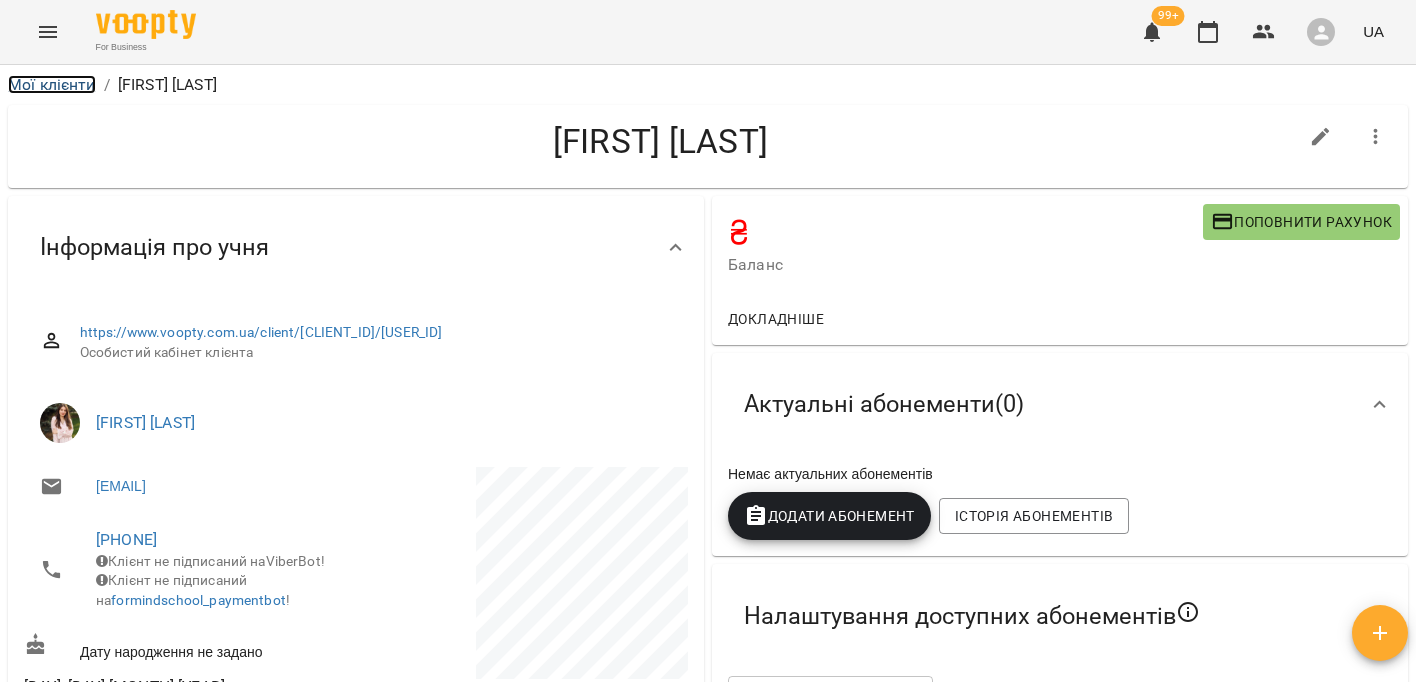 click on "Мої клієнти" at bounding box center (52, 84) 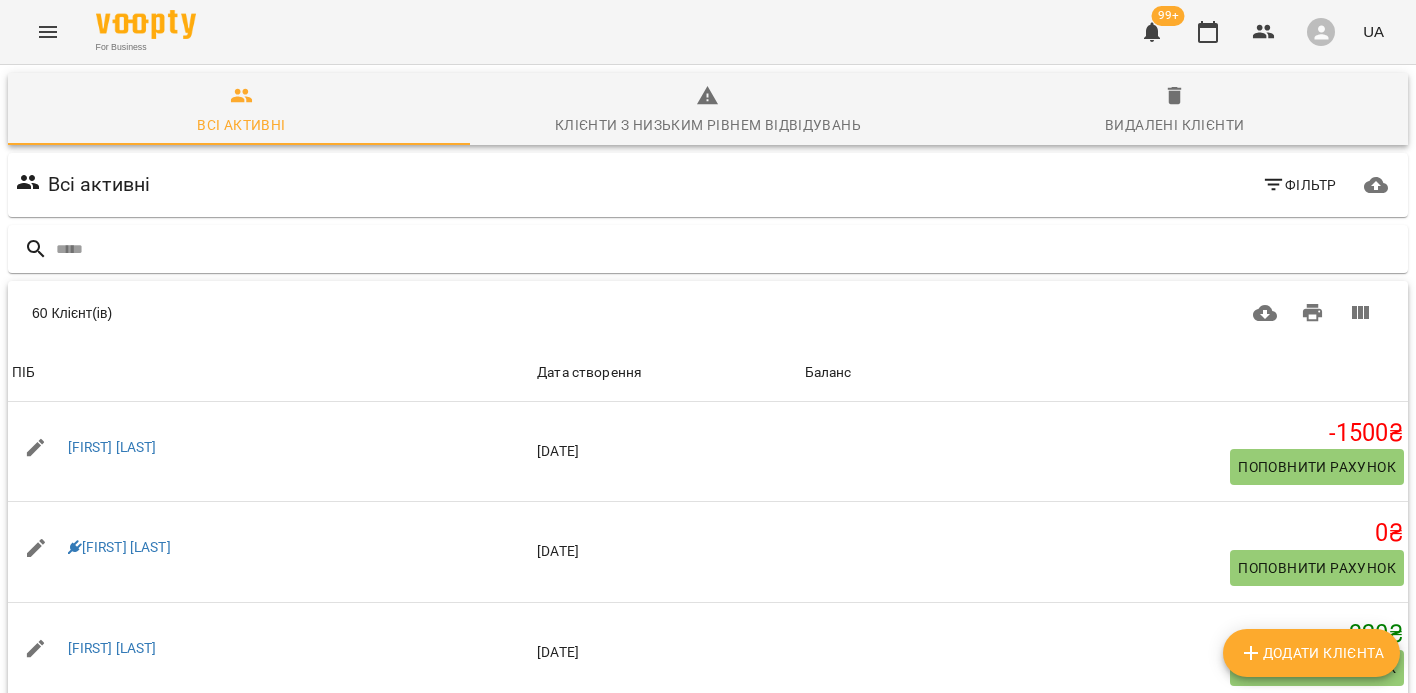 click on "Додати клієнта" at bounding box center [1311, 653] 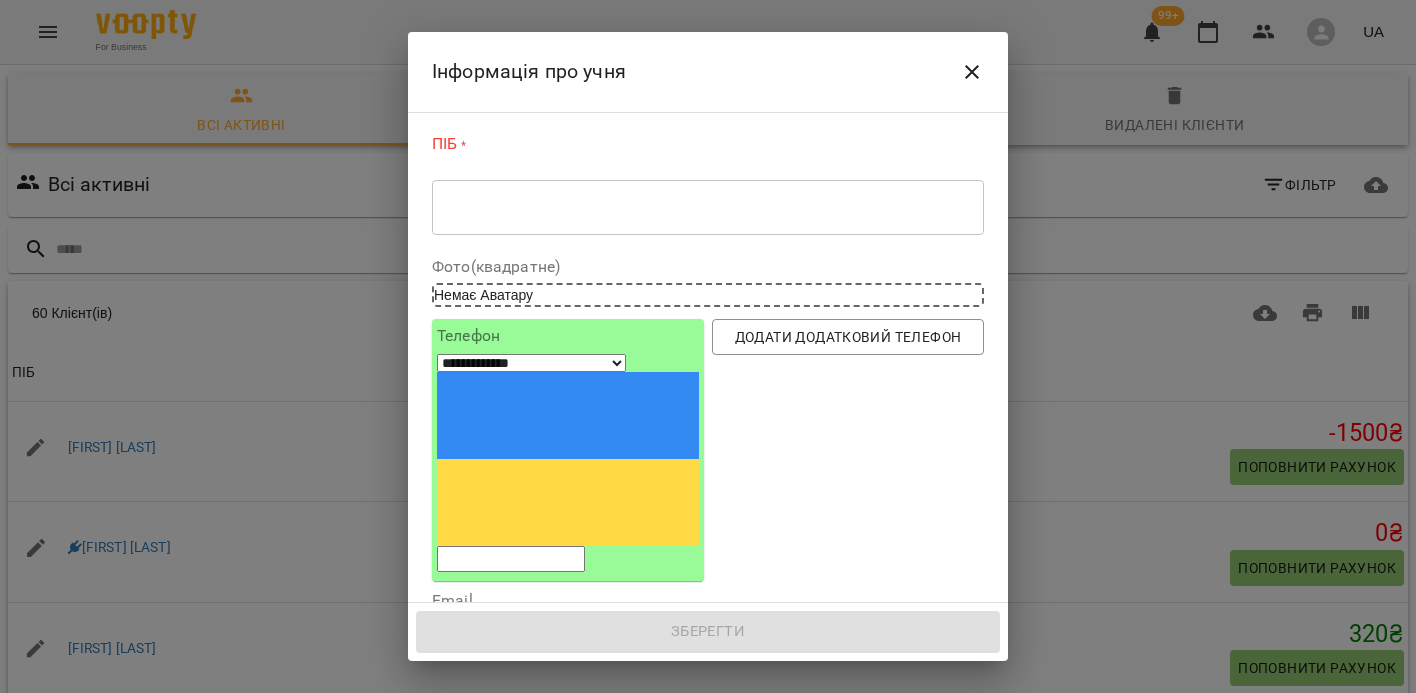 click on "* ​" at bounding box center [708, 207] 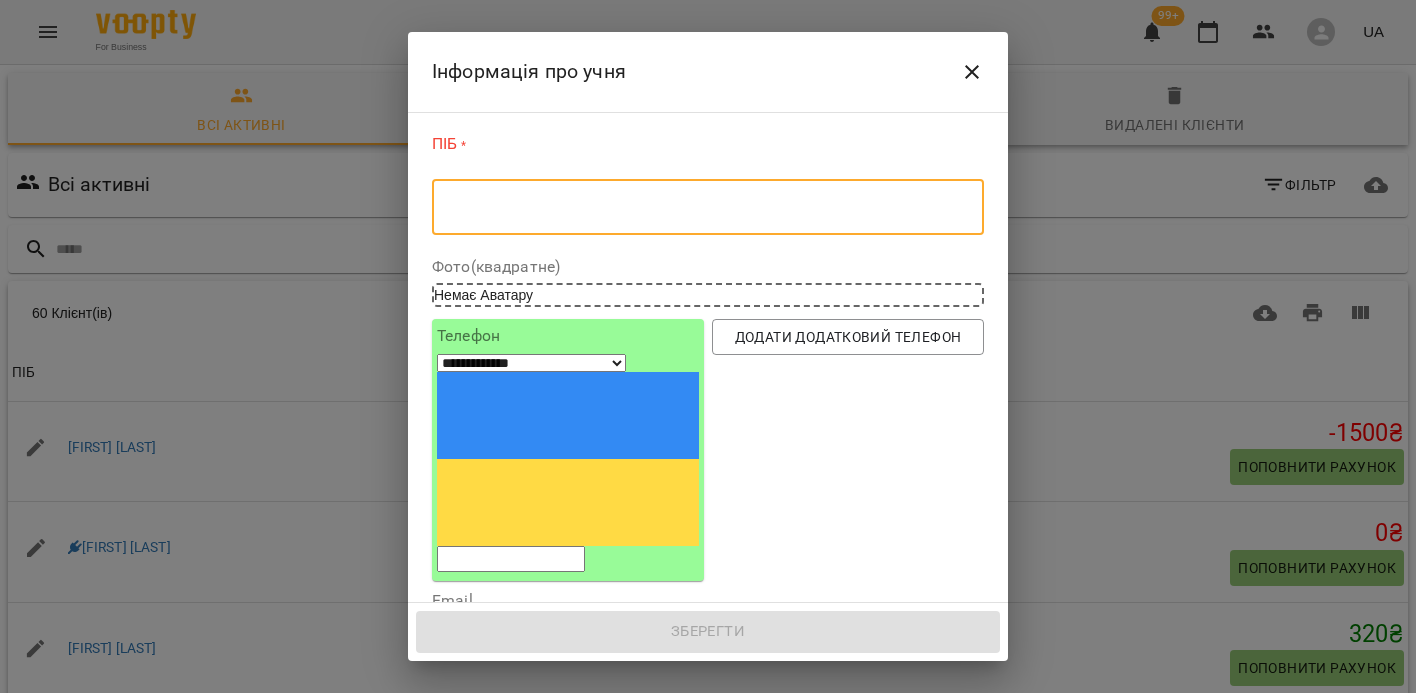 paste on "******" 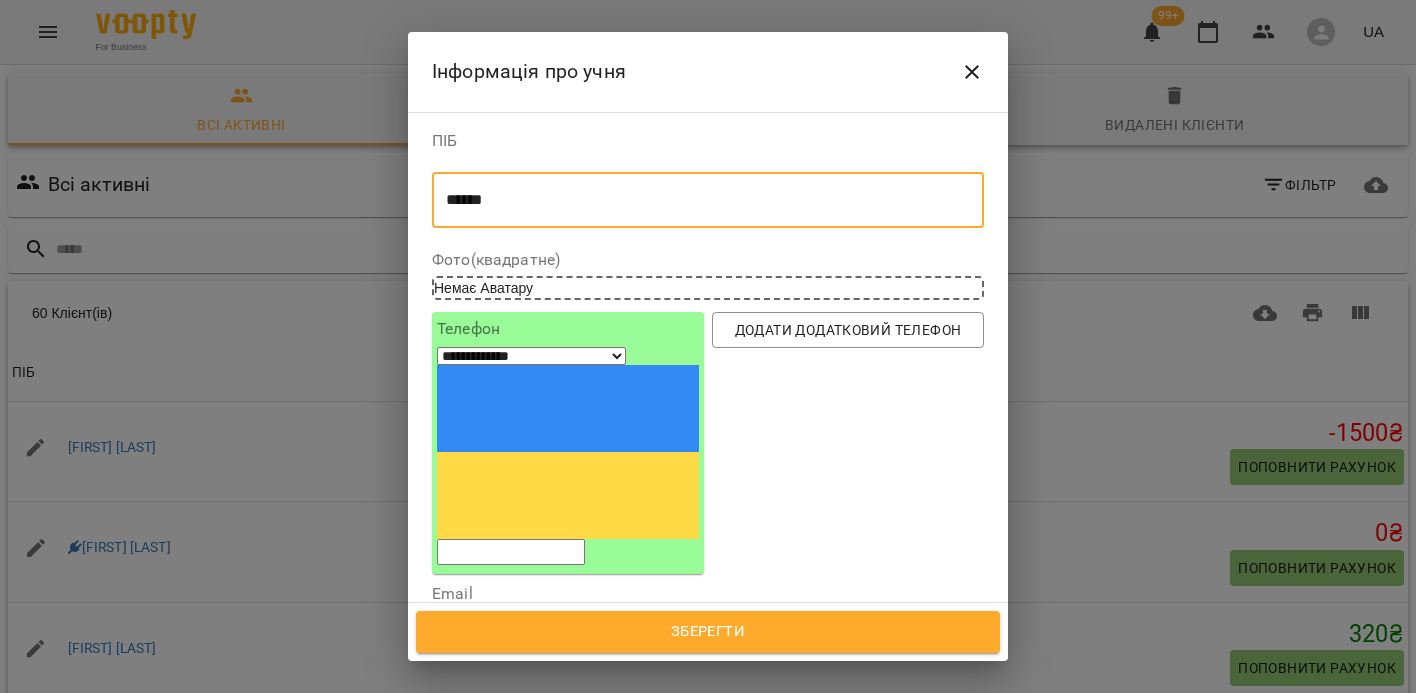 type on "******" 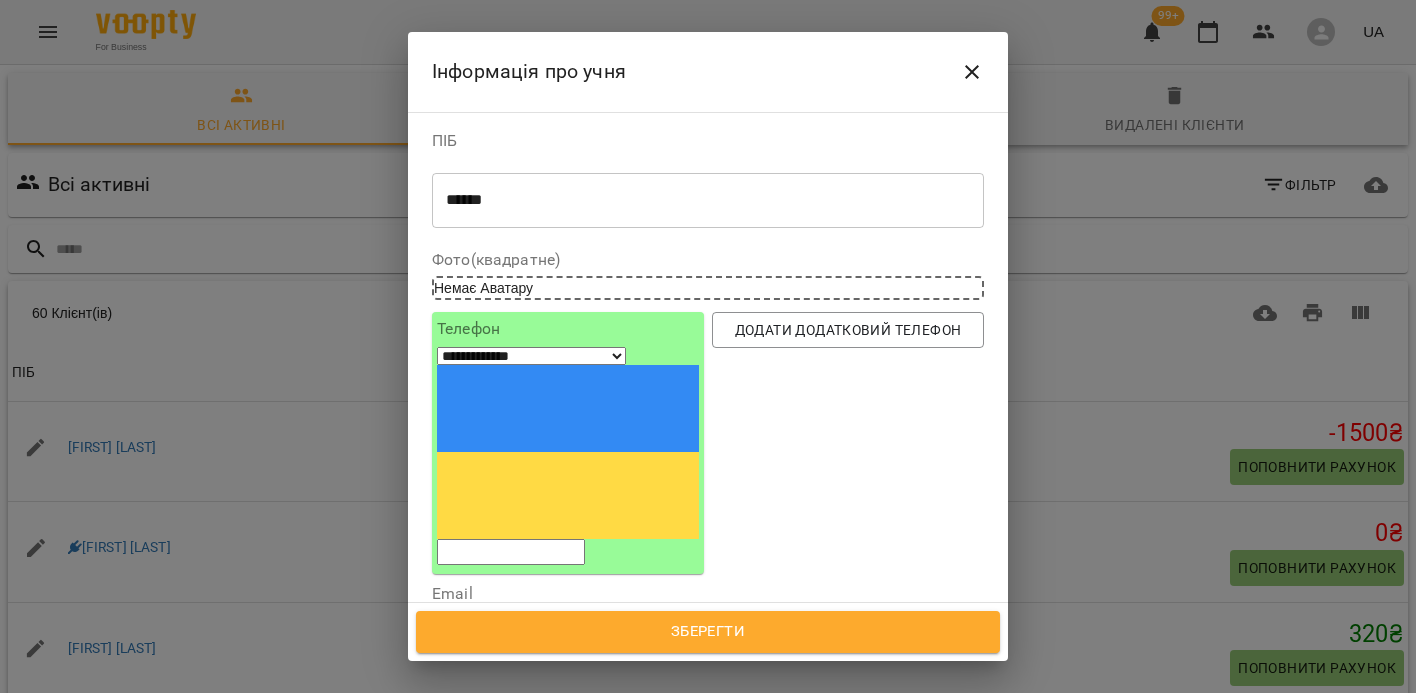 click at bounding box center (511, 552) 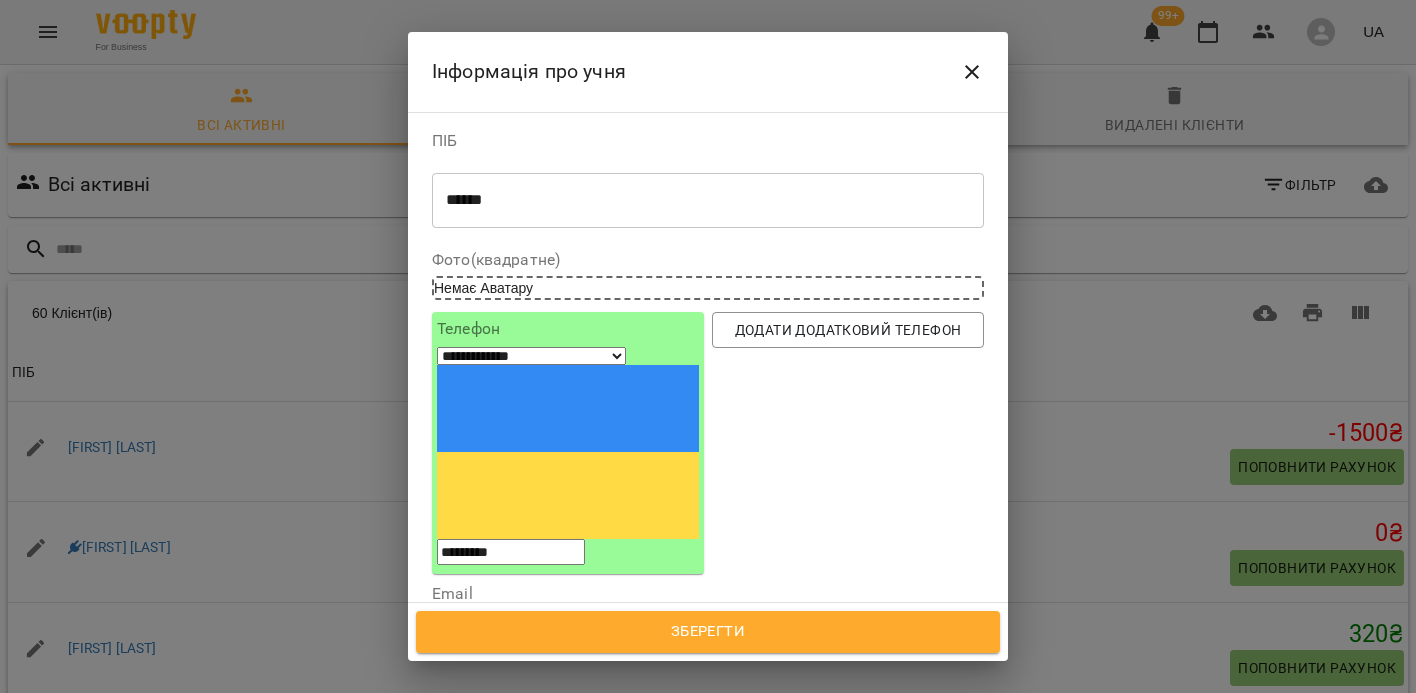 type on "*********" 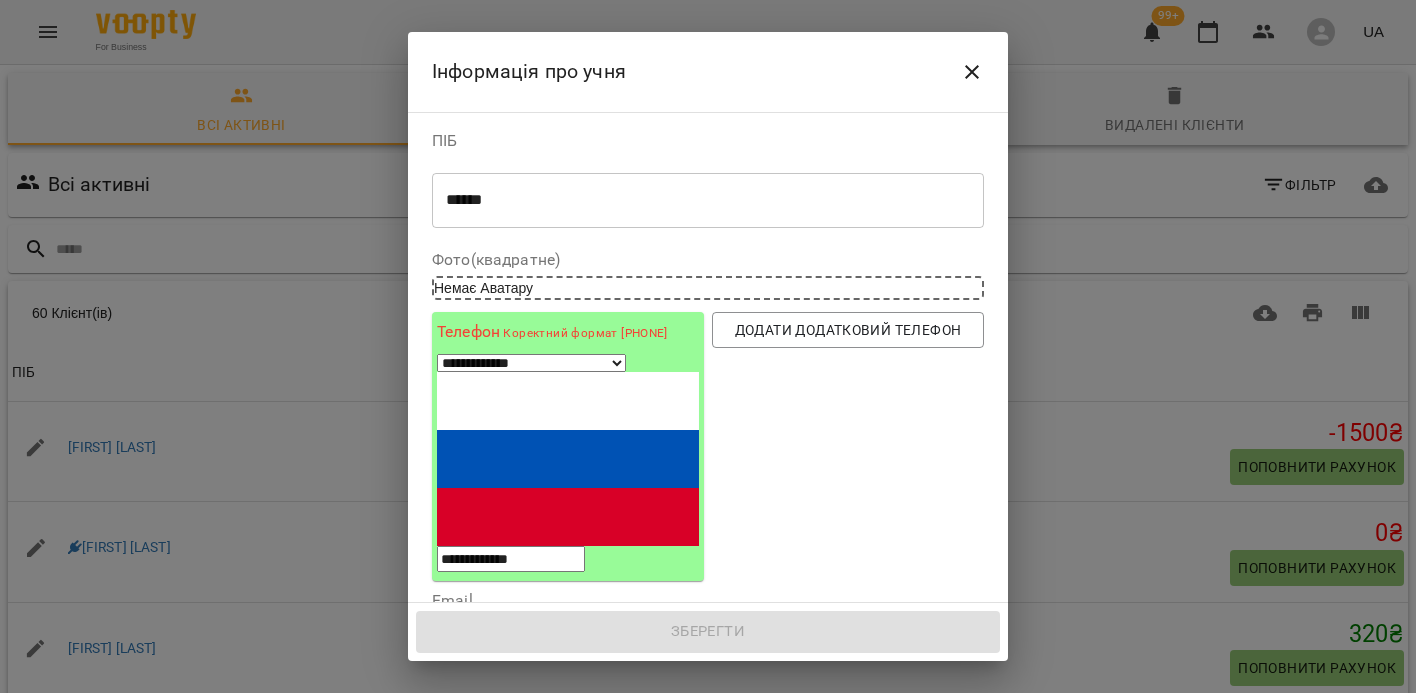 select on "**" 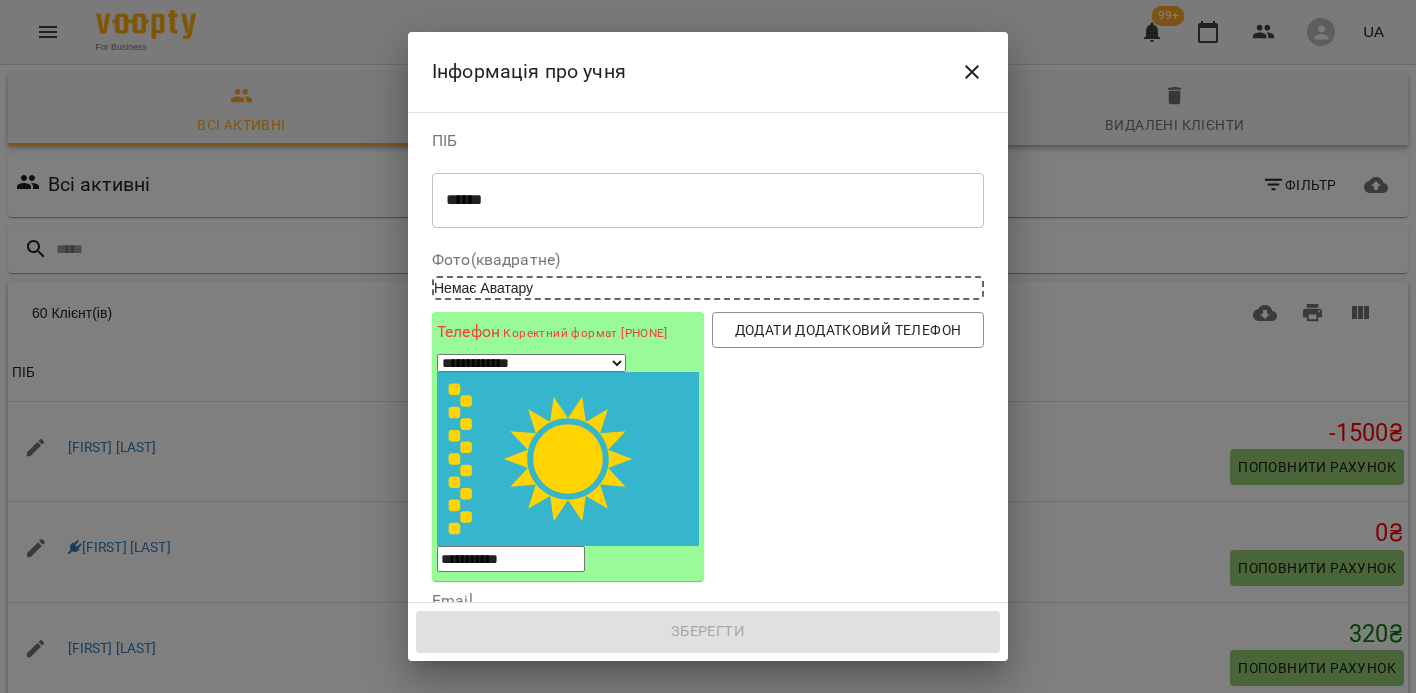 select on "**" 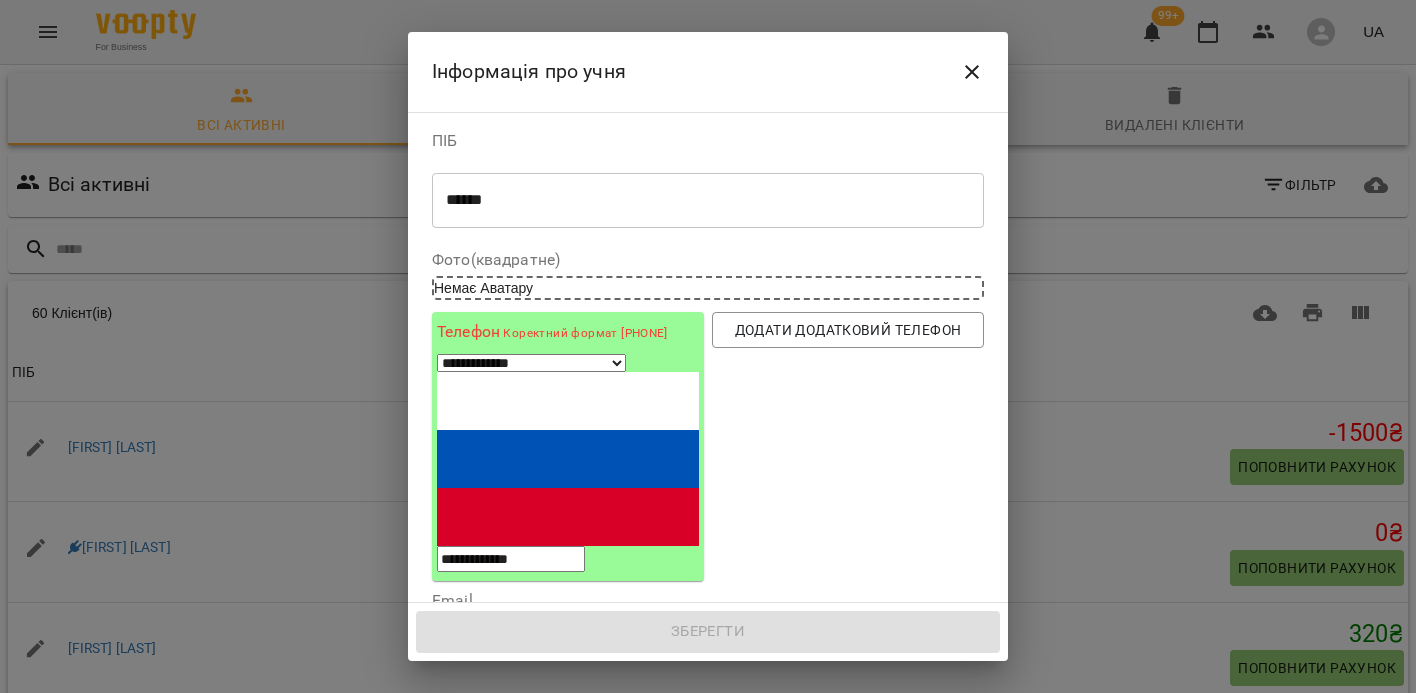 select on "**" 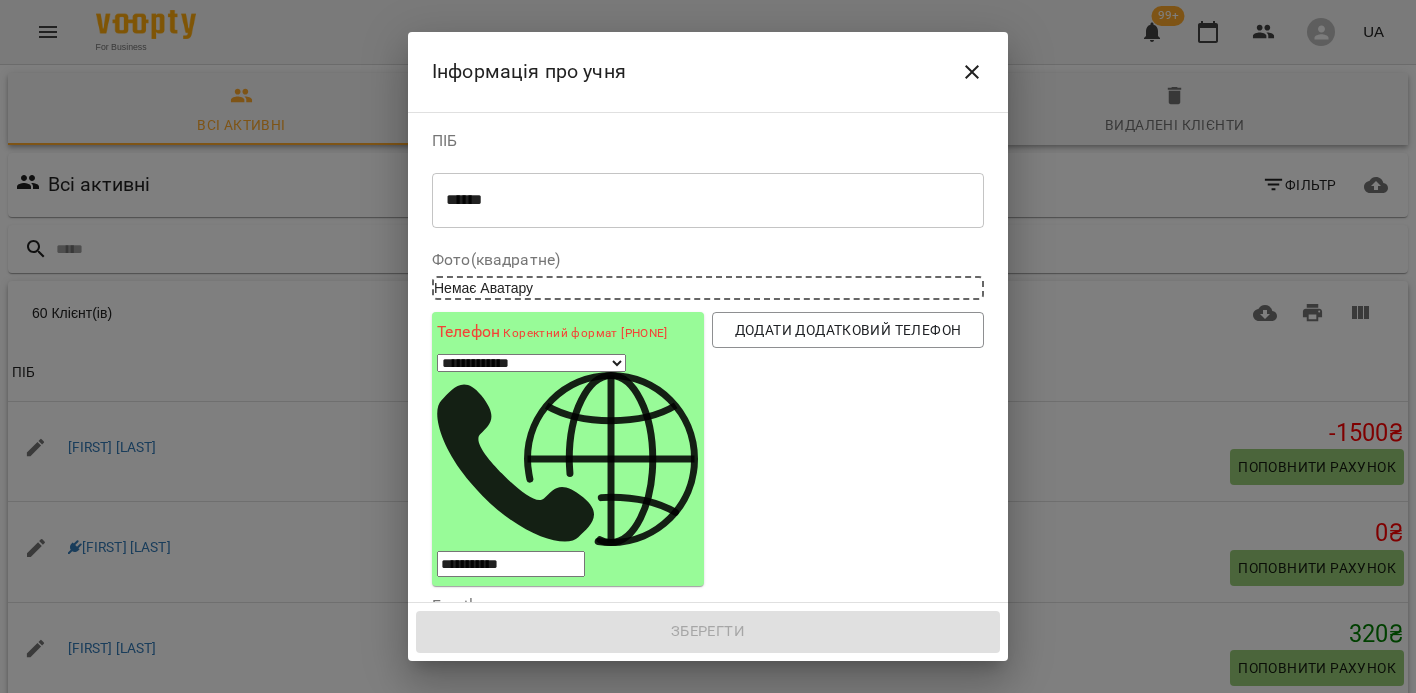 select on "**" 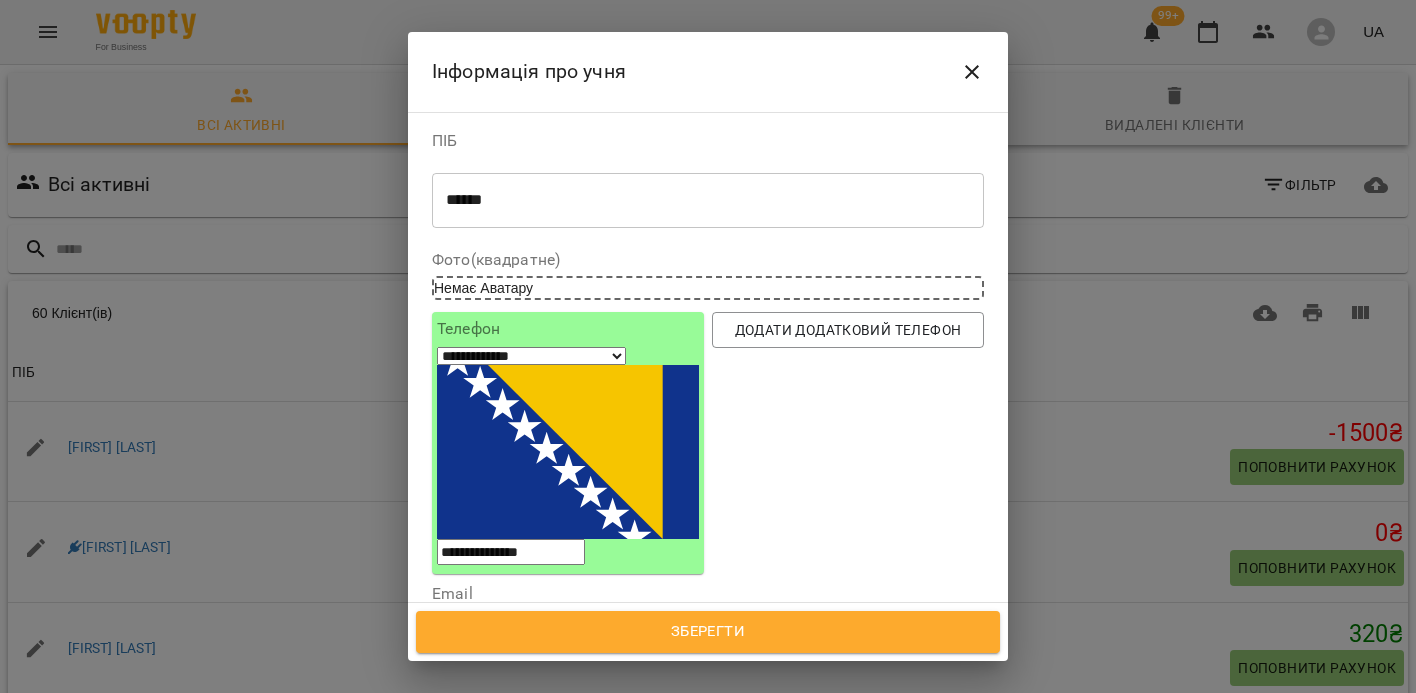 type on "**********" 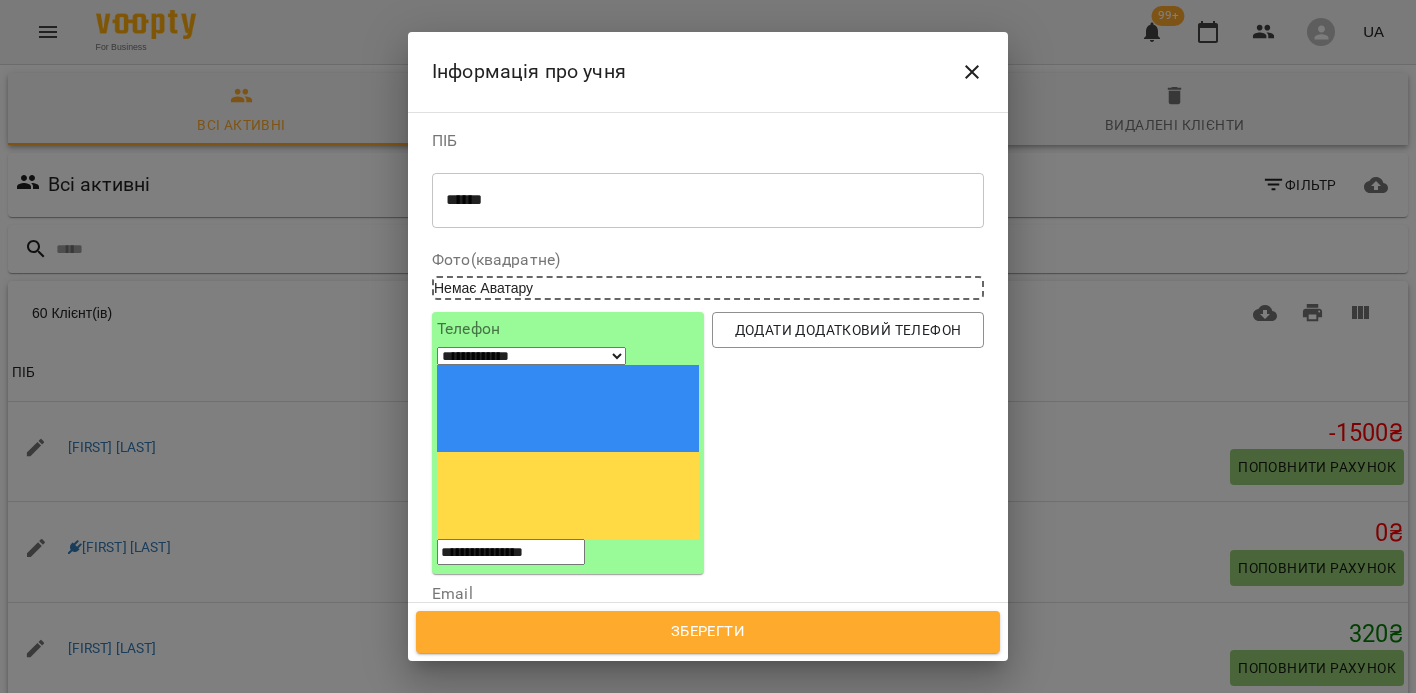 type on "**********" 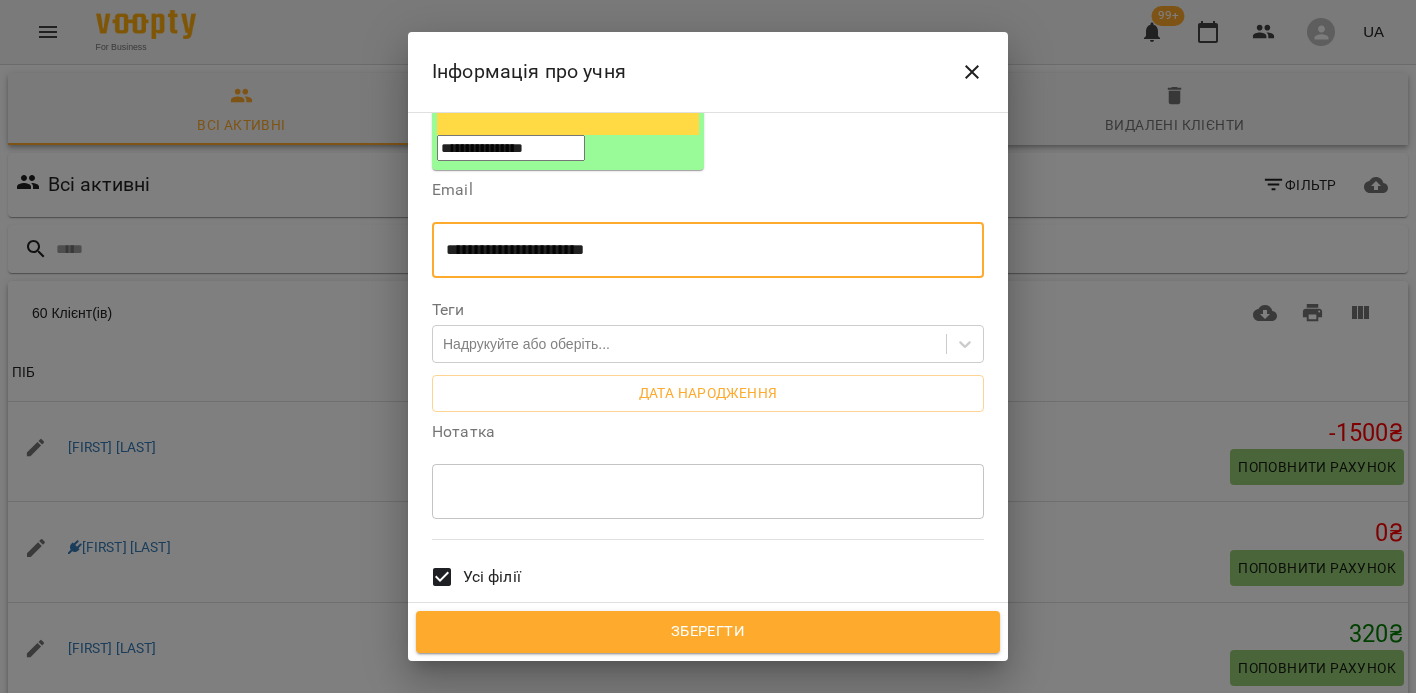 scroll, scrollTop: 520, scrollLeft: 0, axis: vertical 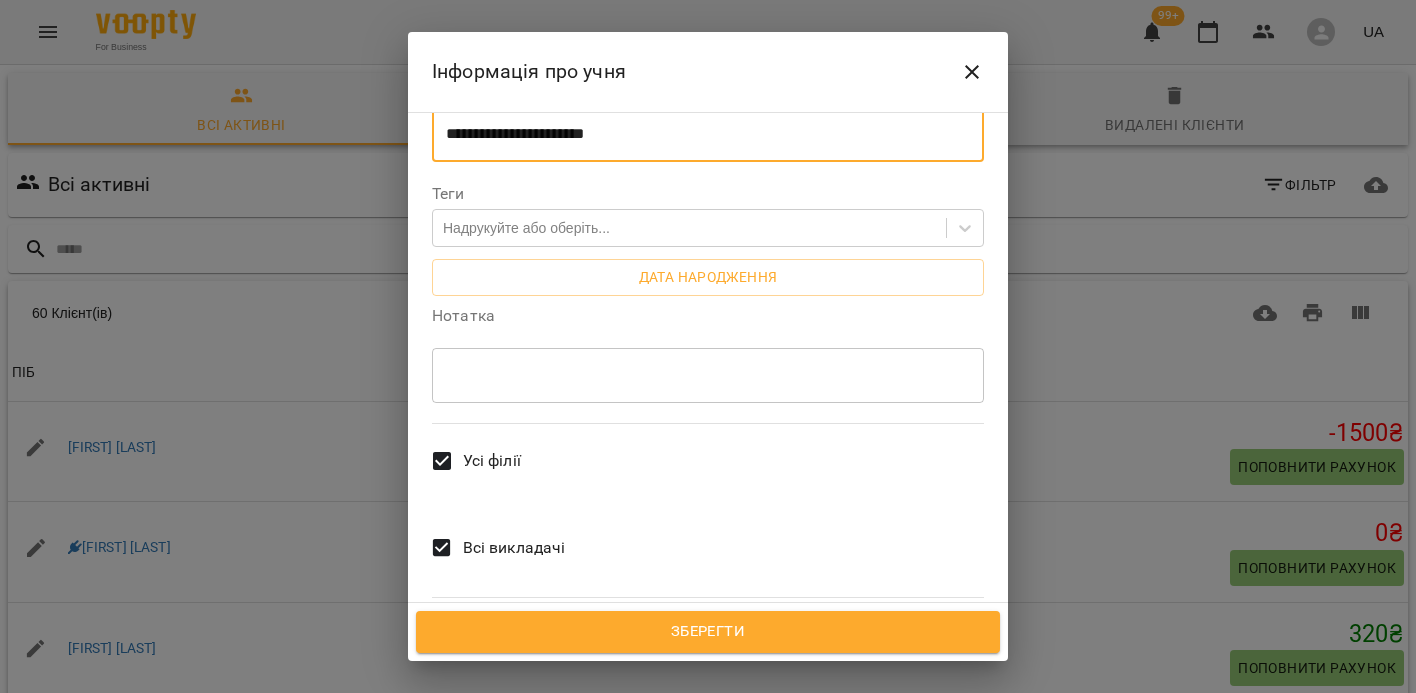 type on "**********" 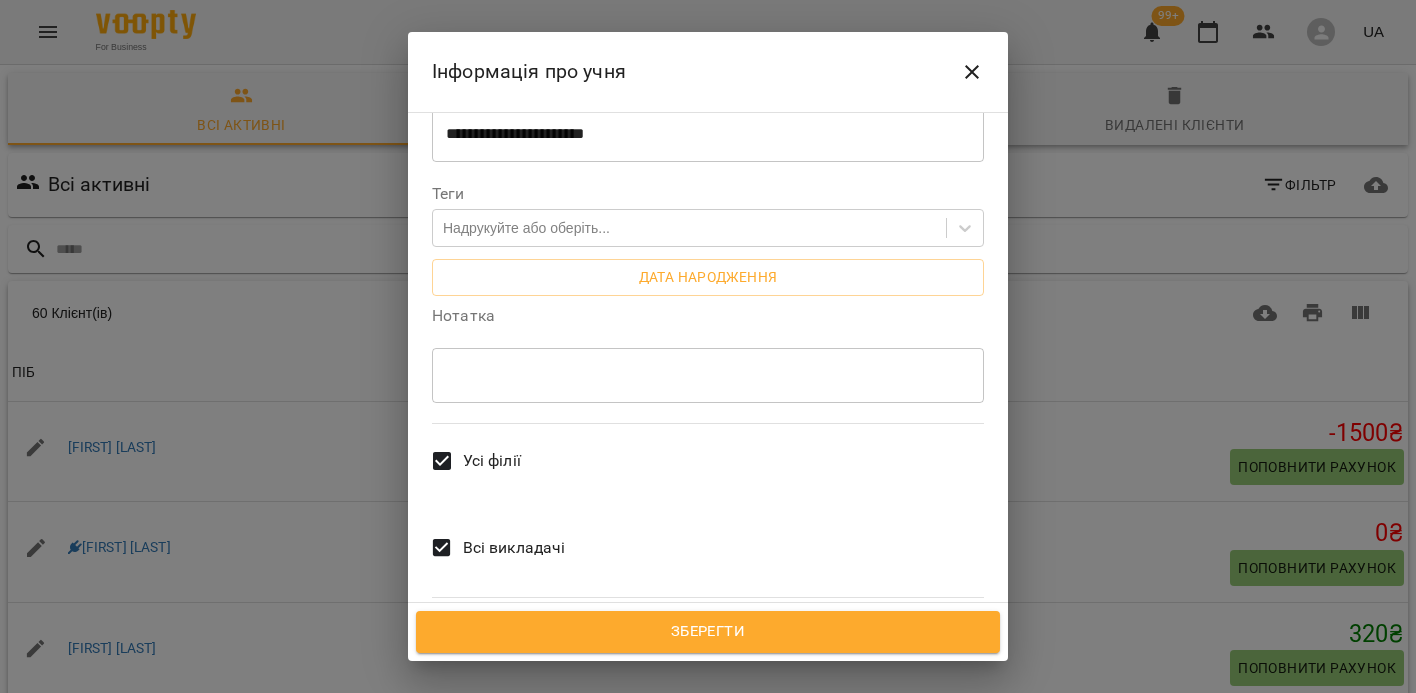 click on "Всі викладачі" at bounding box center (708, 550) 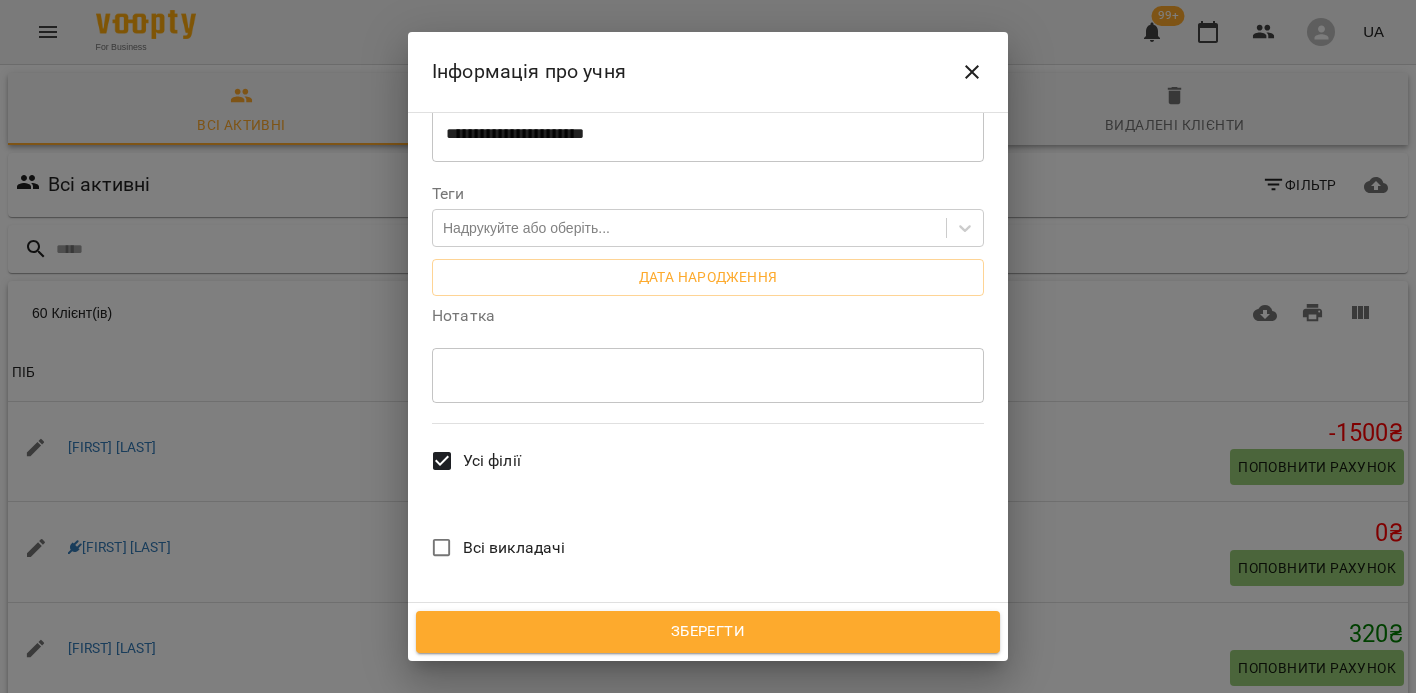 click on "[FIRST] [LAST]" at bounding box center [694, 693] 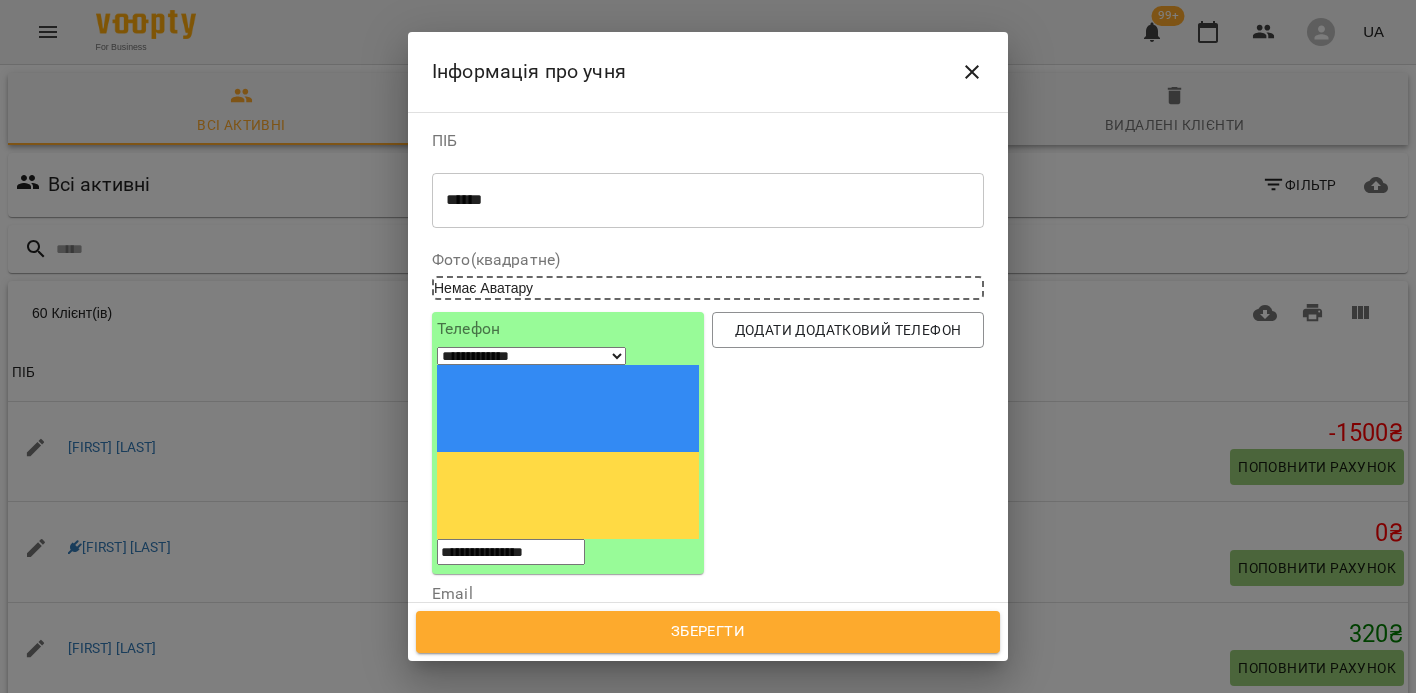 click on "******" at bounding box center [700, 200] 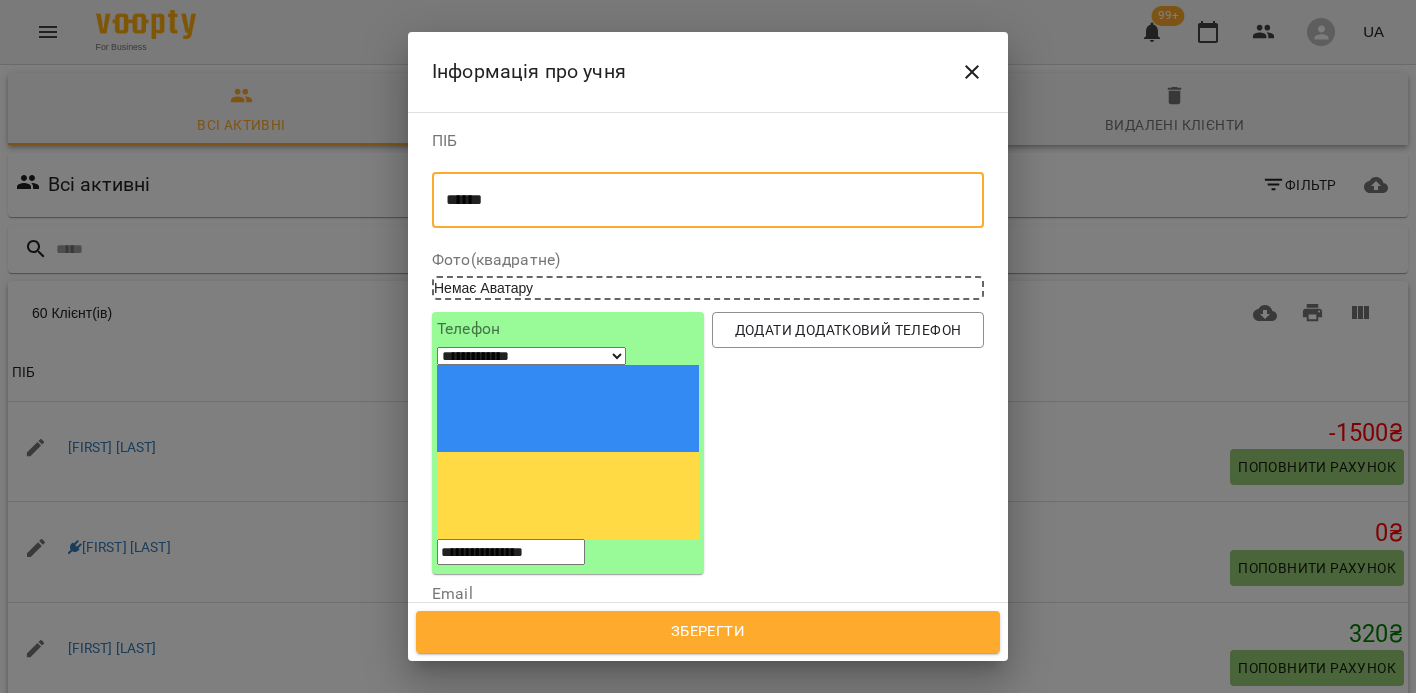click on "******" at bounding box center [700, 200] 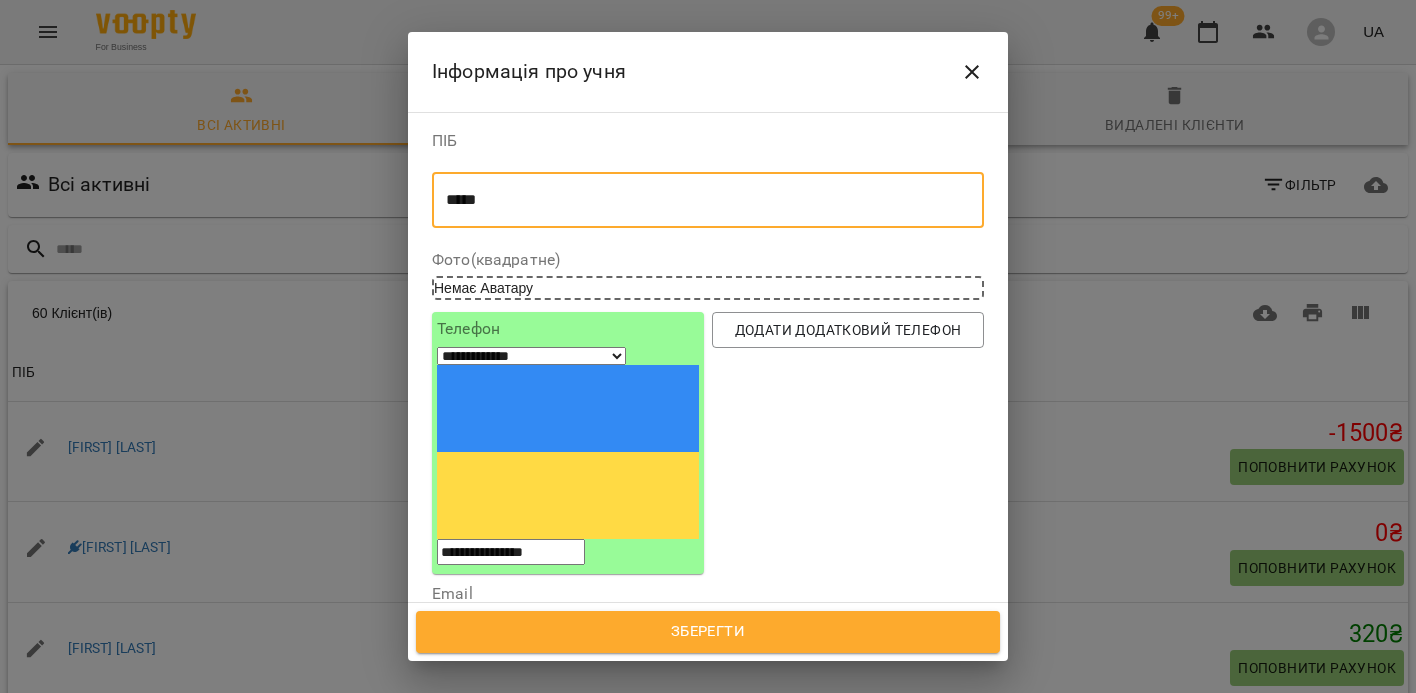 type on "*****" 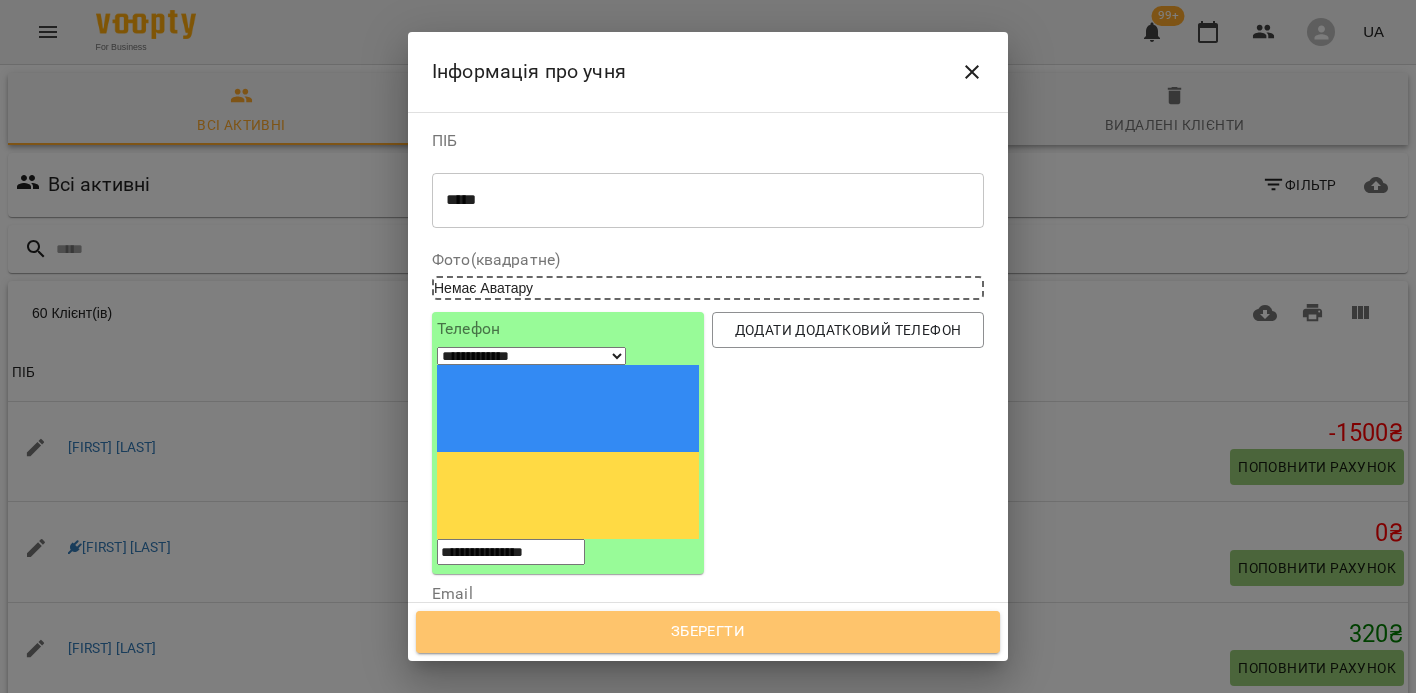 click on "Зберегти" at bounding box center [708, 632] 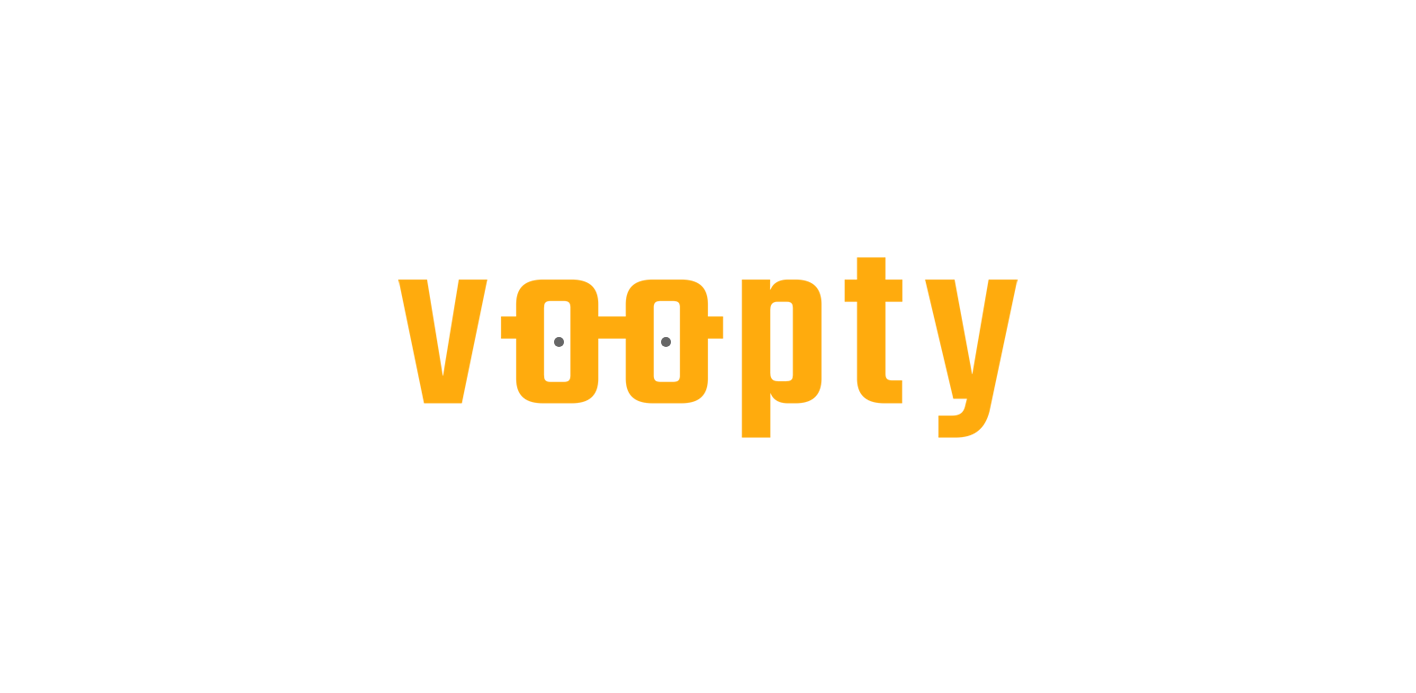 scroll, scrollTop: 0, scrollLeft: 0, axis: both 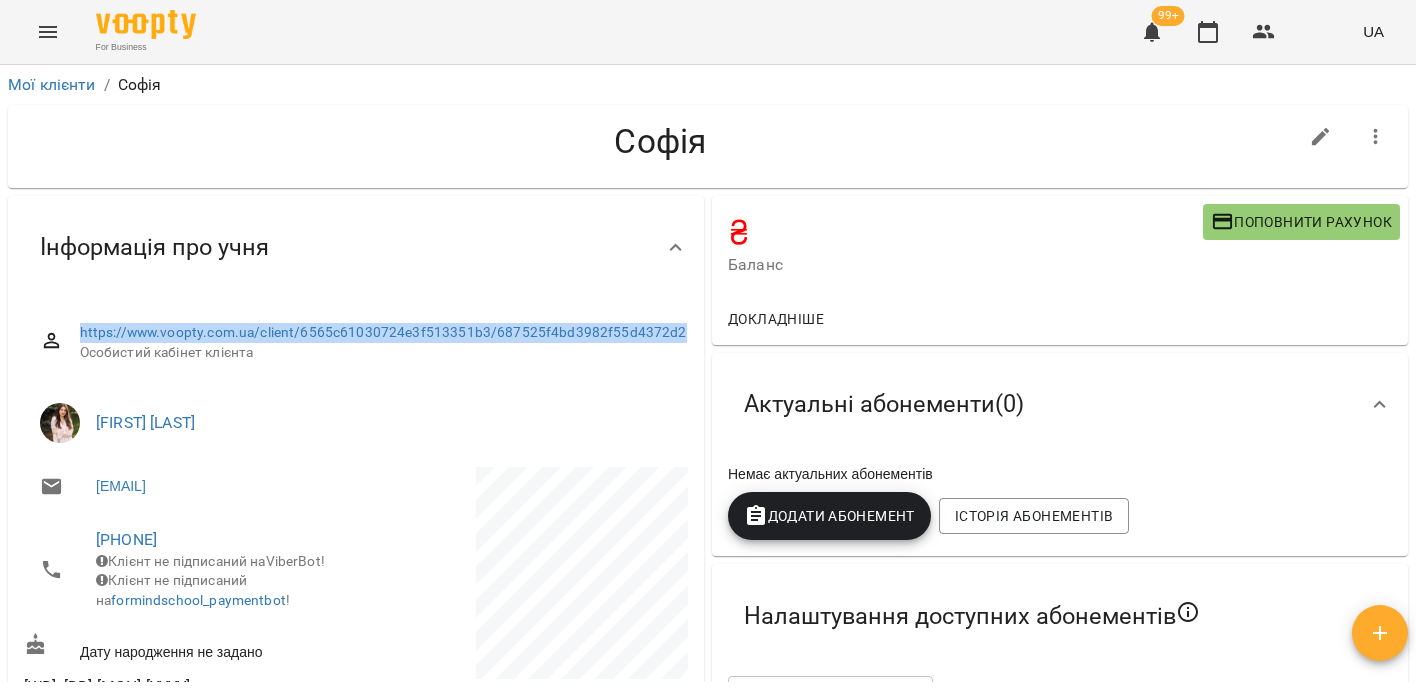 drag, startPoint x: 230, startPoint y: 349, endPoint x: 86, endPoint y: 303, distance: 151.16878 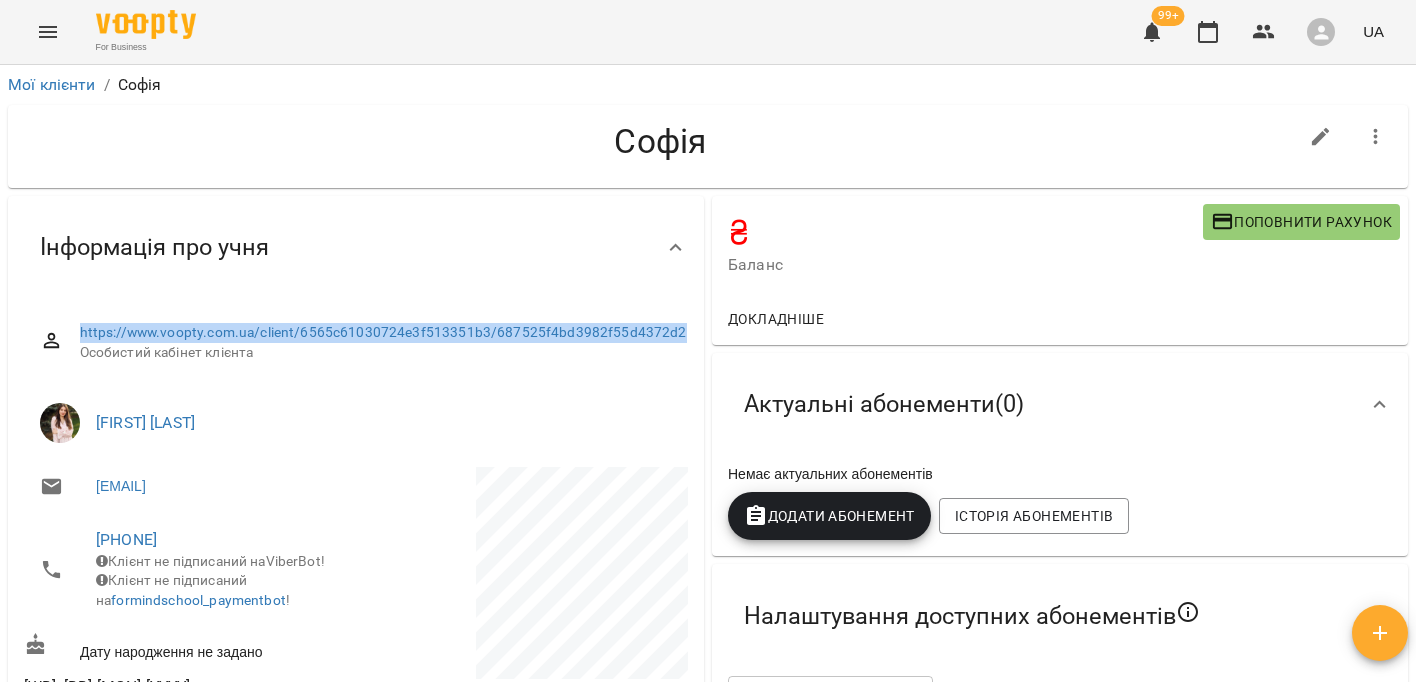 click at bounding box center [1321, 137] 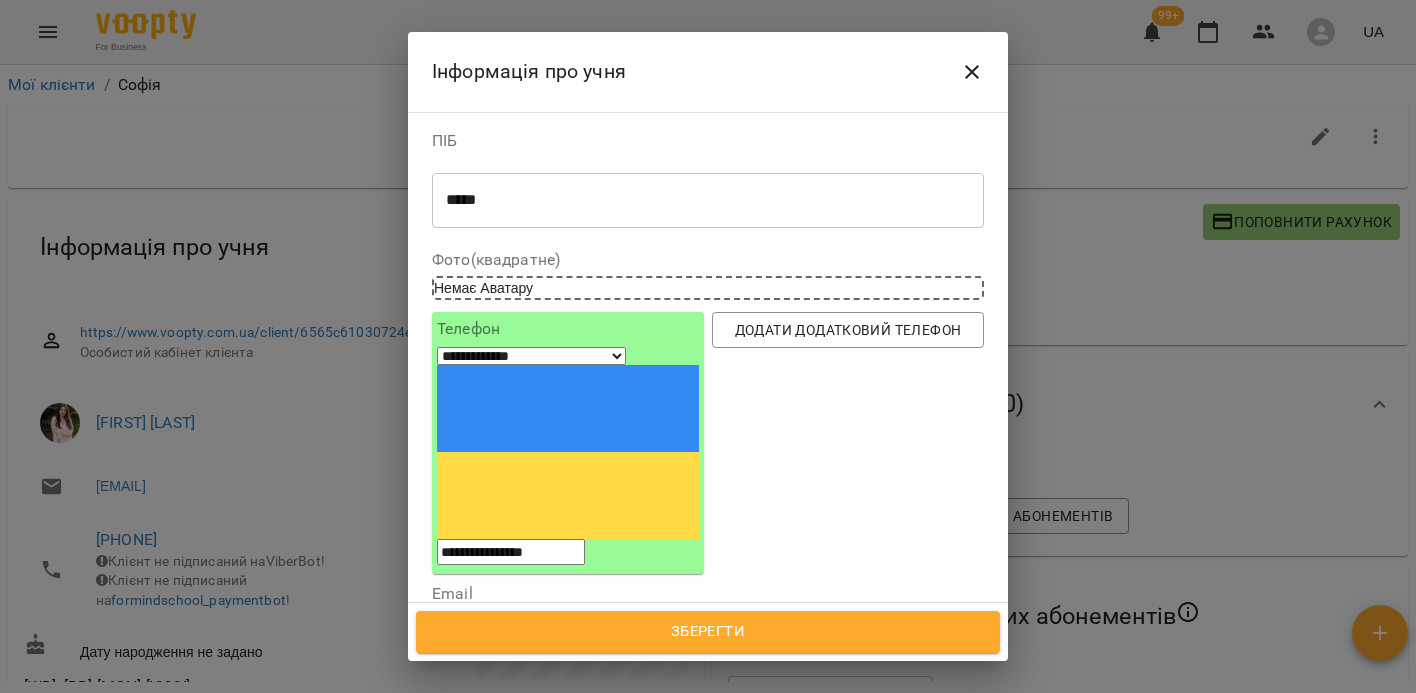 click on "***** * ​" at bounding box center [708, 200] 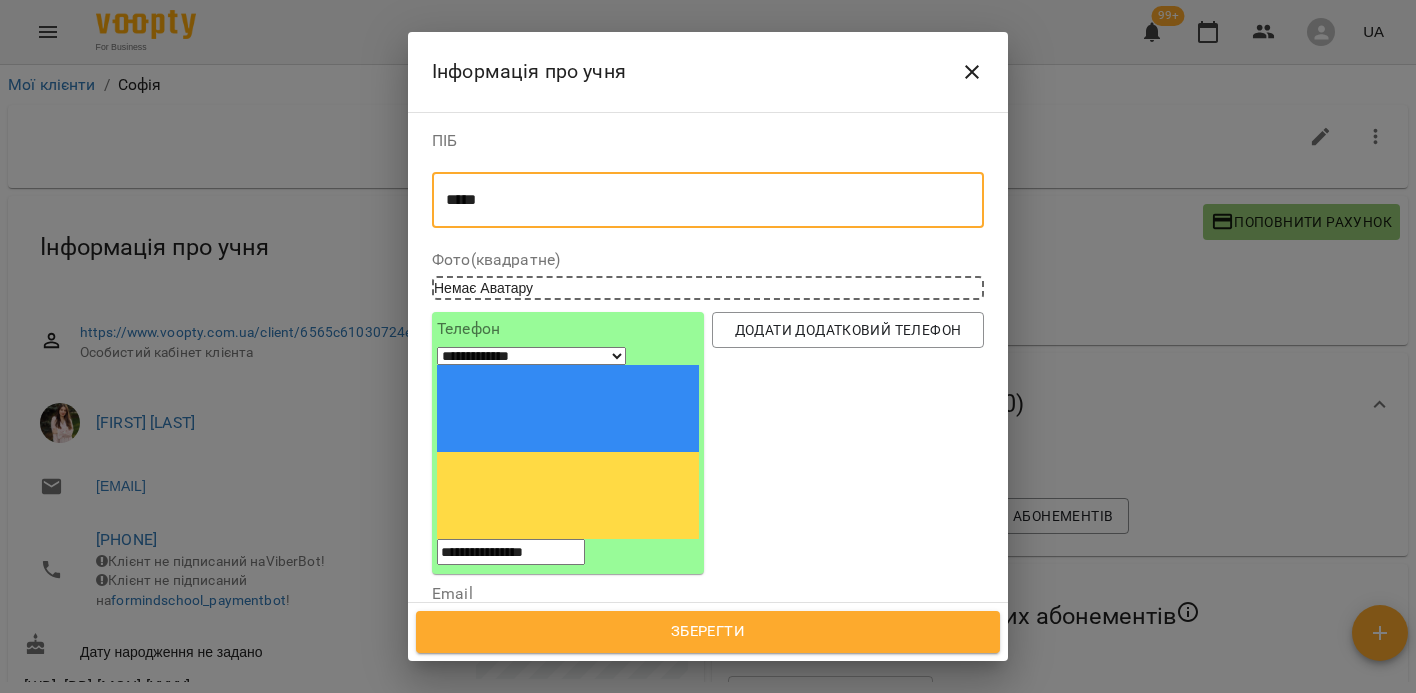 click on "*****" at bounding box center (700, 200) 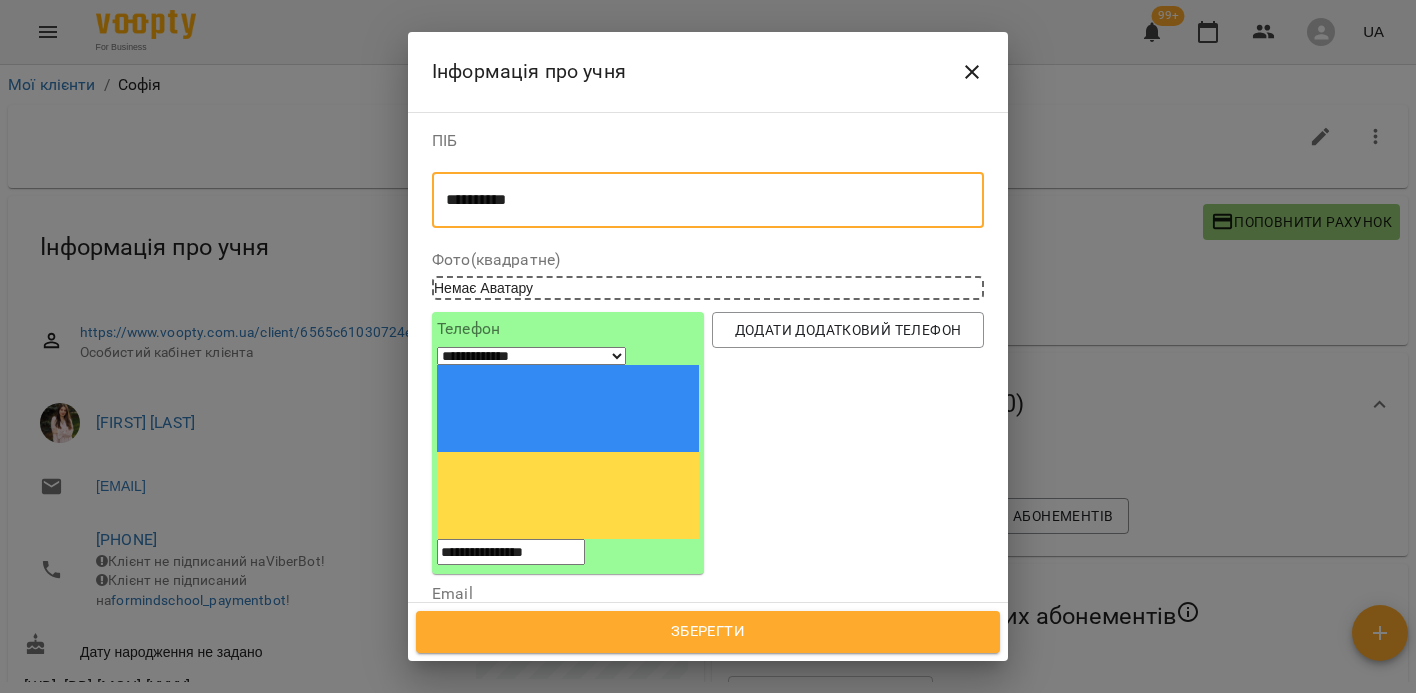 type on "**********" 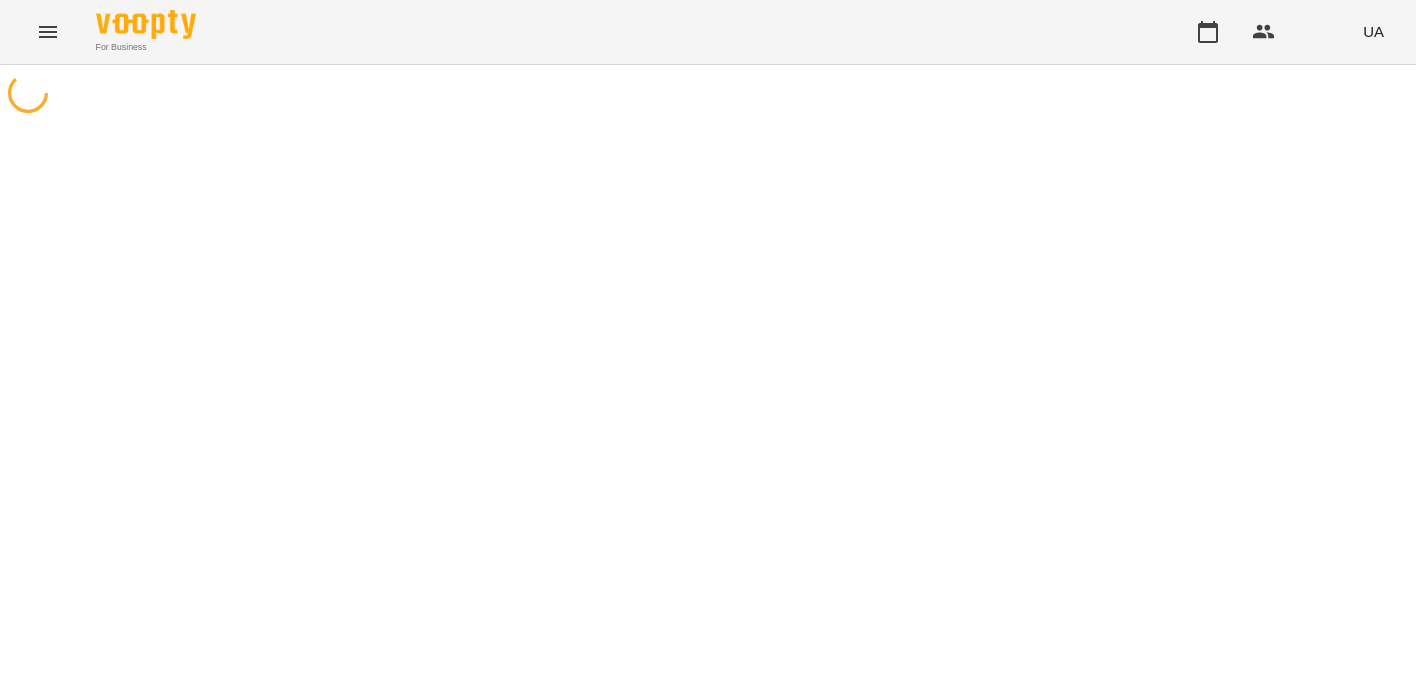 scroll, scrollTop: 0, scrollLeft: 0, axis: both 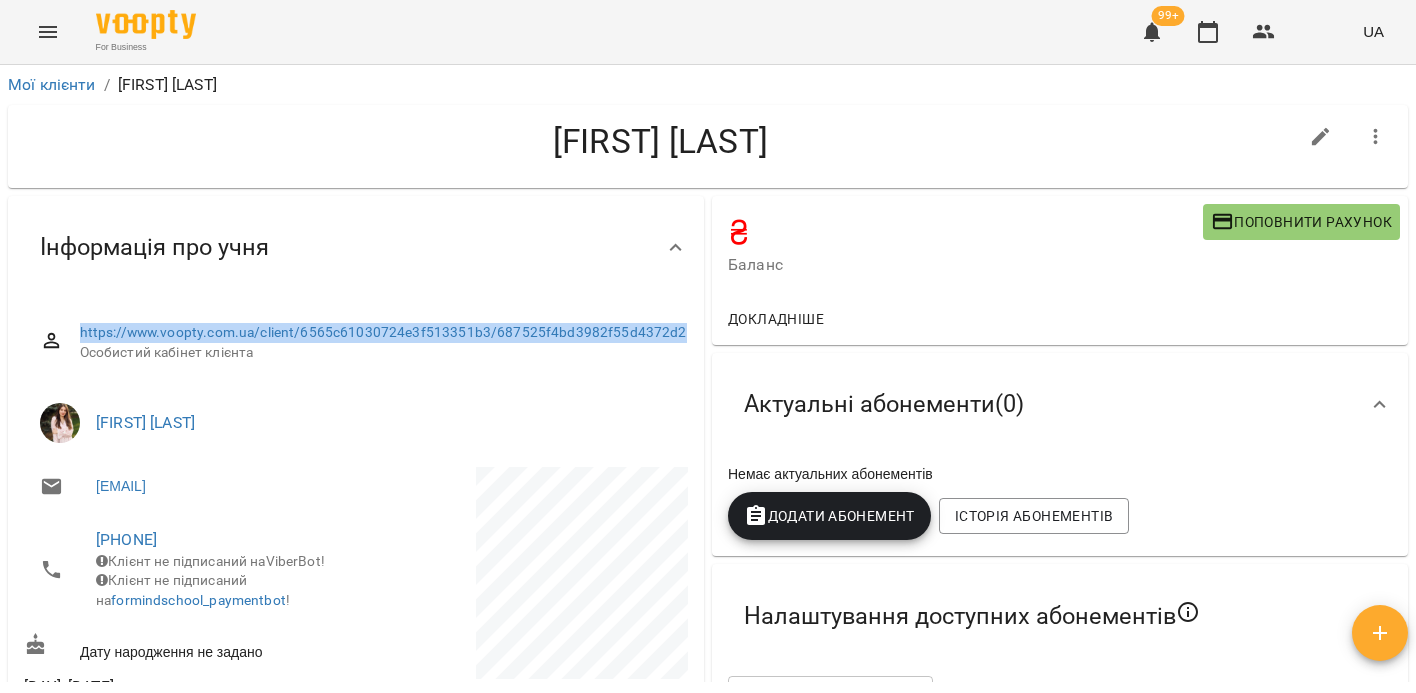 drag, startPoint x: 230, startPoint y: 344, endPoint x: 14, endPoint y: 311, distance: 218.50629 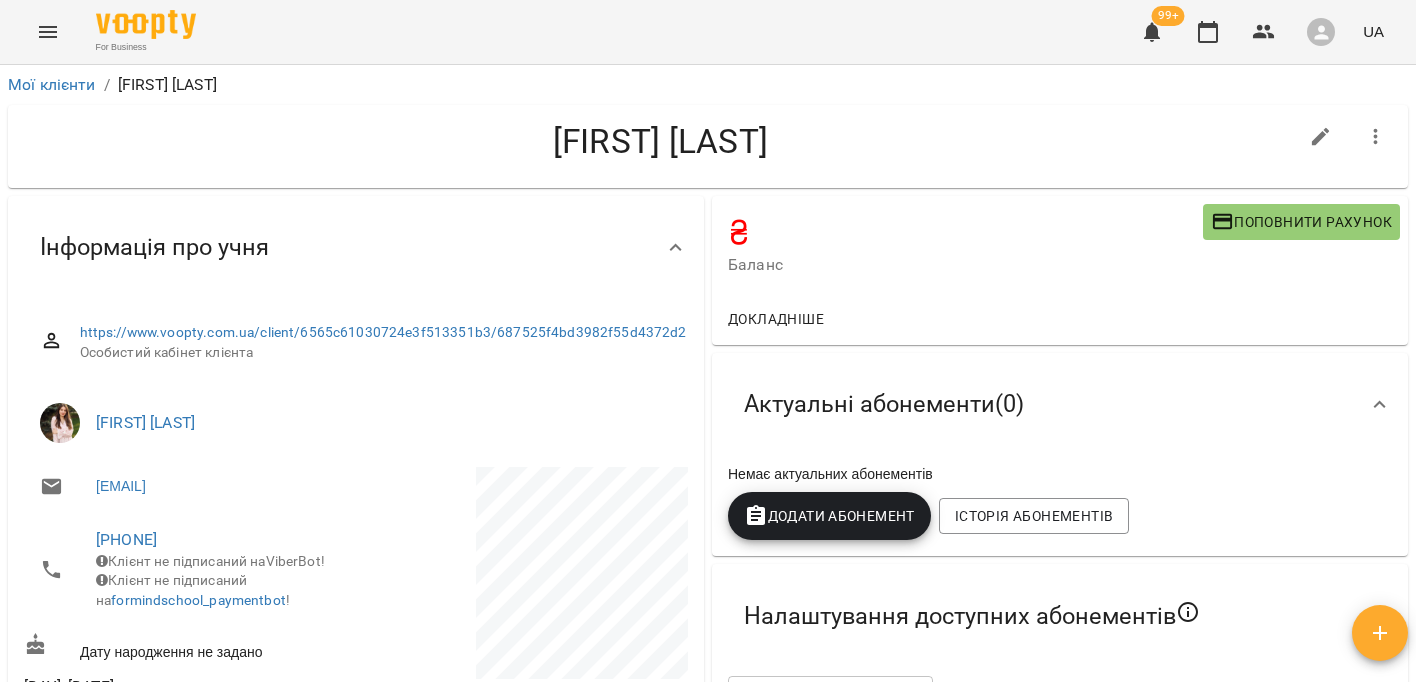 click on "For Business 99+ UA" at bounding box center [708, 32] 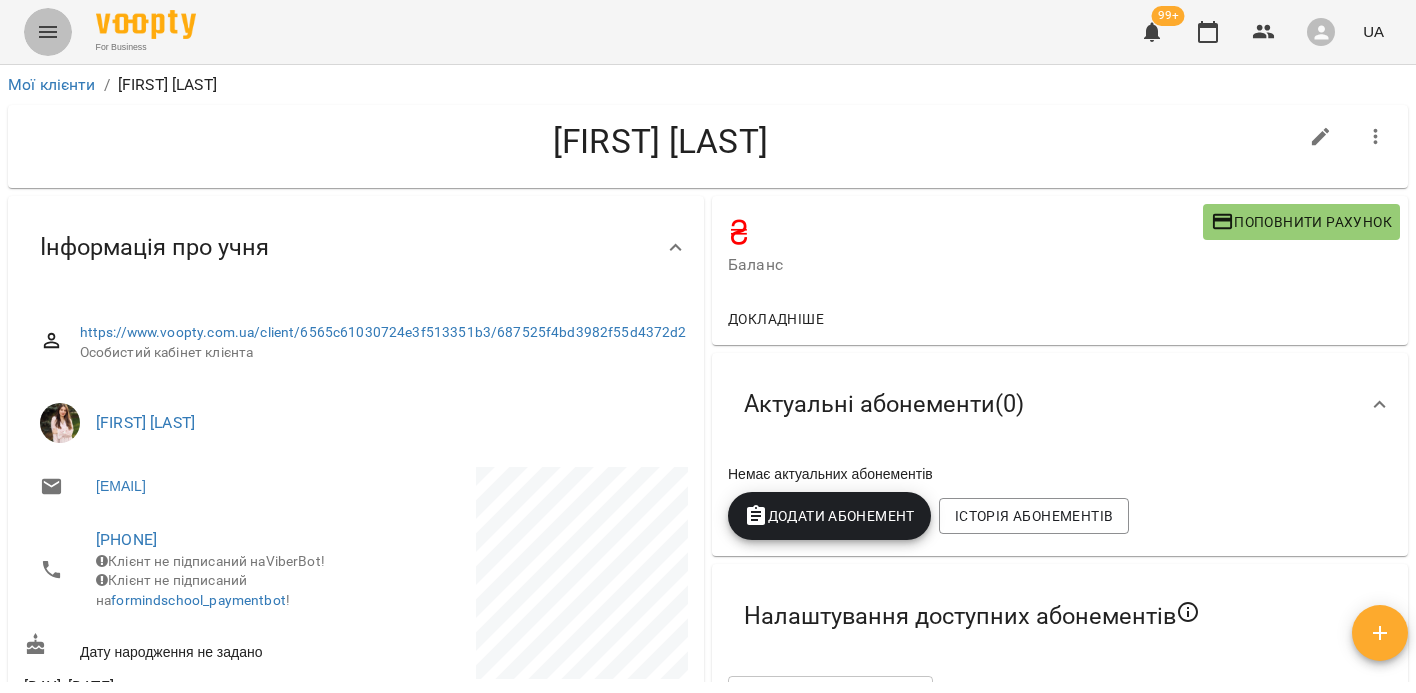 click at bounding box center (48, 32) 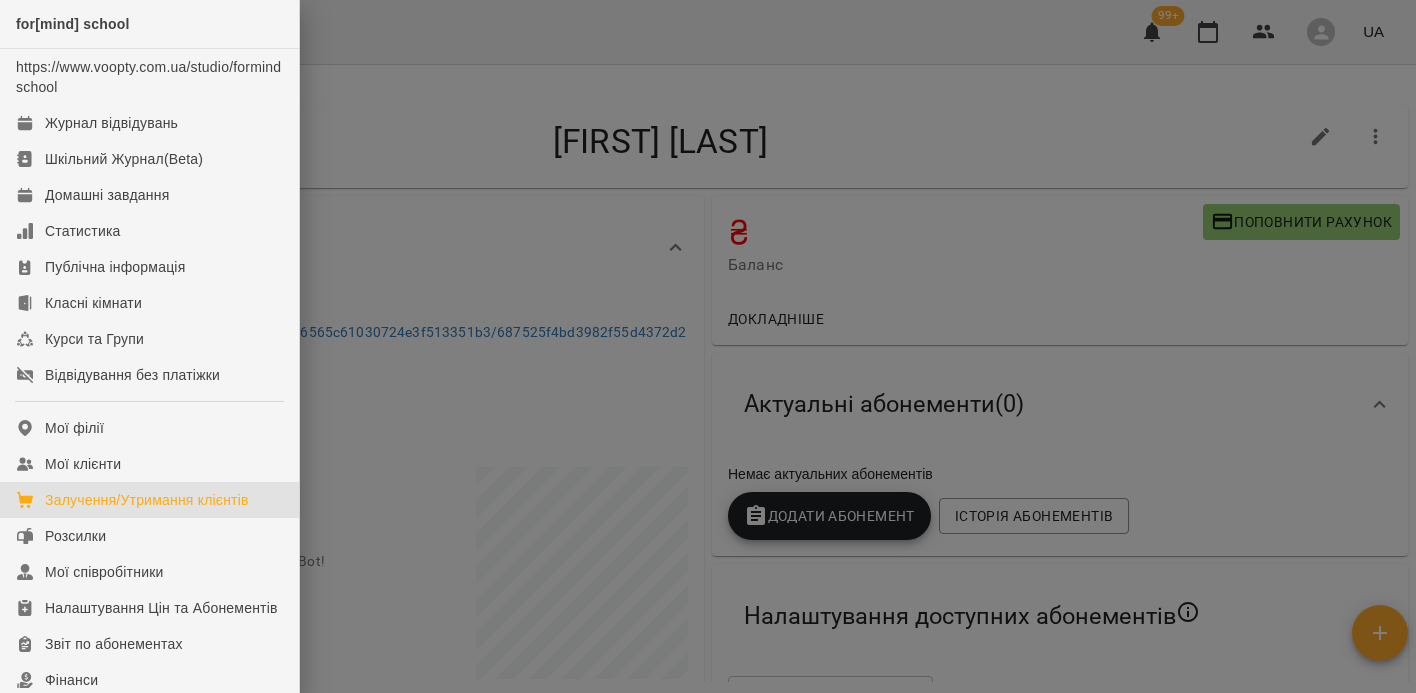 click on "Залучення/Утримання клієнтів" at bounding box center [147, 500] 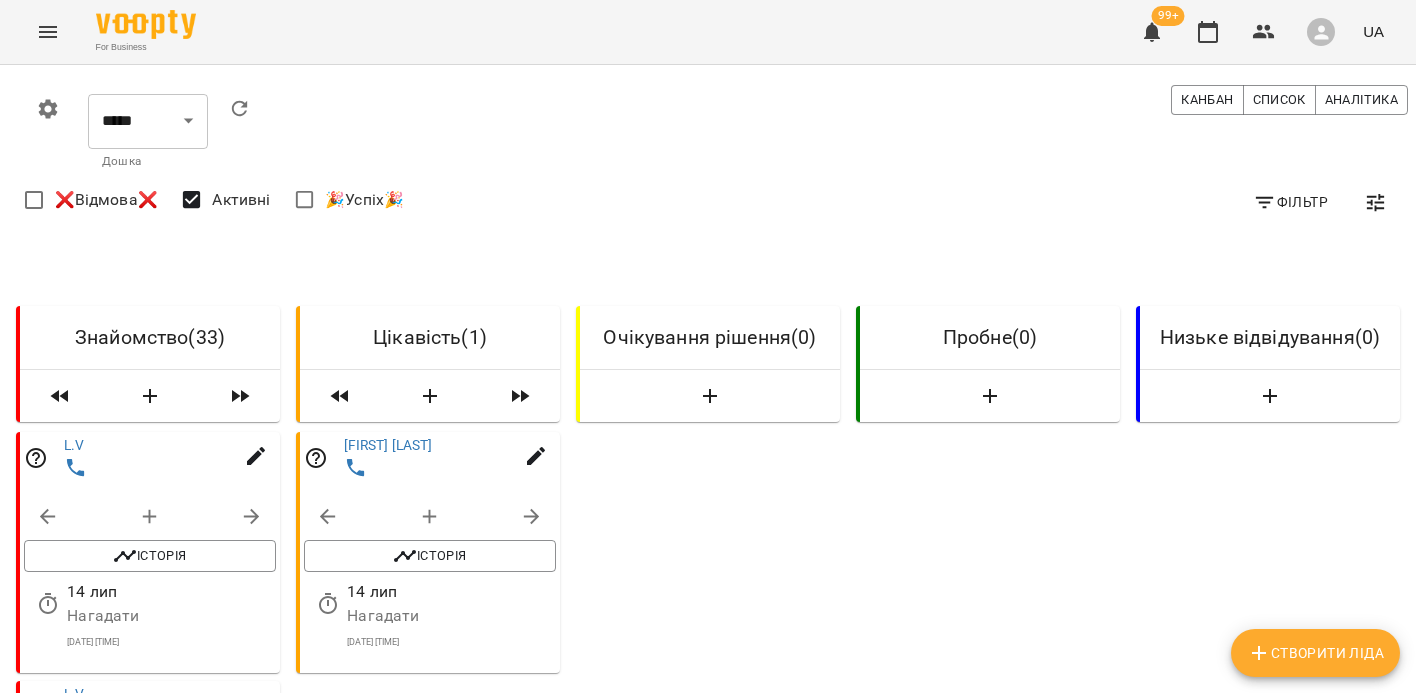 scroll, scrollTop: 155, scrollLeft: 0, axis: vertical 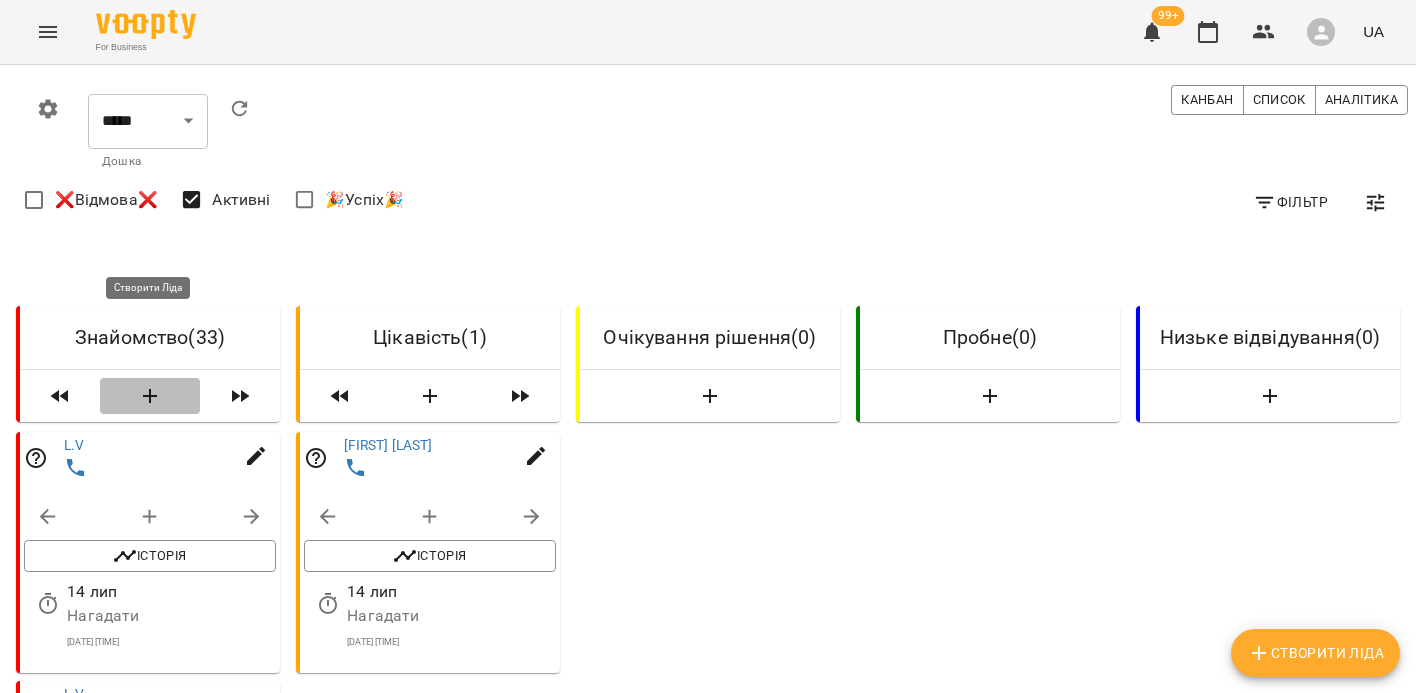click 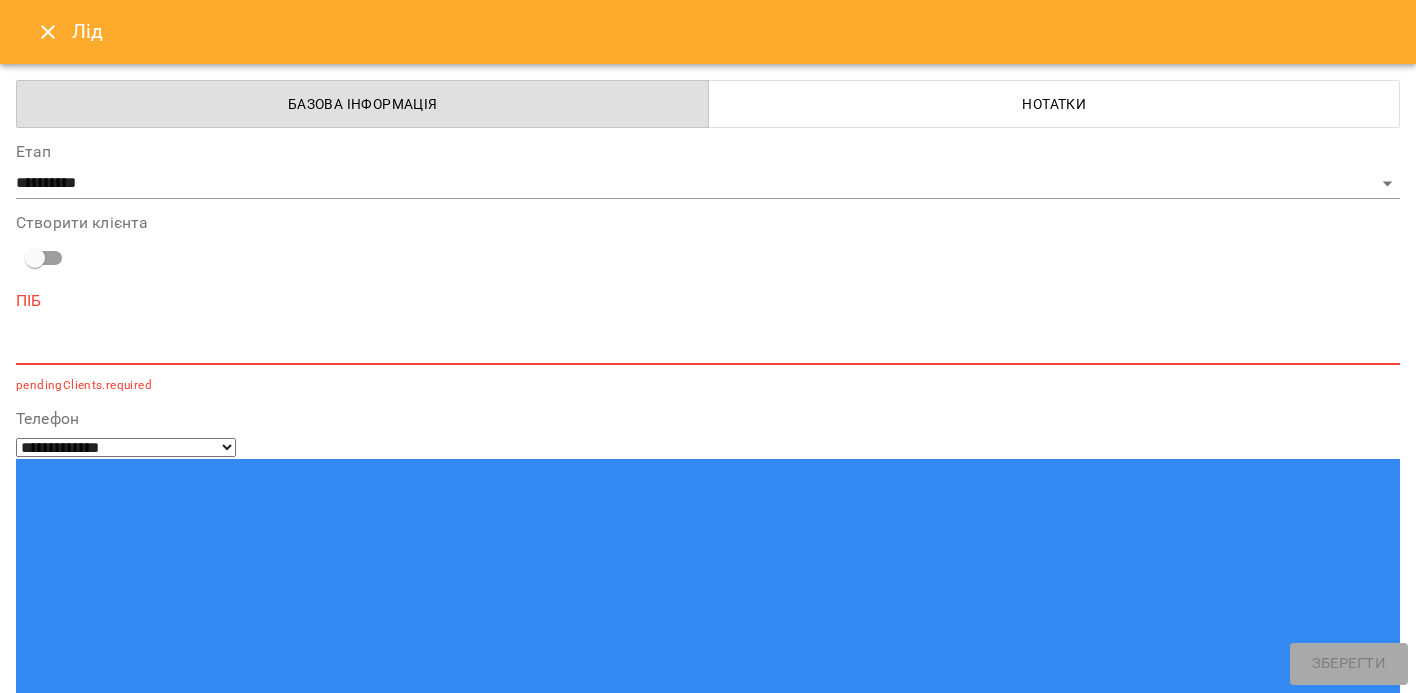 click at bounding box center [708, 348] 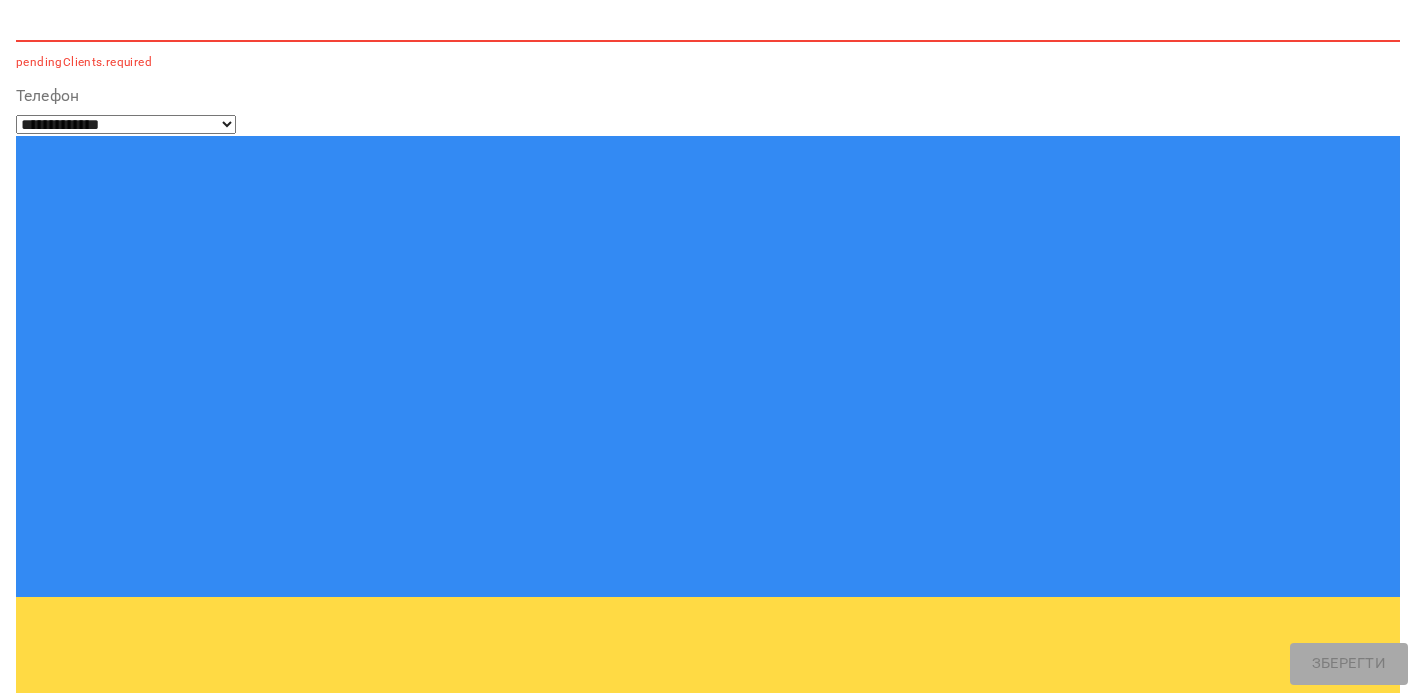 scroll, scrollTop: 356, scrollLeft: 0, axis: vertical 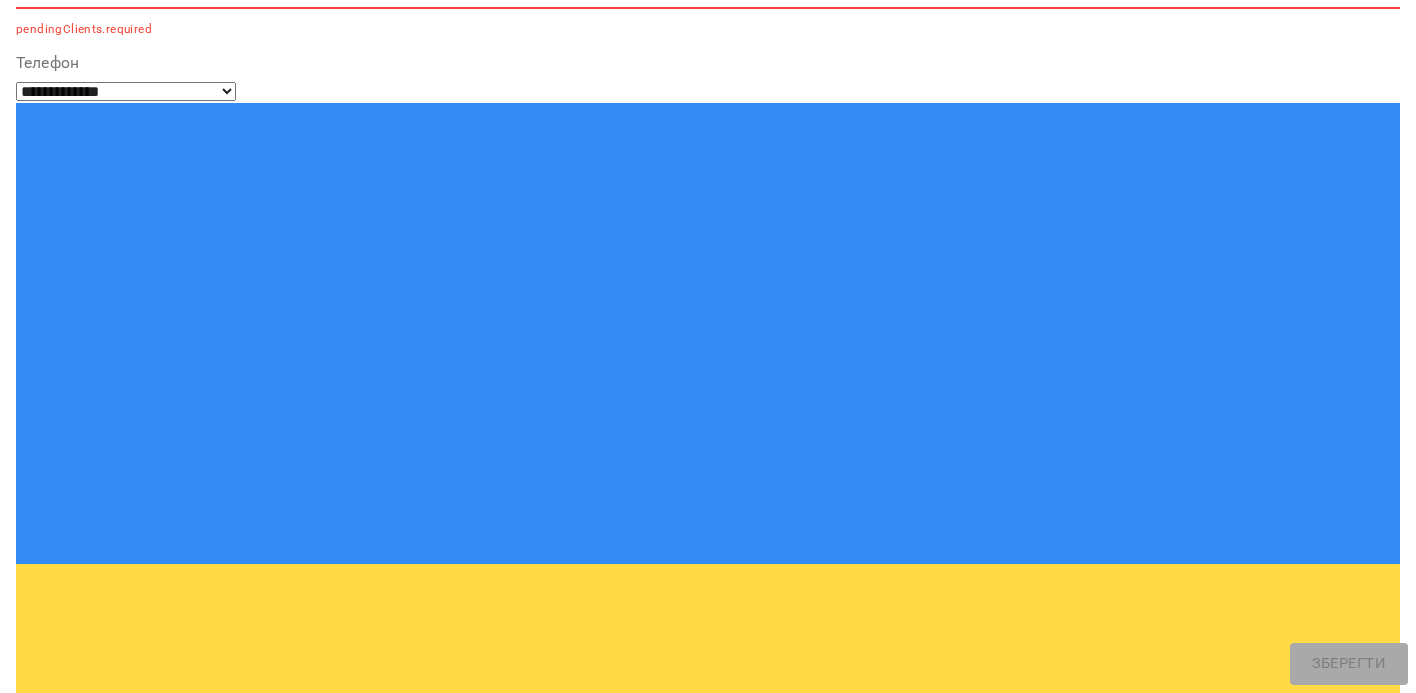 click on "**********" at bounding box center [708, 1420] 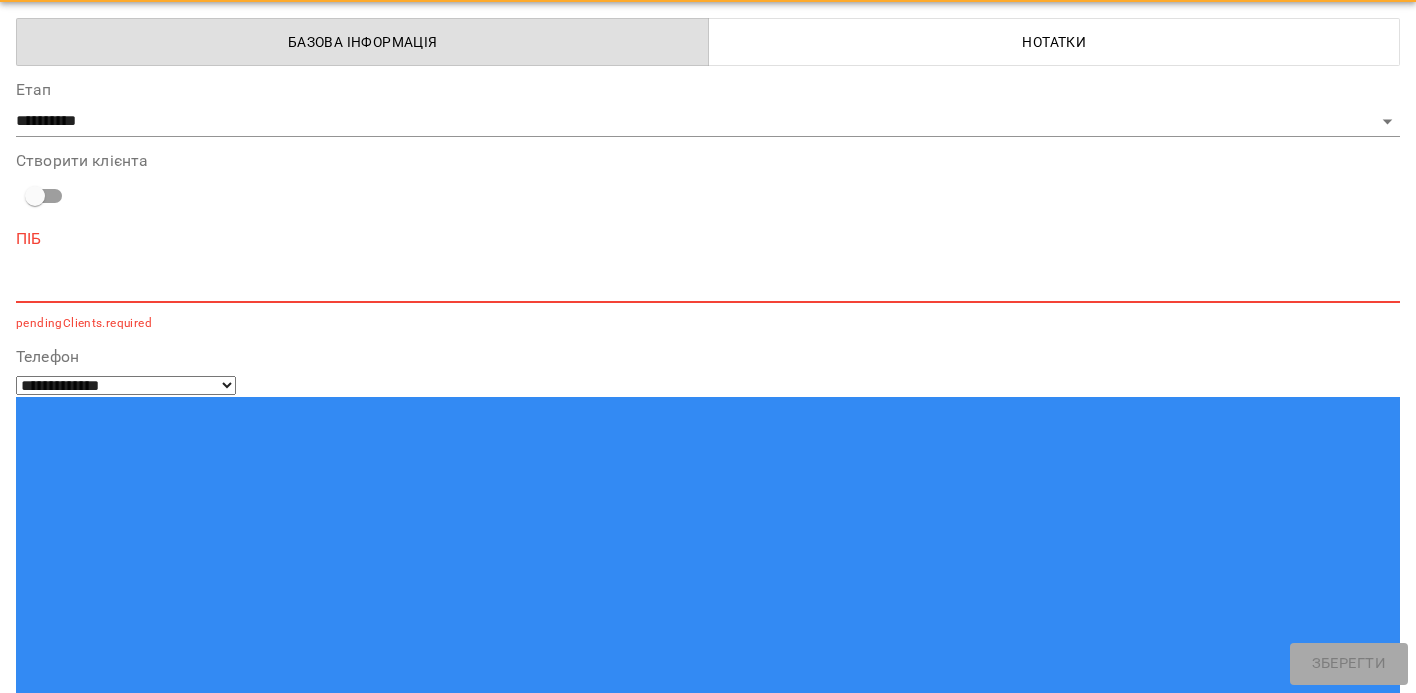 scroll, scrollTop: 104, scrollLeft: 0, axis: vertical 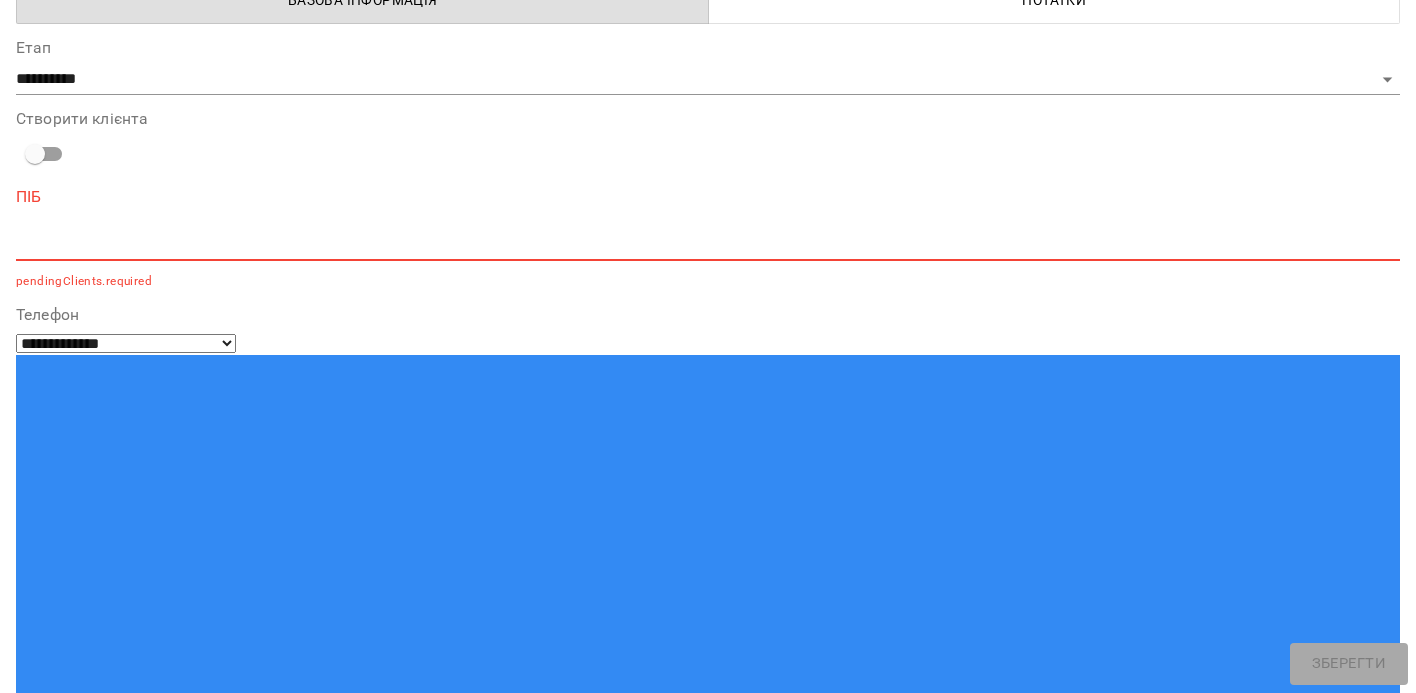 click on "Надрукуйте або оберіть..." at bounding box center (122, 1437) 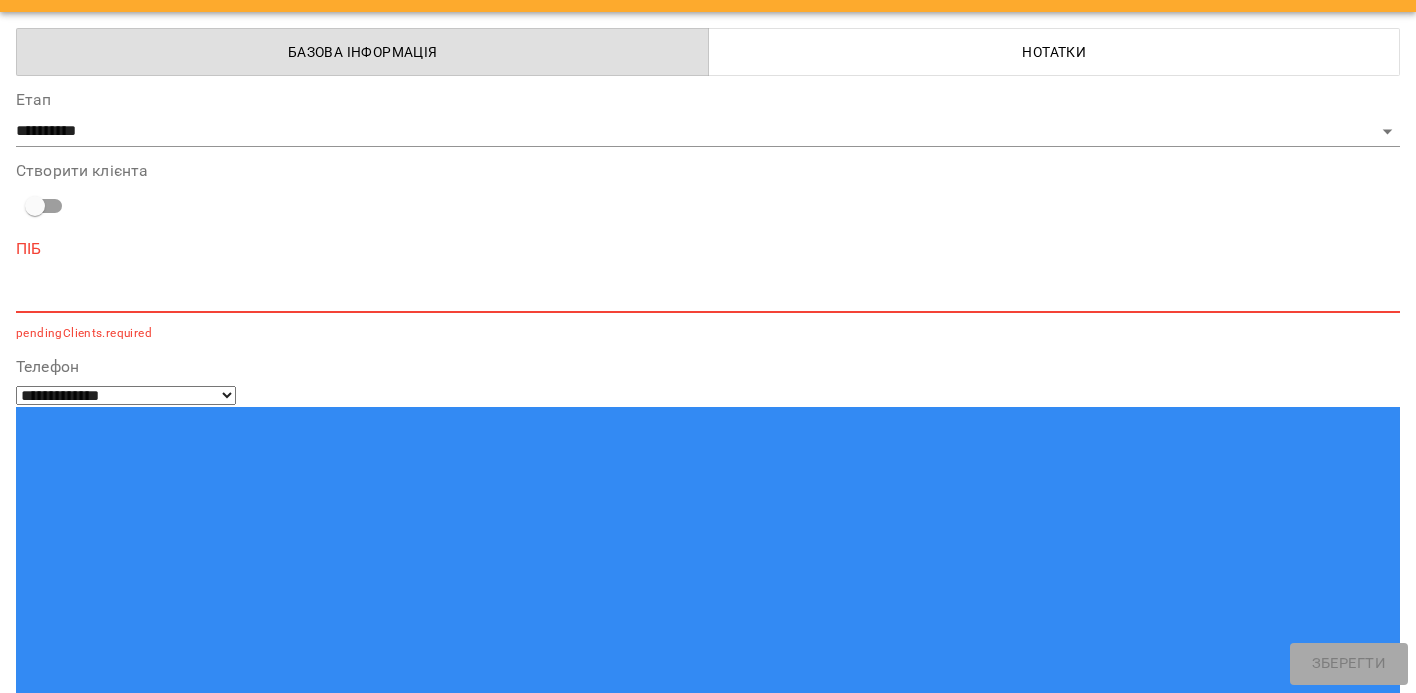 scroll, scrollTop: 0, scrollLeft: 0, axis: both 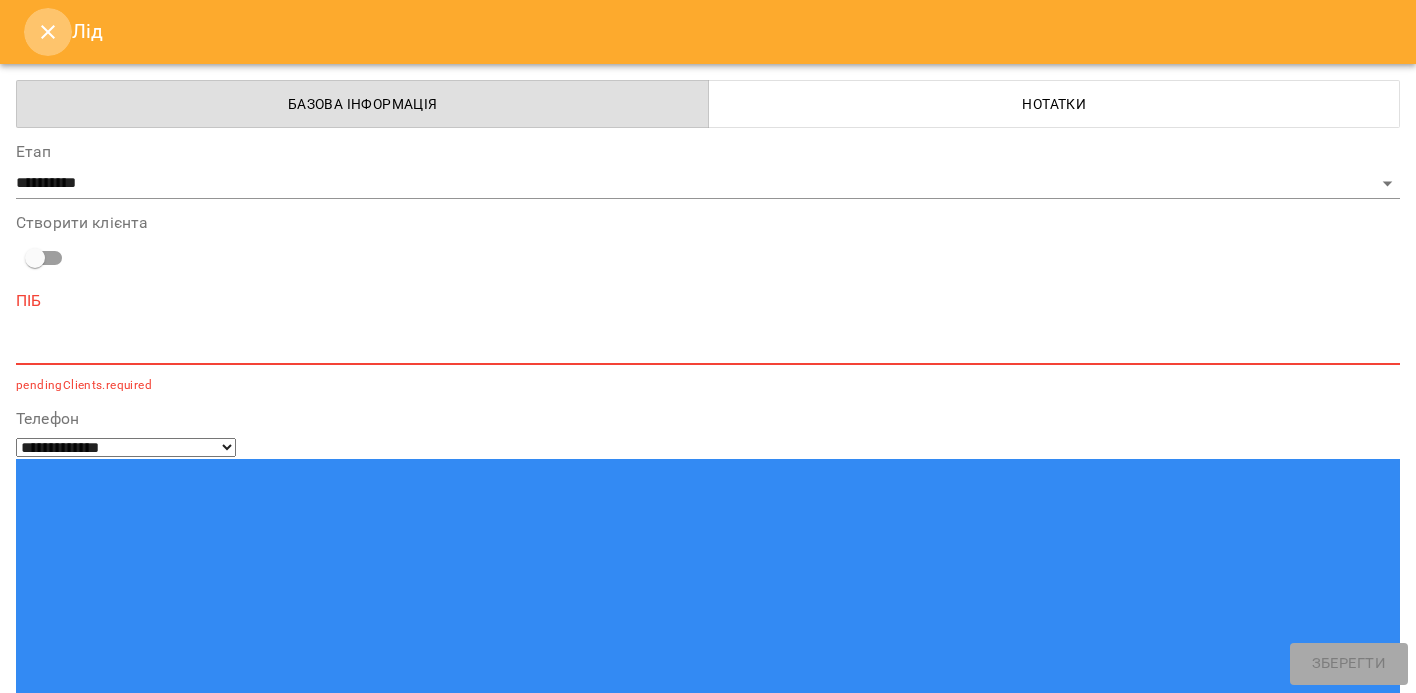 click at bounding box center (48, 32) 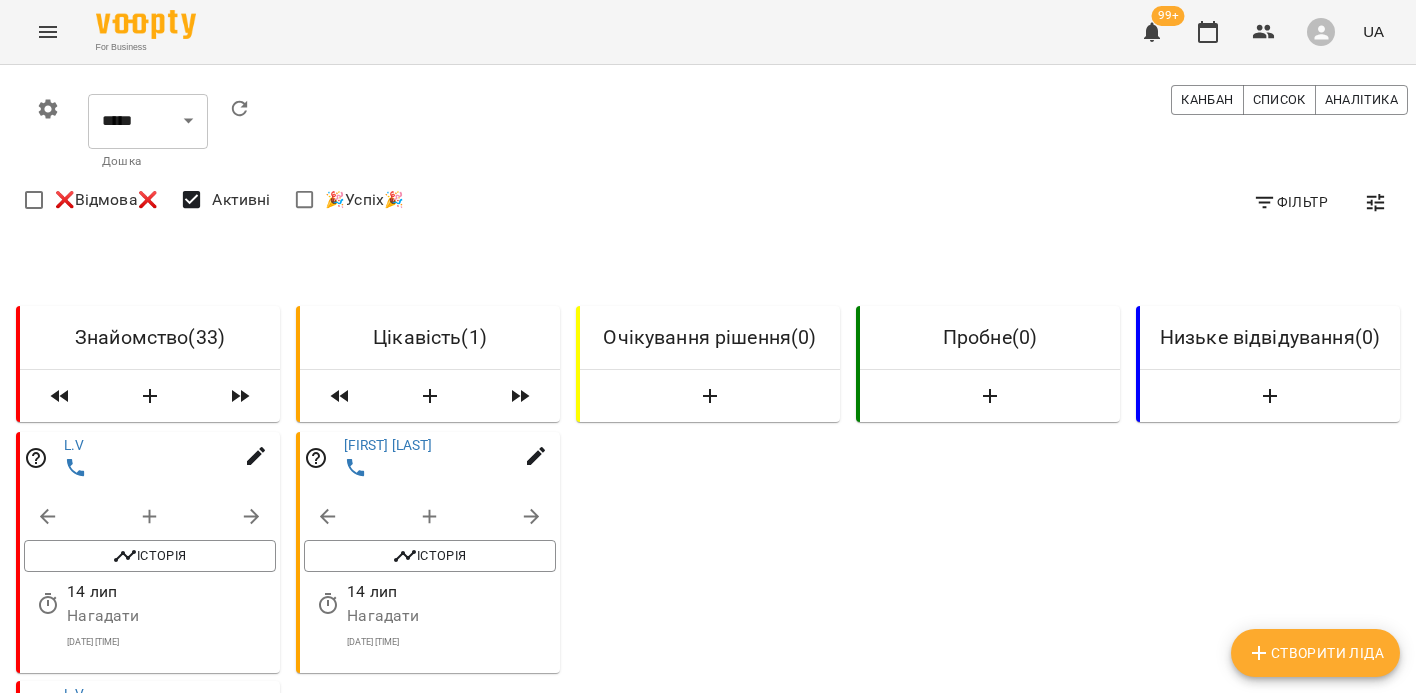 scroll, scrollTop: 2428, scrollLeft: 0, axis: vertical 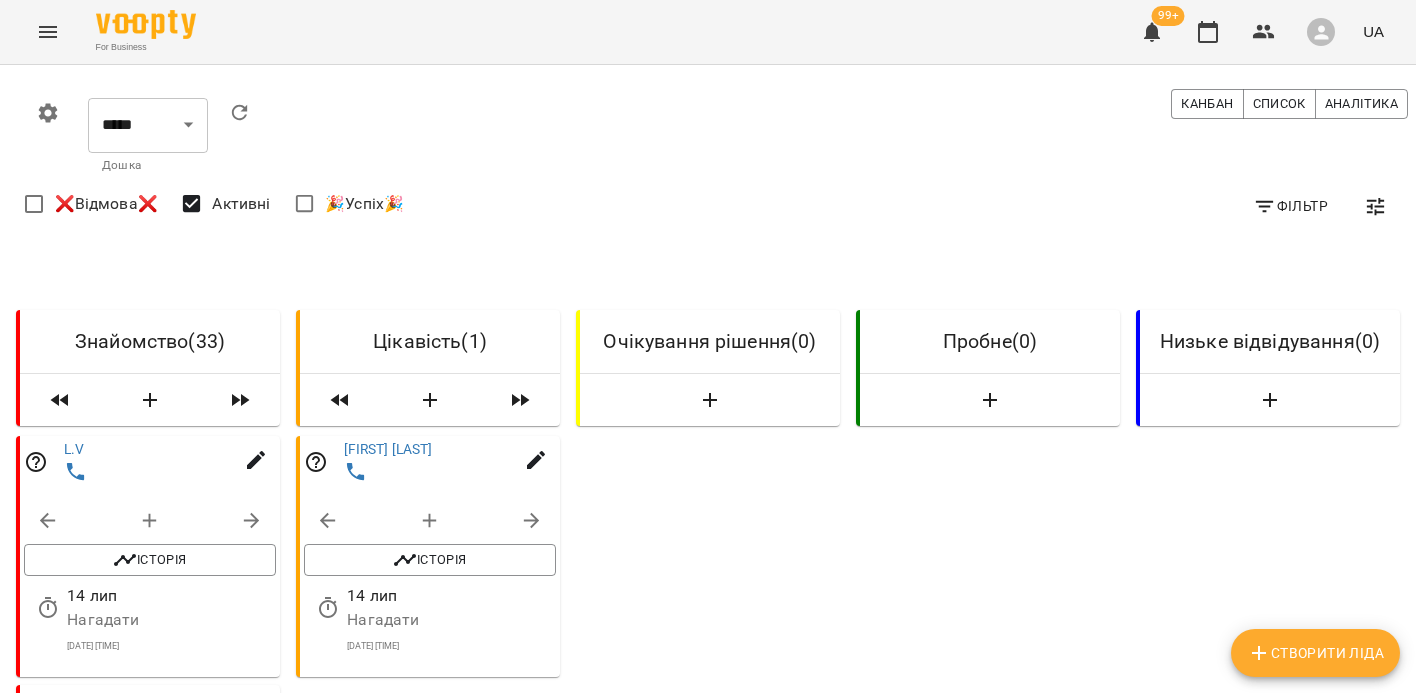 click 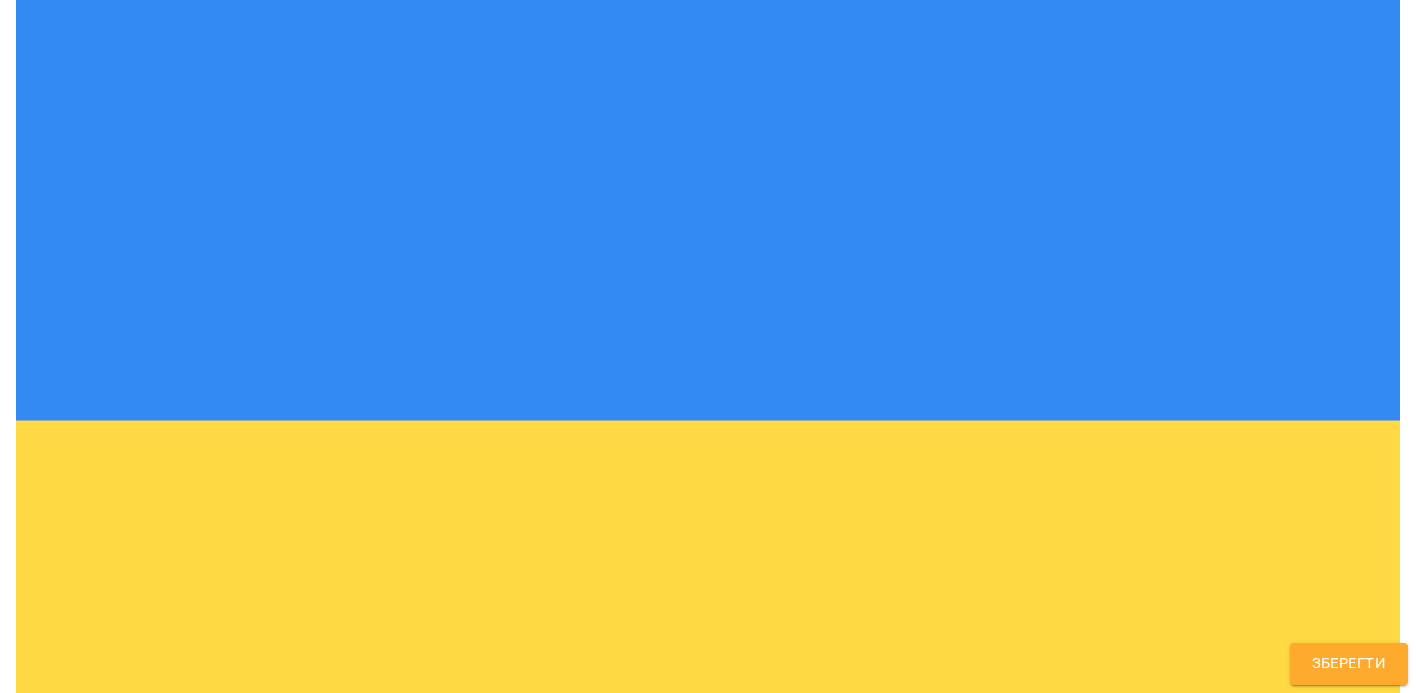 scroll, scrollTop: 0, scrollLeft: 0, axis: both 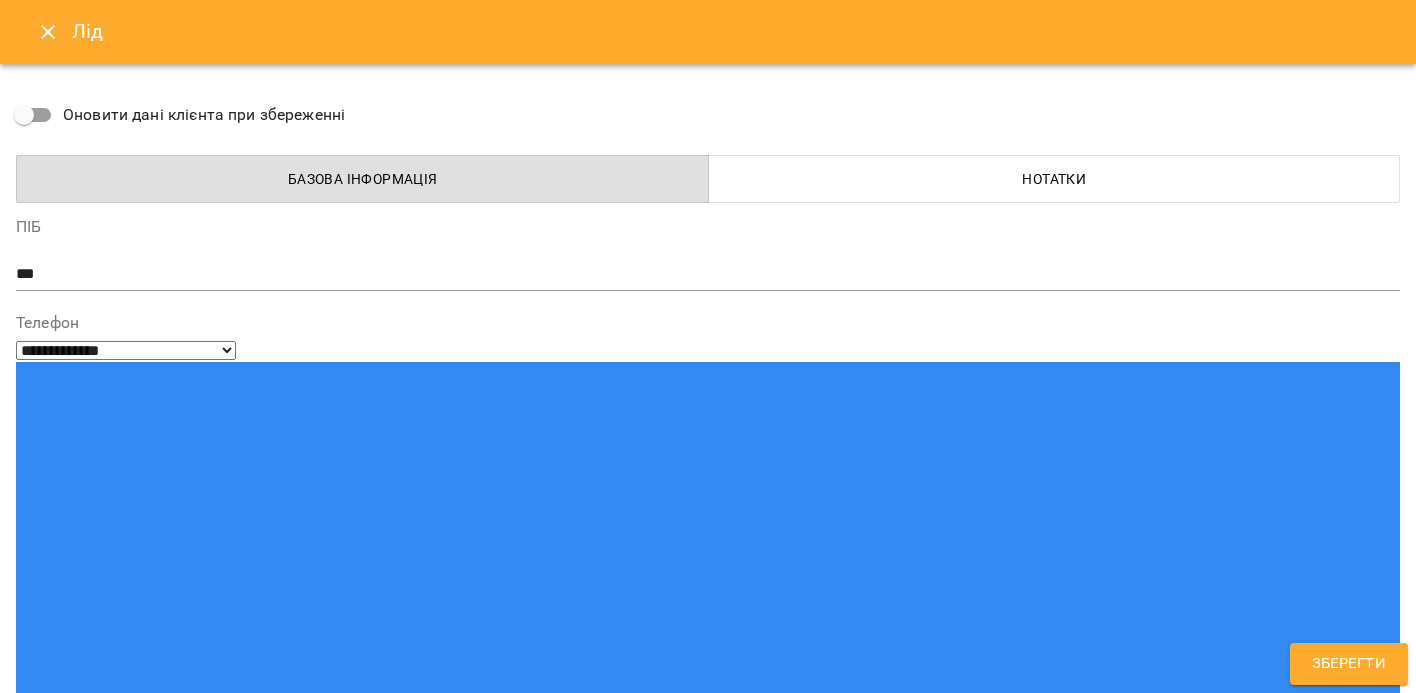 click at bounding box center (48, 32) 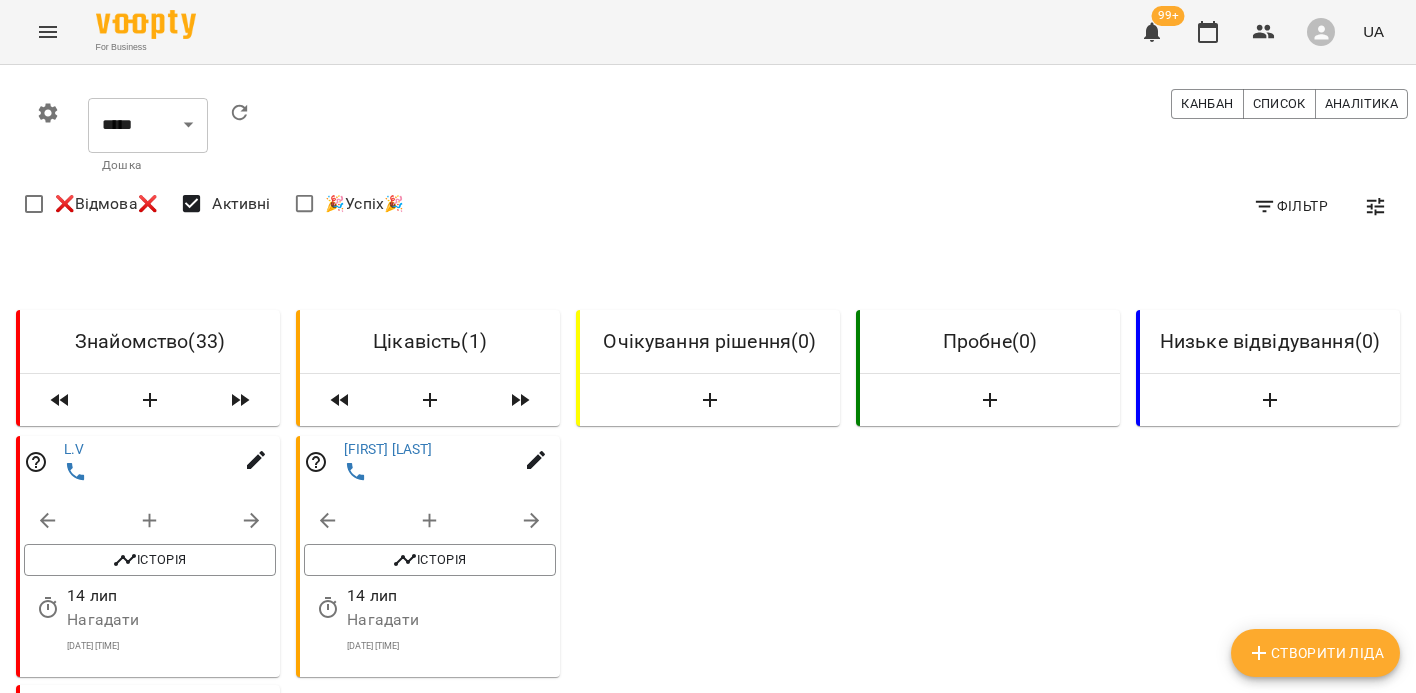 click on "❌Відмова❌" at bounding box center (106, 204) 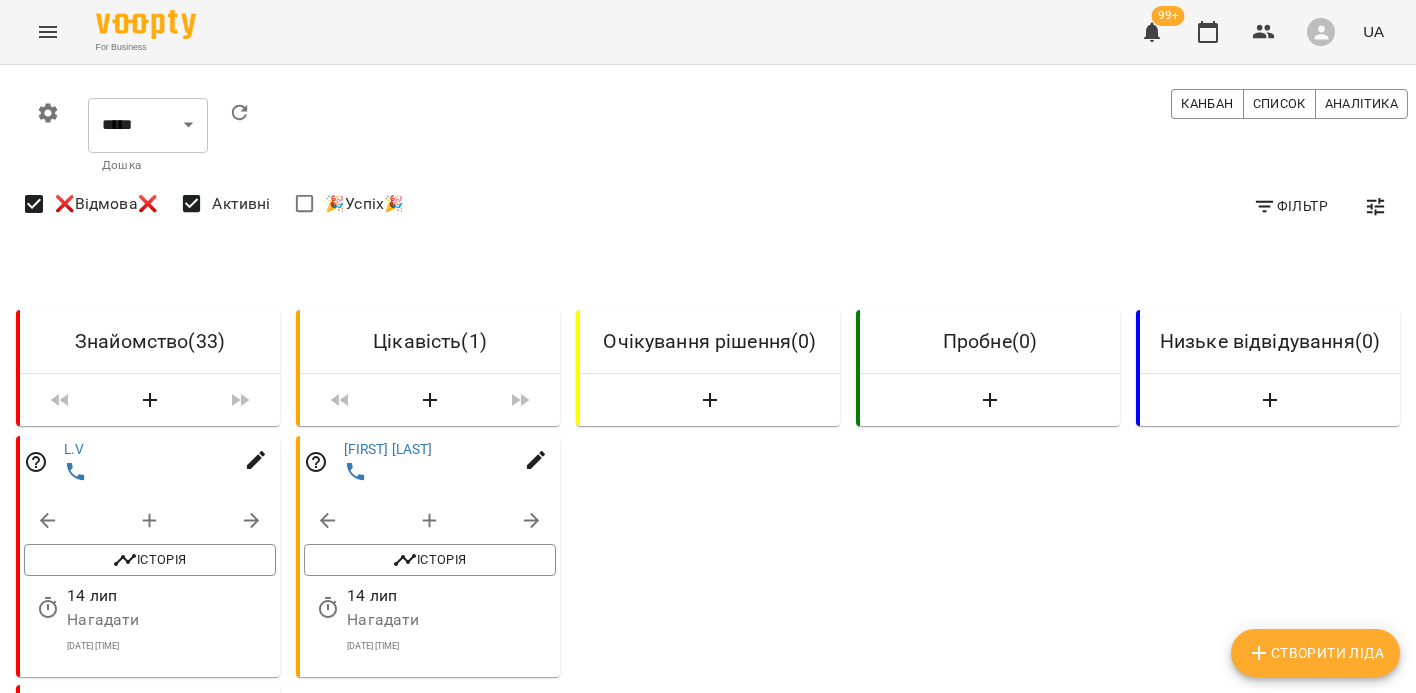 click on "❌Відмова❌" at bounding box center (106, 204) 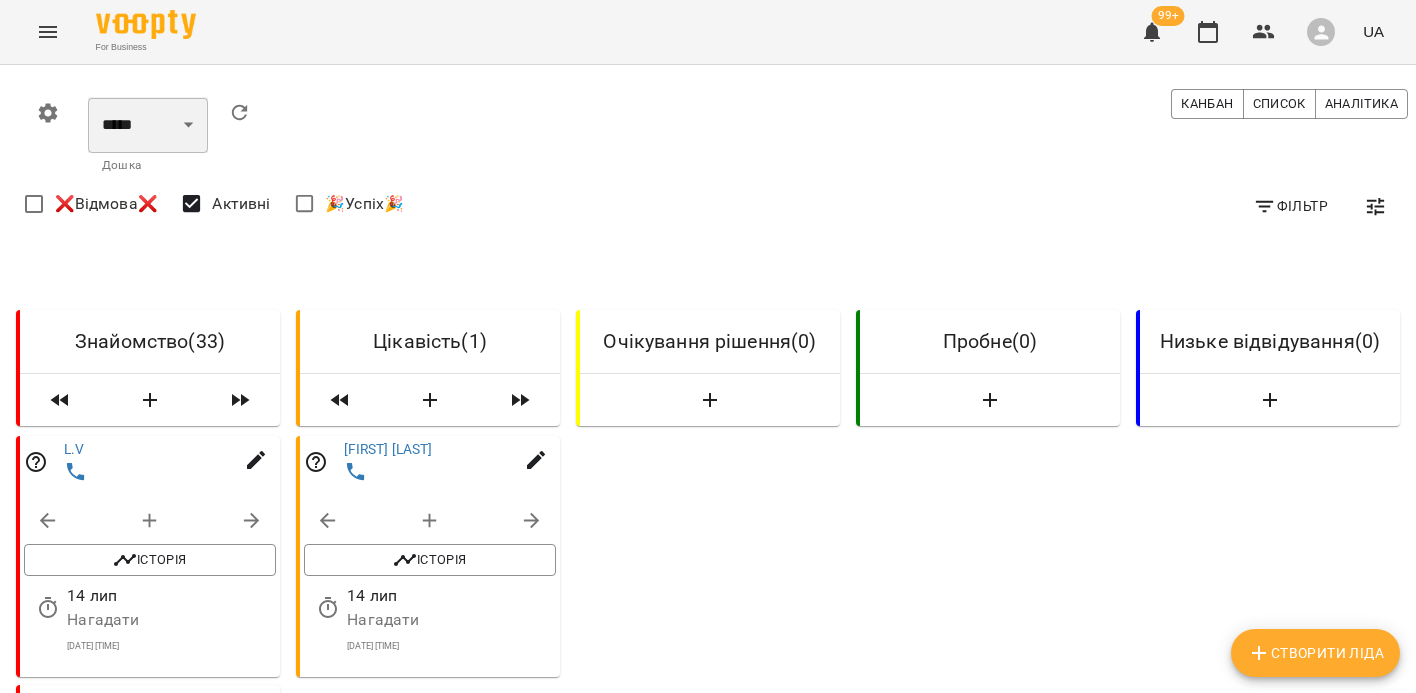 click on "*****" at bounding box center [148, 125] 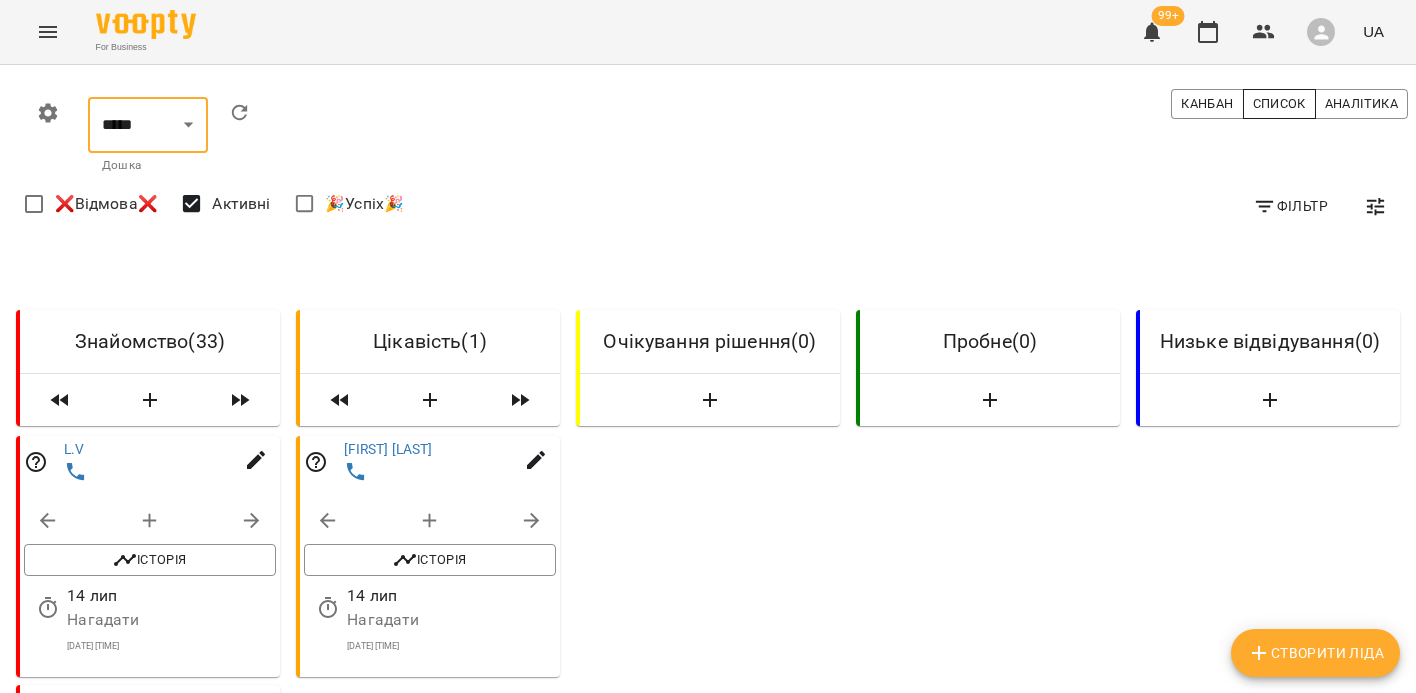 click on "Список" at bounding box center (1279, 104) 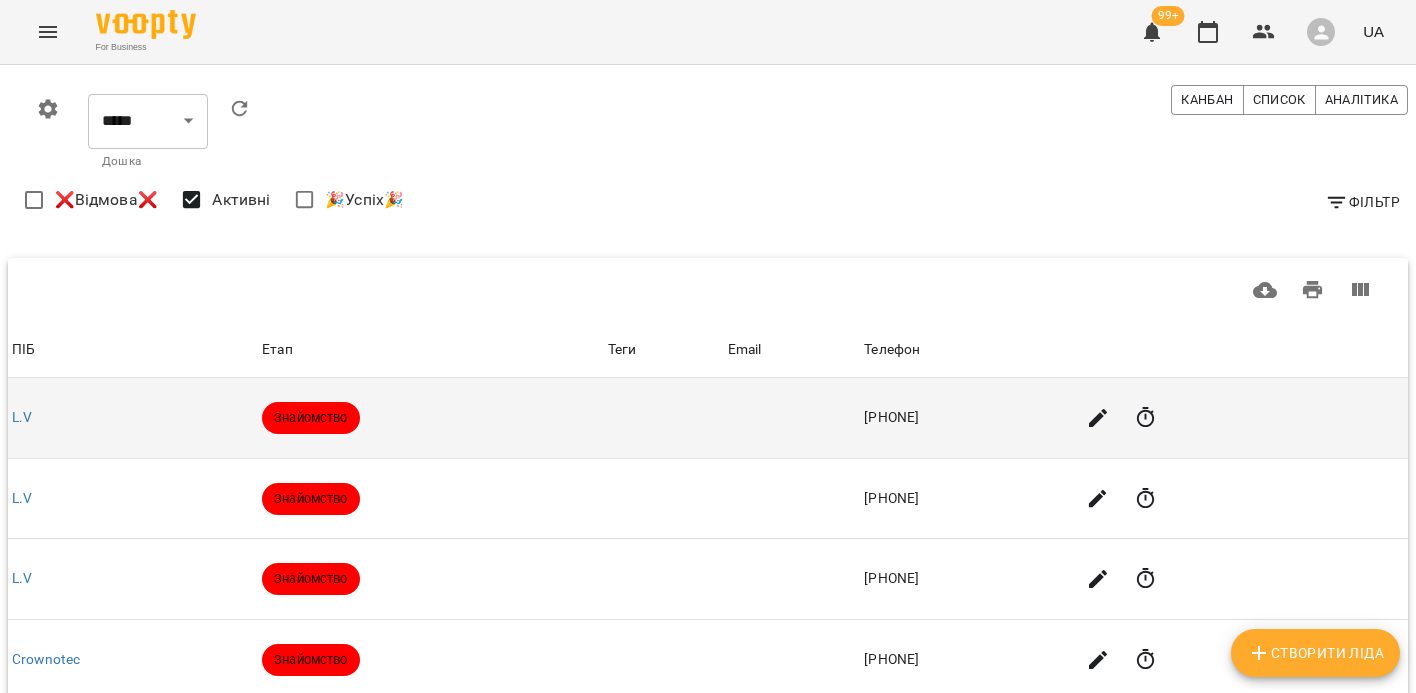 scroll, scrollTop: 0, scrollLeft: 0, axis: both 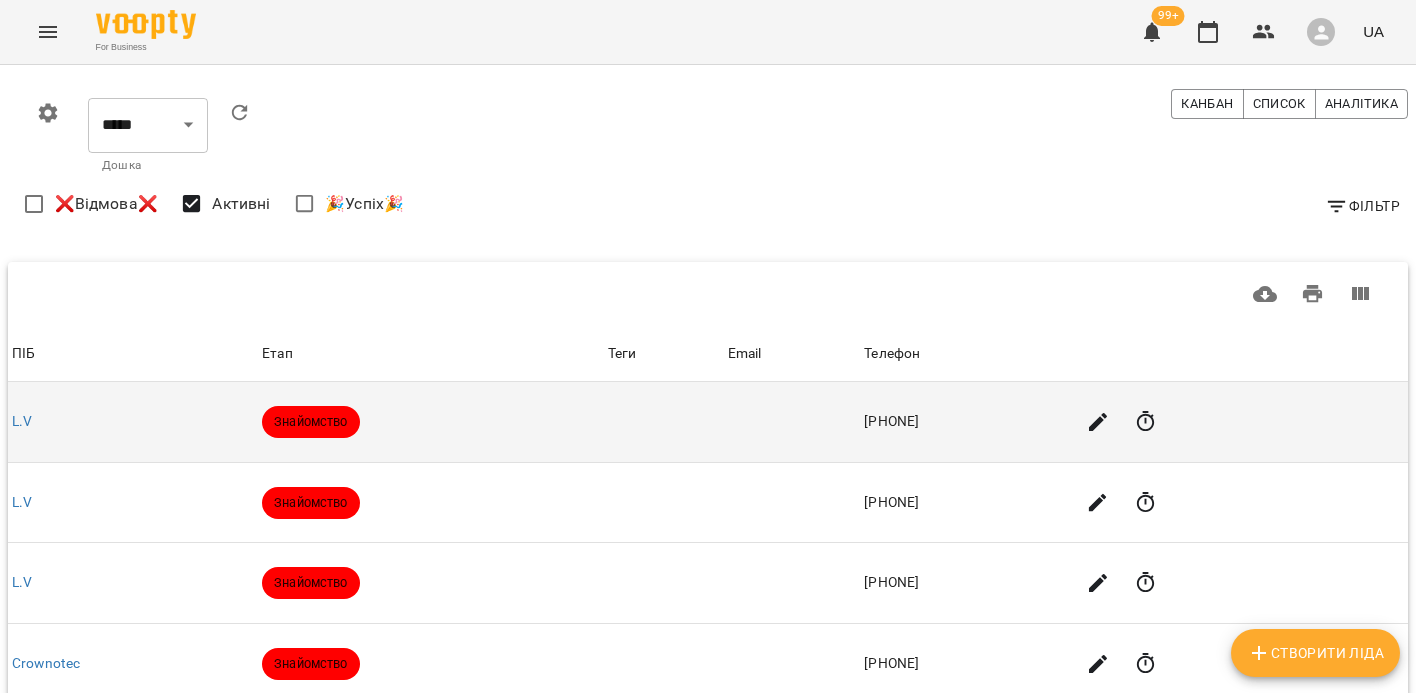 click at bounding box center (1098, 422) 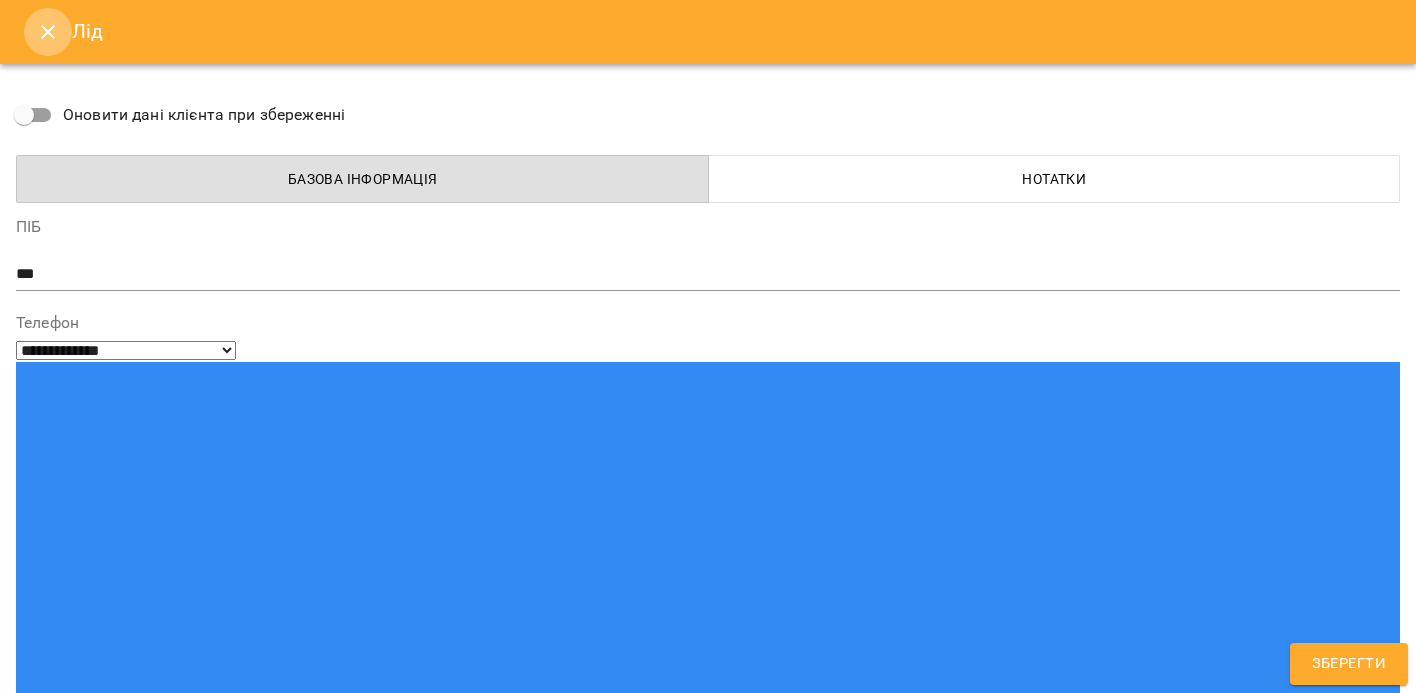 click at bounding box center (48, 32) 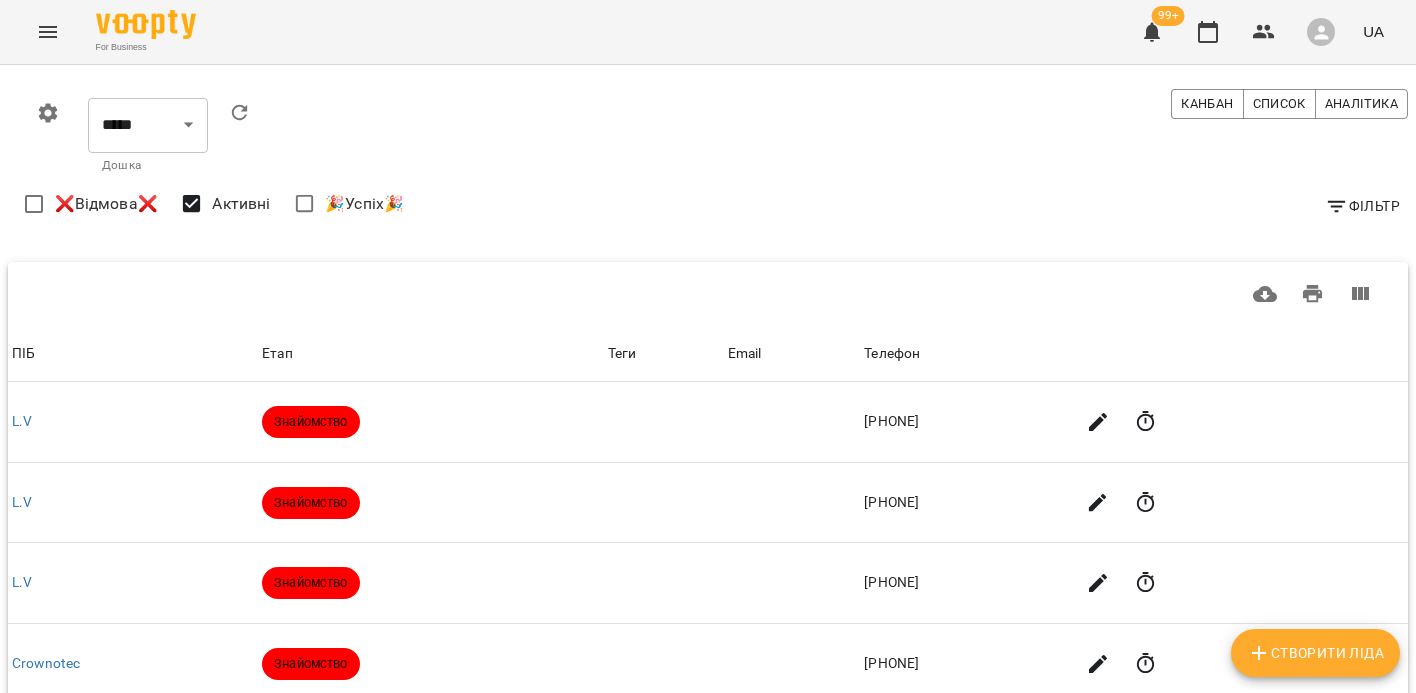 click on "❌Відмова❌" at bounding box center (106, 204) 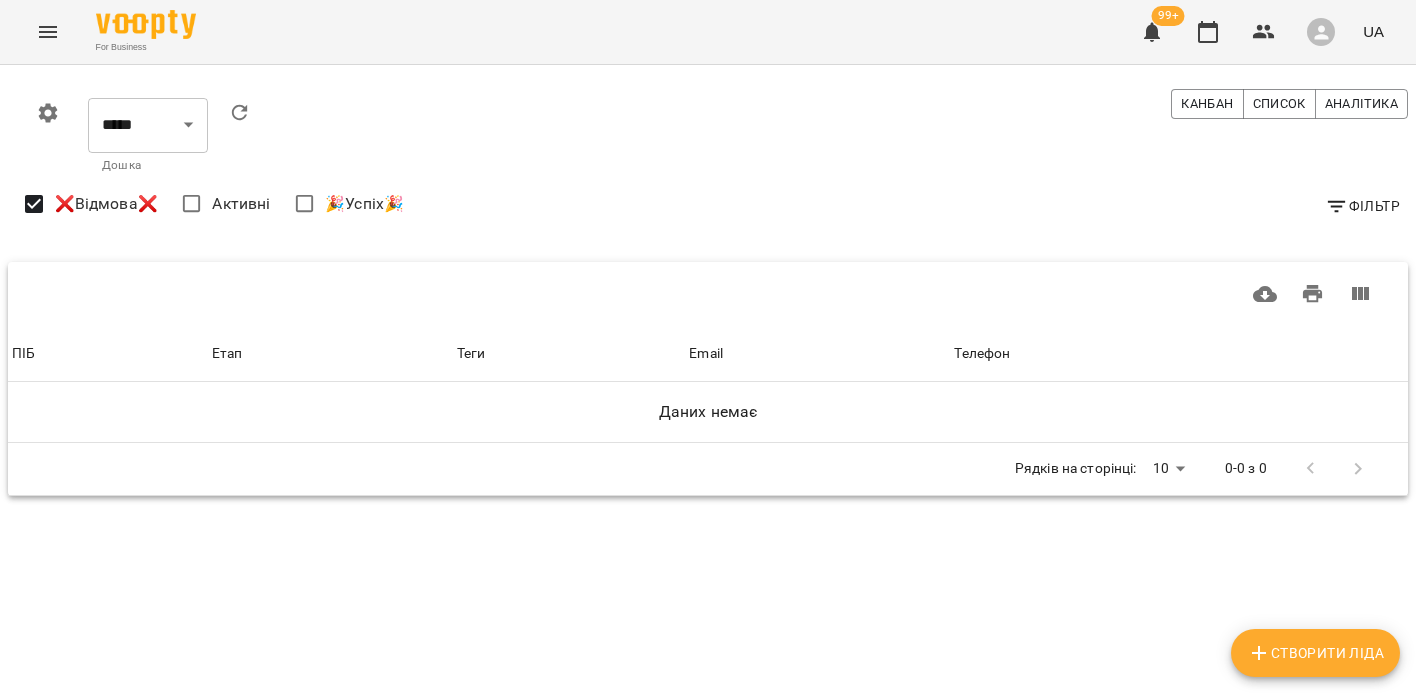 click on "❌Відмова❌" at bounding box center (106, 204) 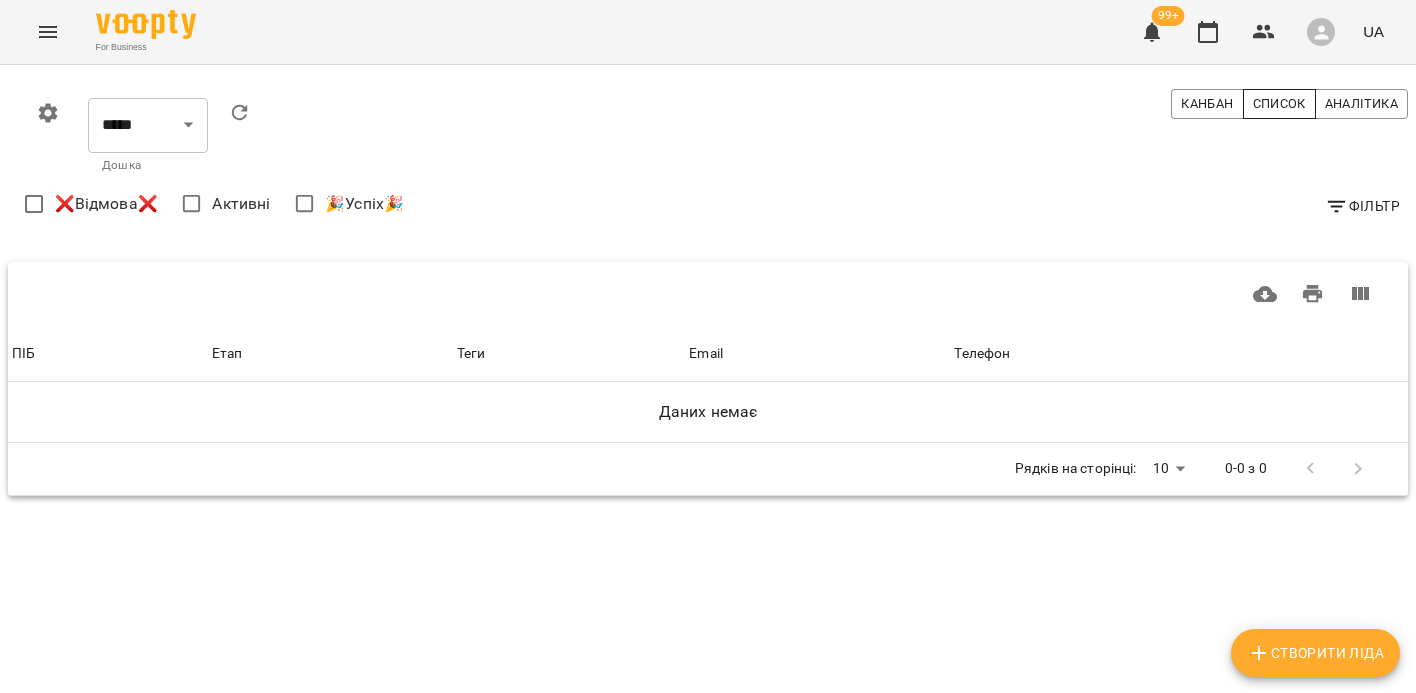 click on "Список" at bounding box center (1279, 104) 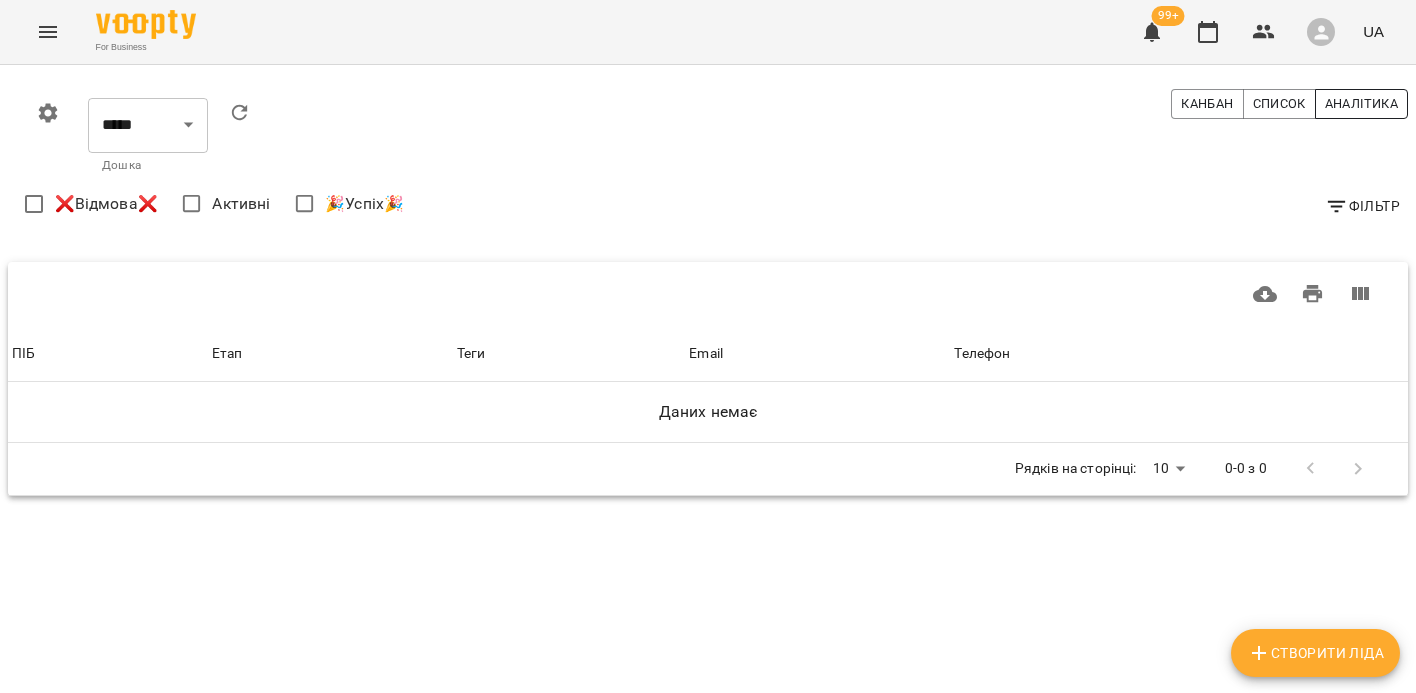 click on "Аналітика" at bounding box center [1361, 104] 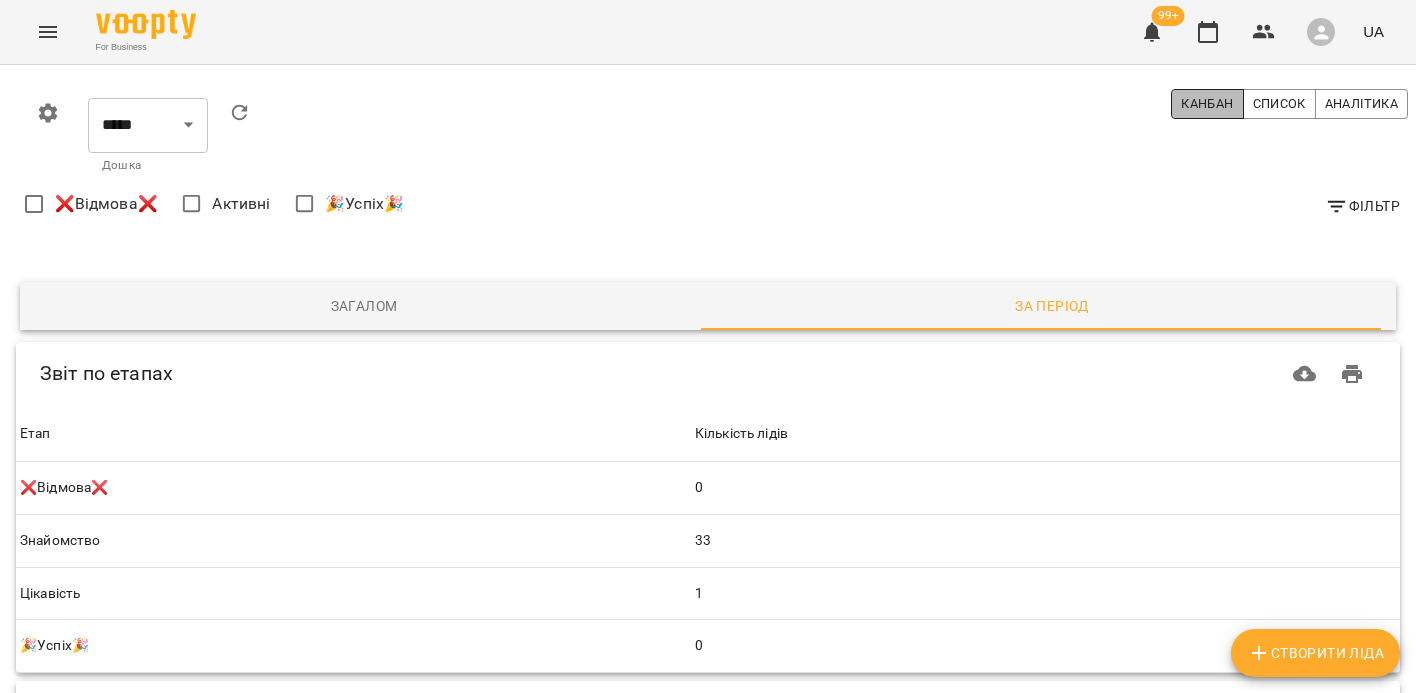 click on "Канбан" at bounding box center (1207, 104) 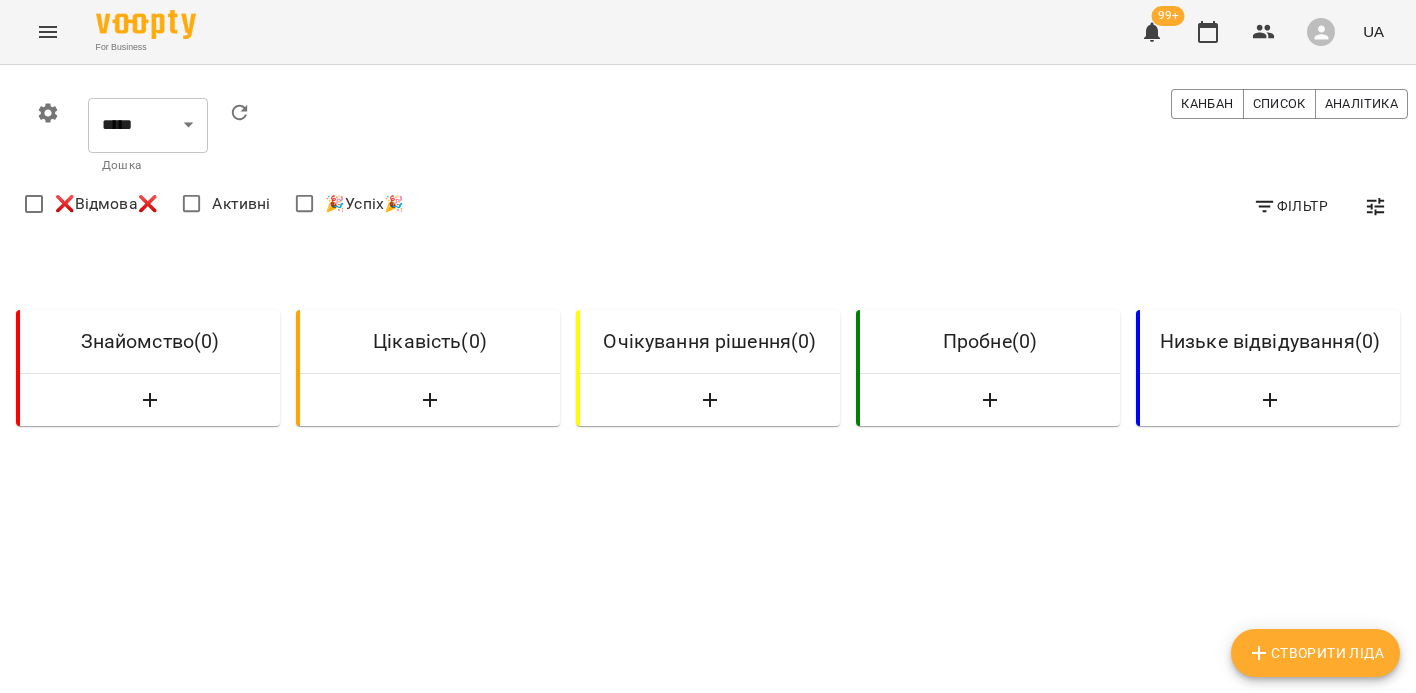 click on "Очікування рішення ( 0 )" at bounding box center (710, 341) 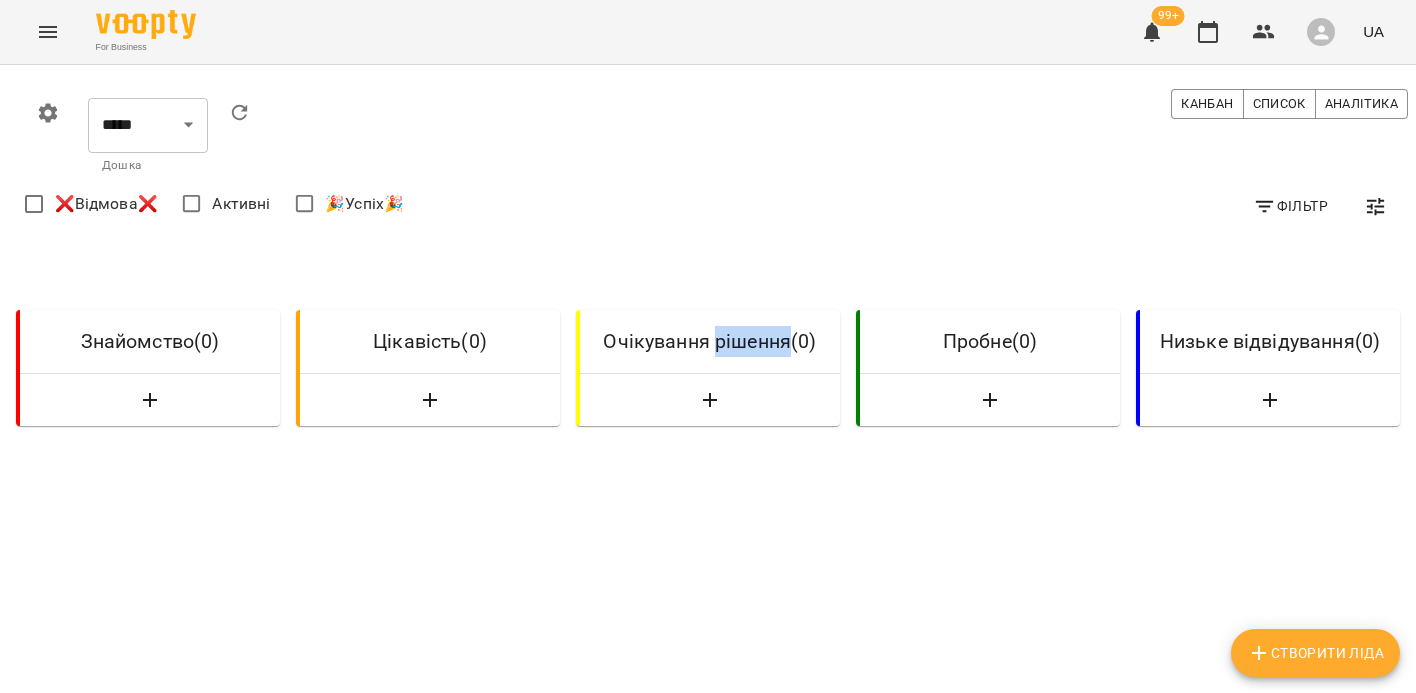 click on "Очікування рішення ( 0 )" at bounding box center (710, 341) 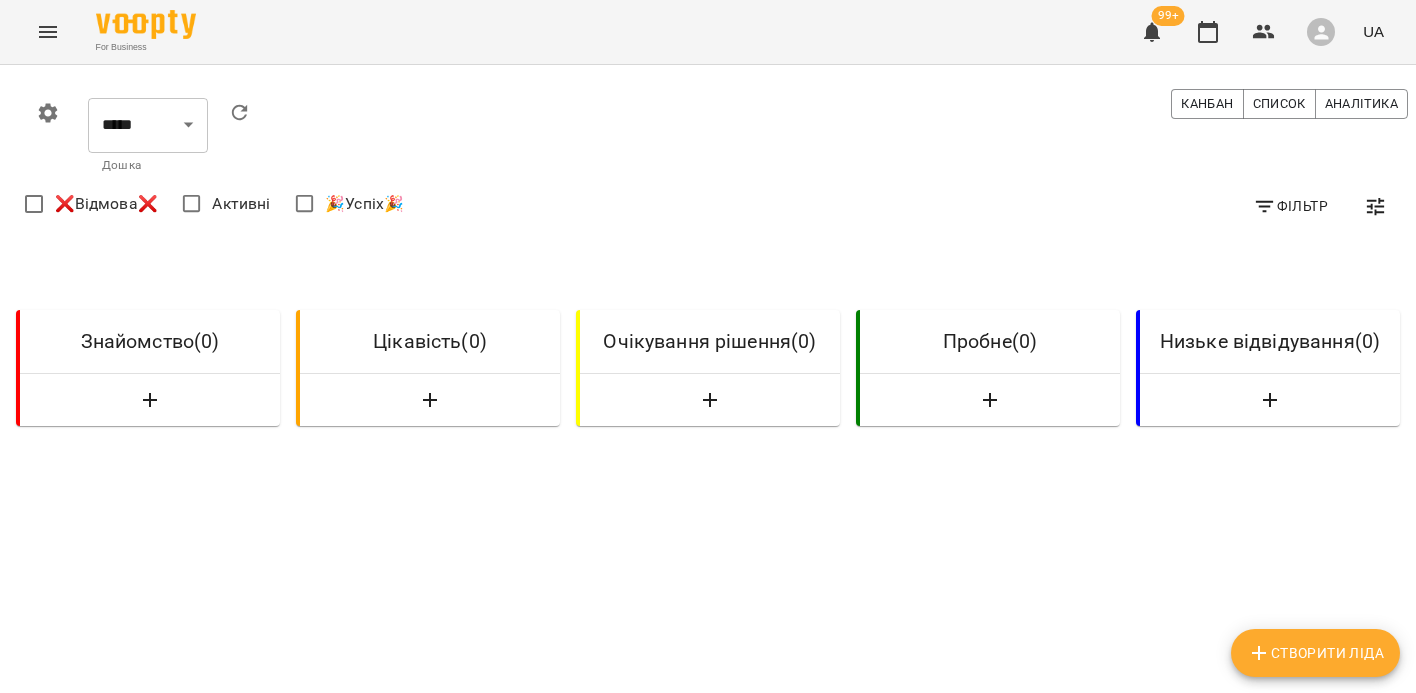 click on "Очікування рішення ( 0 )" at bounding box center (710, 341) 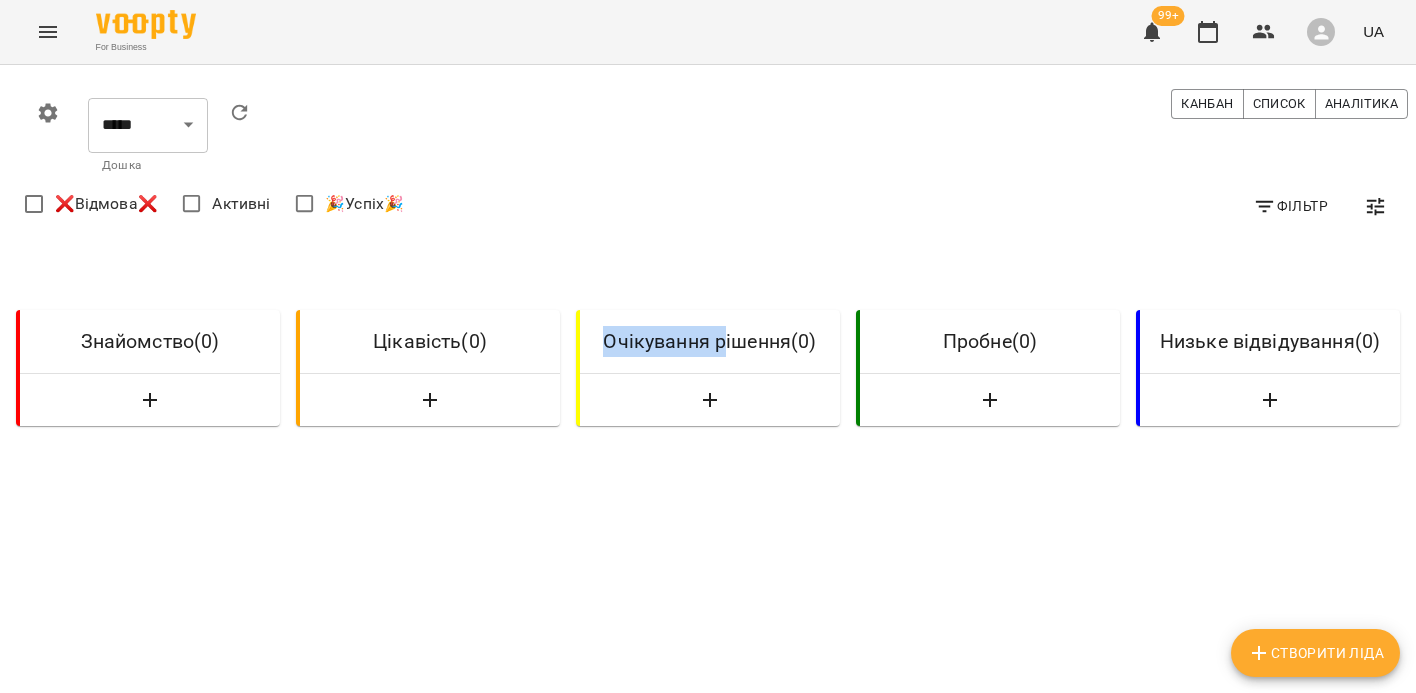 click on "Очікування рішення ( 0 )" at bounding box center (710, 341) 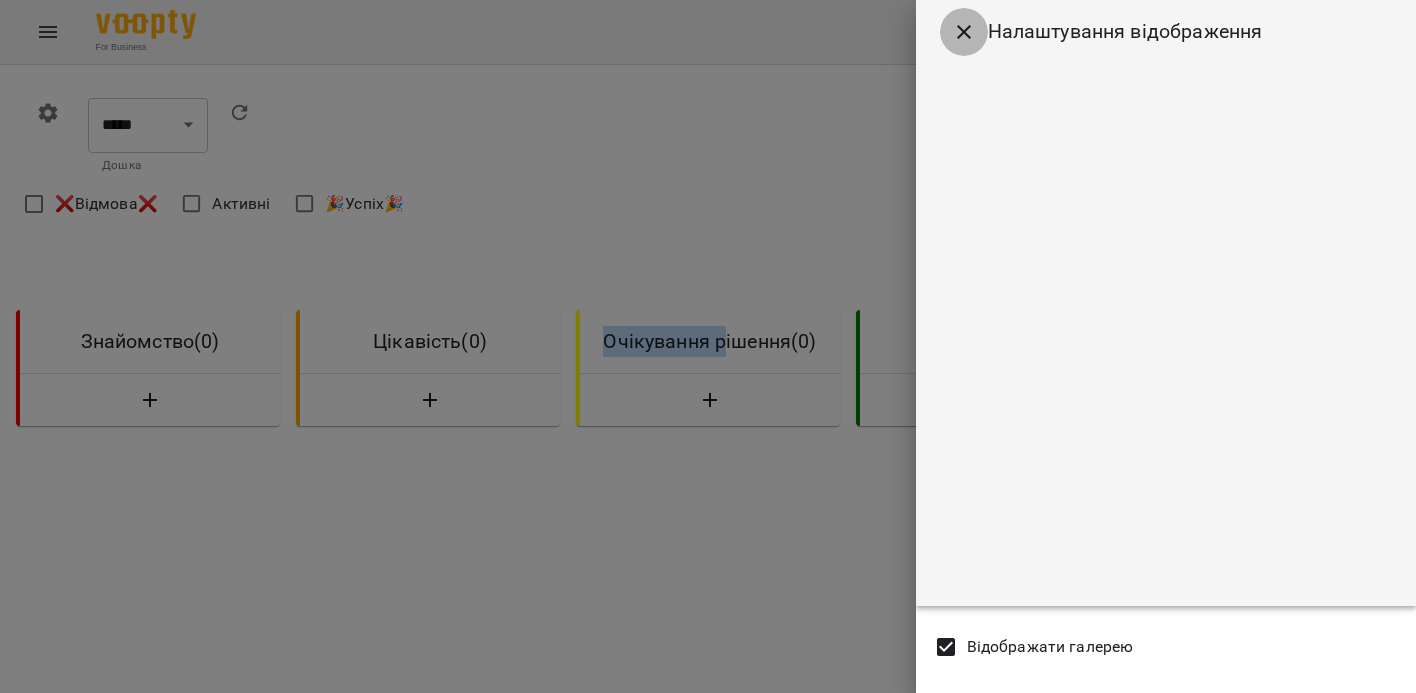 click at bounding box center (964, 32) 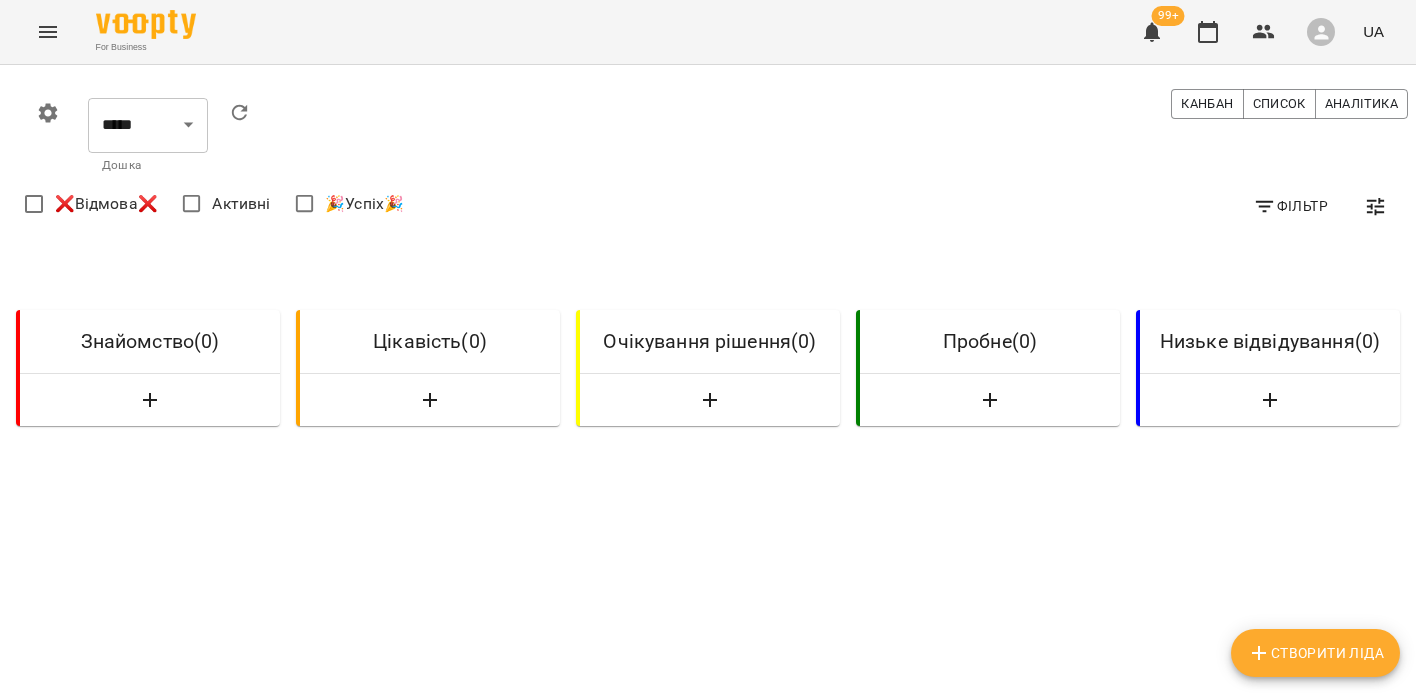 click on "0 ***** ​ Дошка Канбан Список Аналітика" at bounding box center [716, 136] 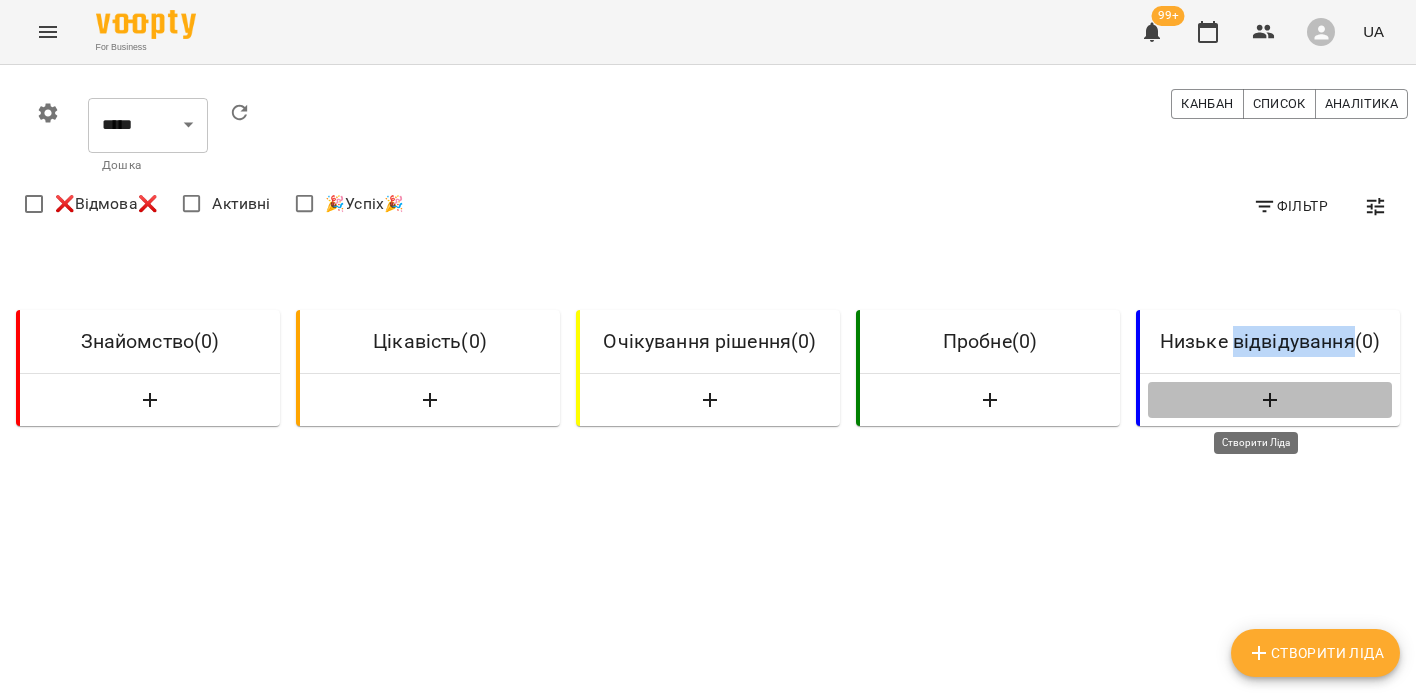click at bounding box center [1270, 400] 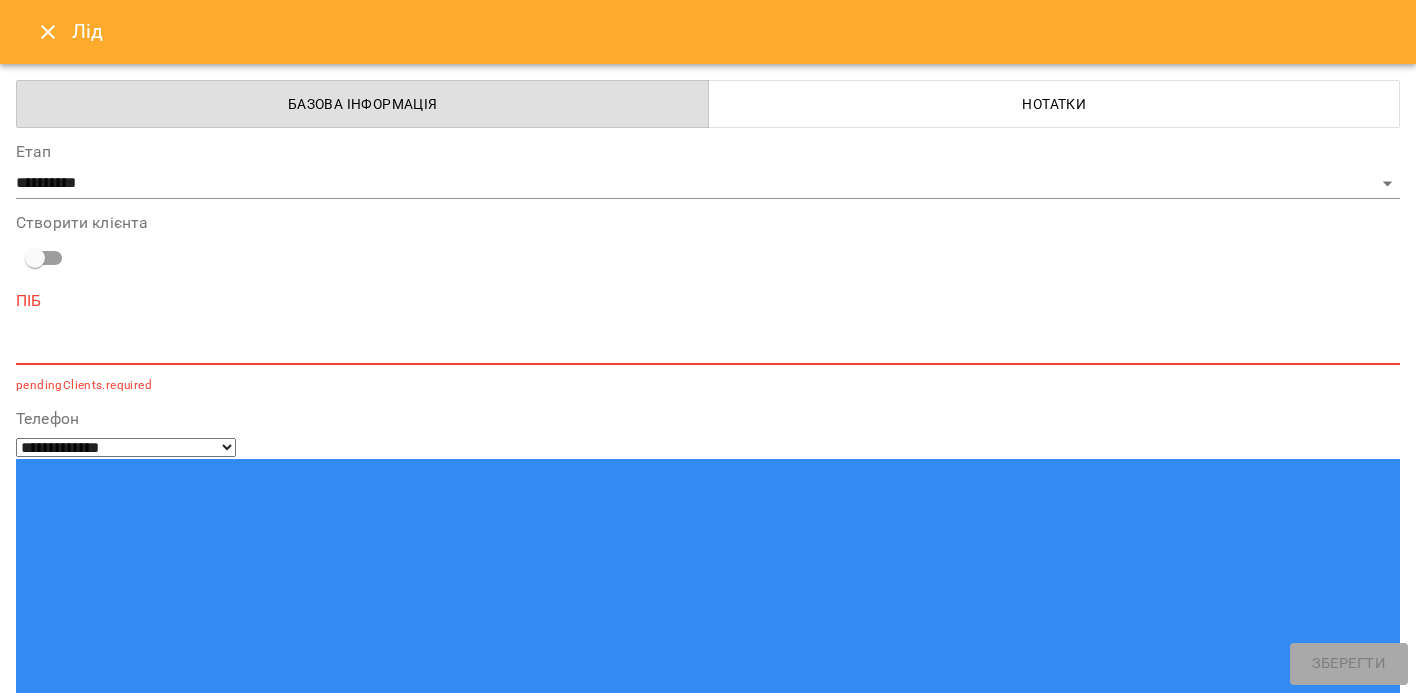 click at bounding box center [48, 32] 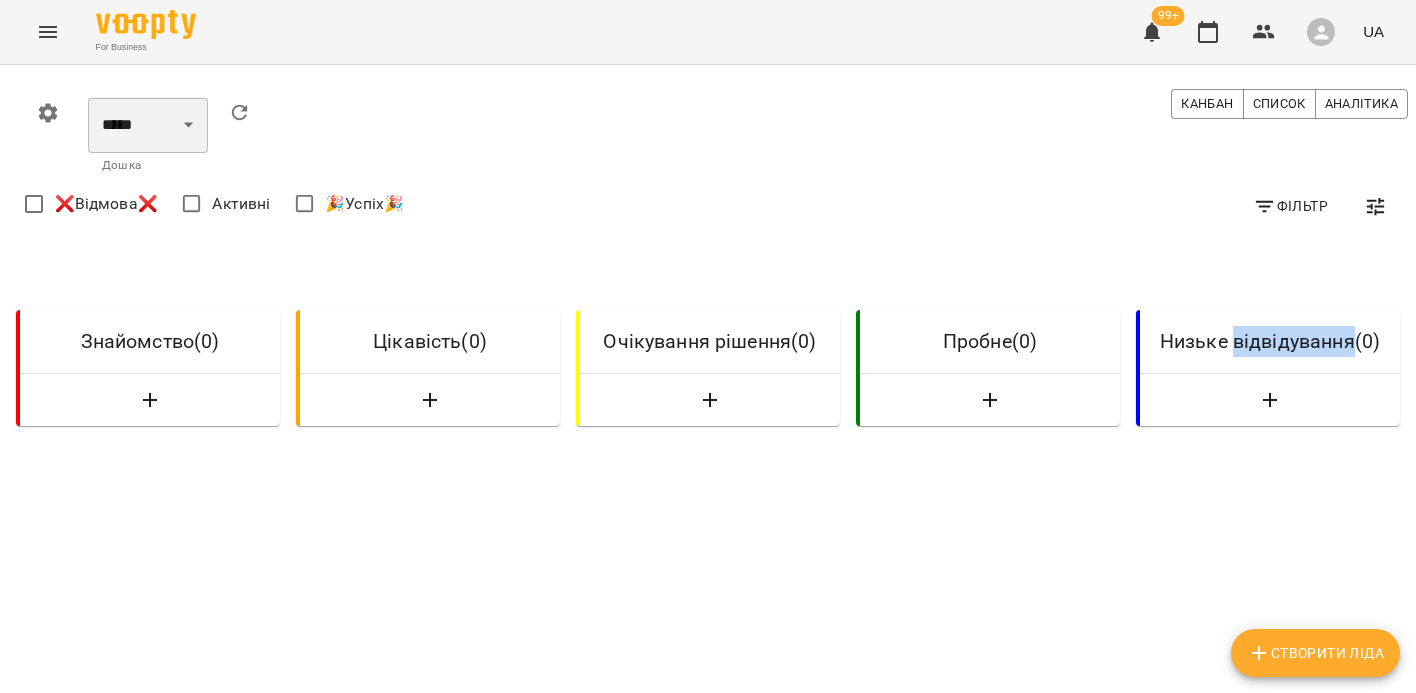 click on "*****" at bounding box center (148, 125) 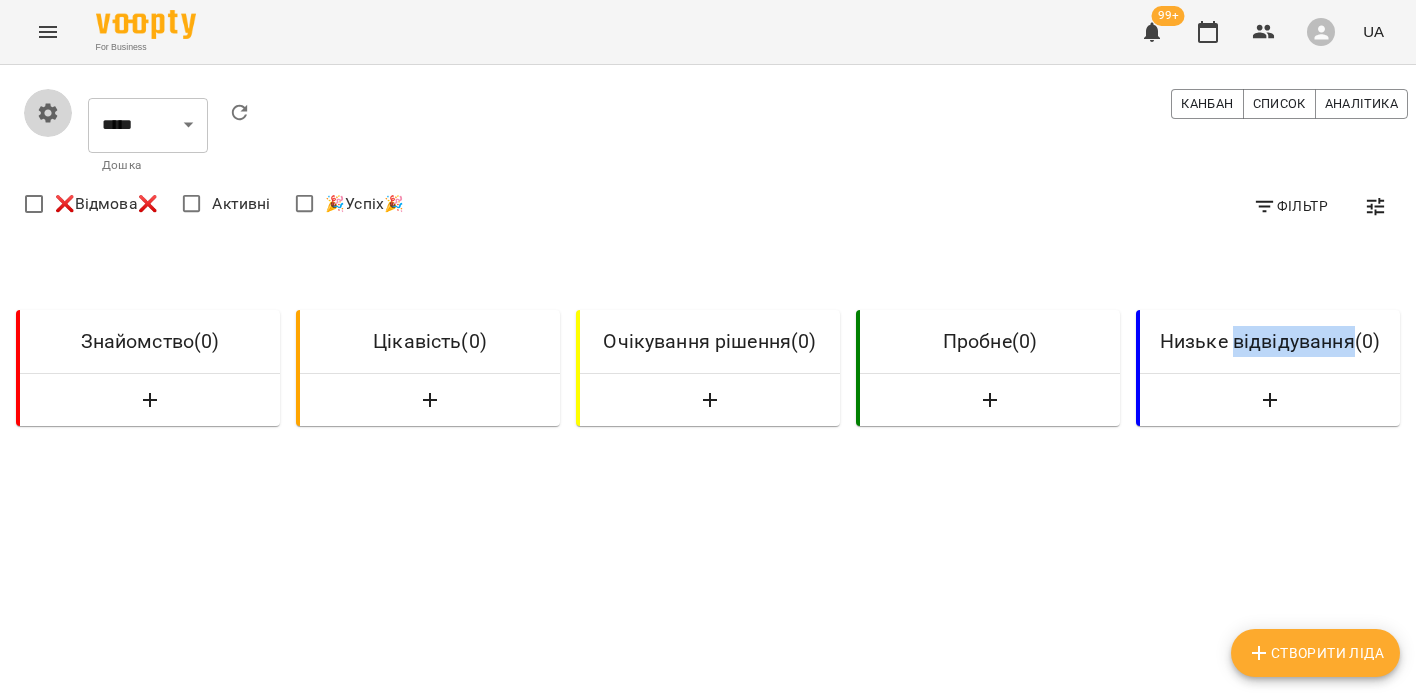 click 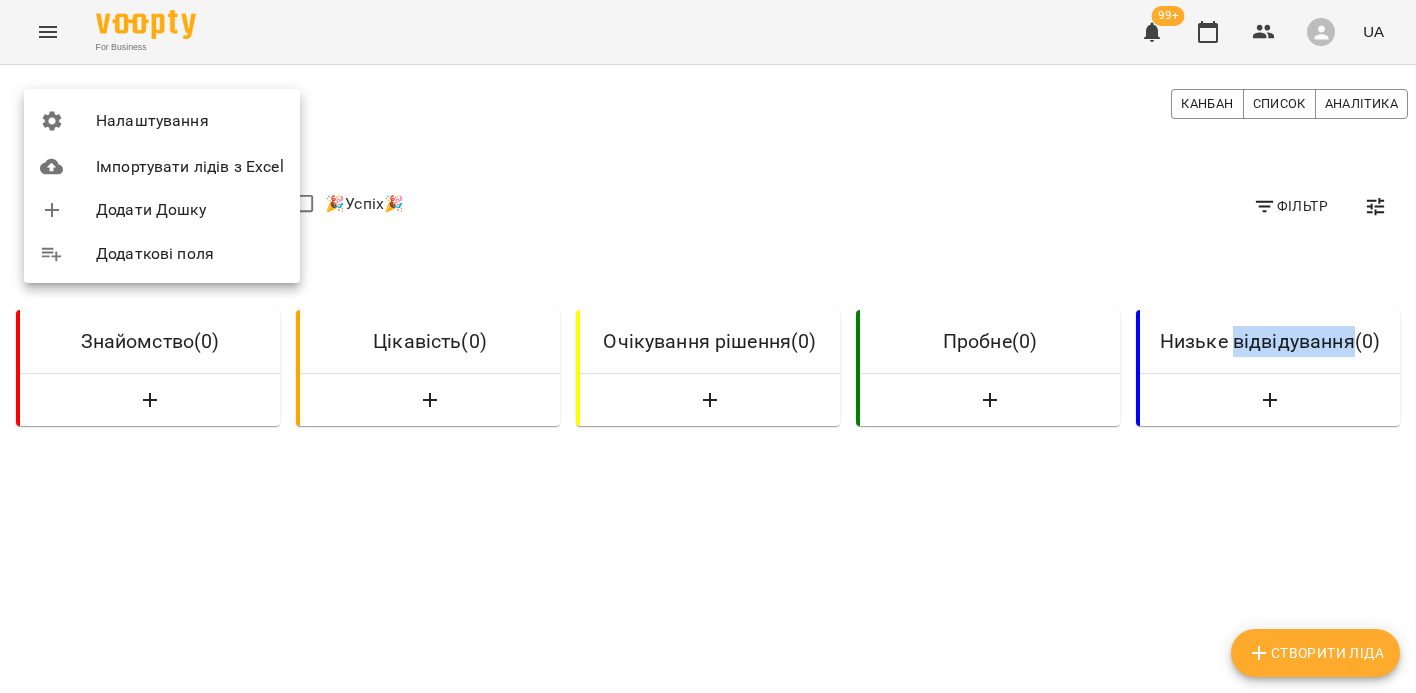 click on "Імпортувати лідів з Excel" at bounding box center [190, 167] 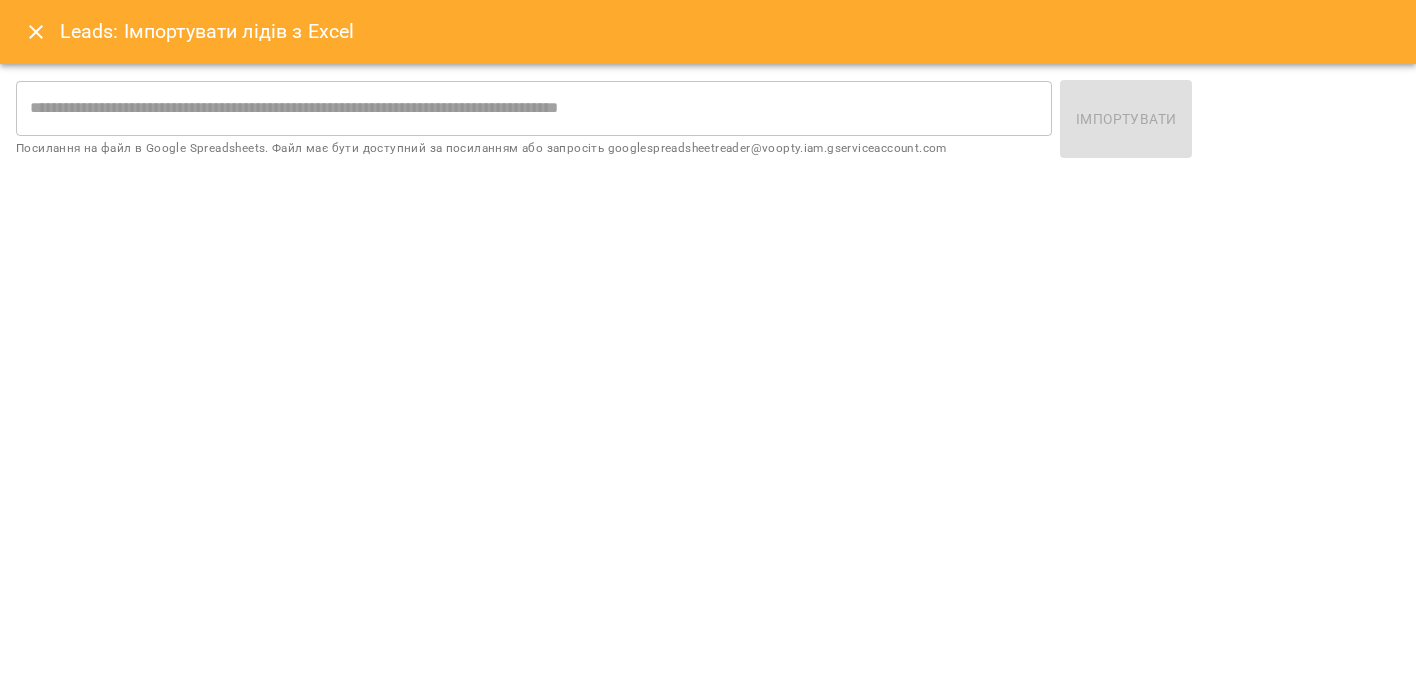 click at bounding box center [36, 32] 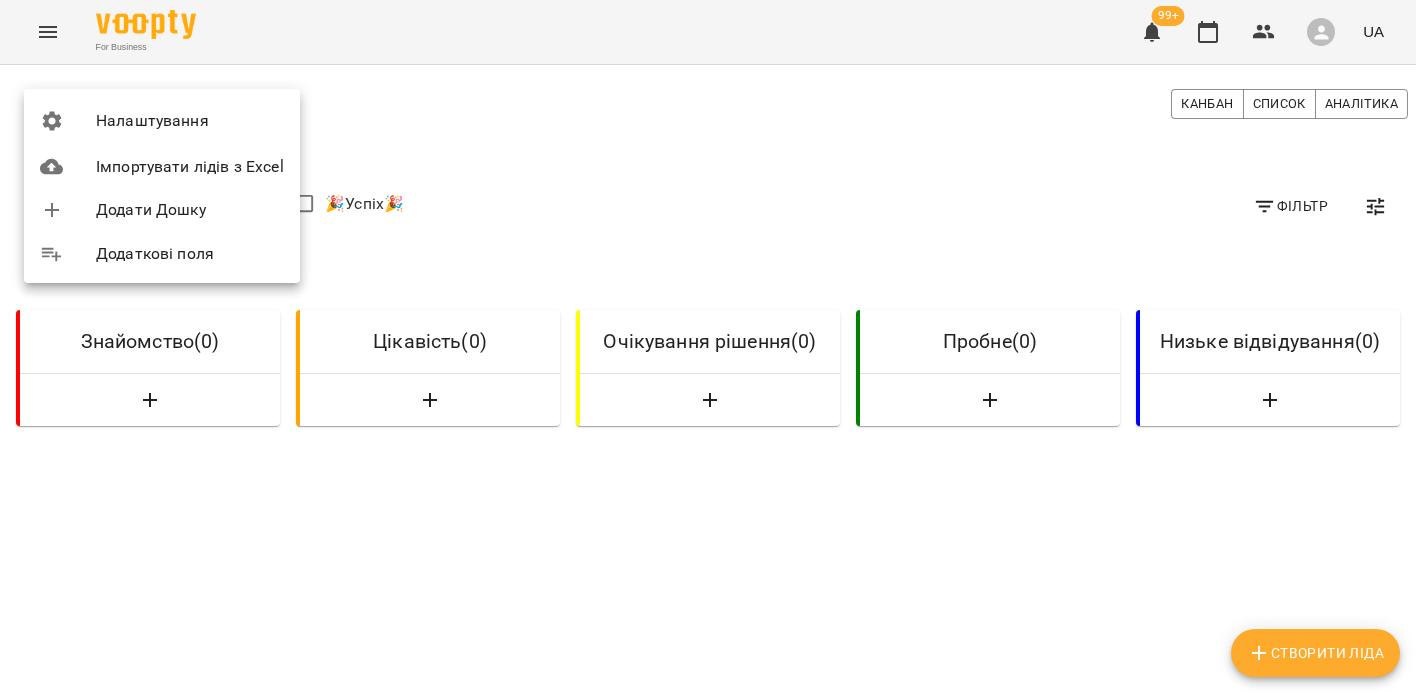 click at bounding box center (708, 346) 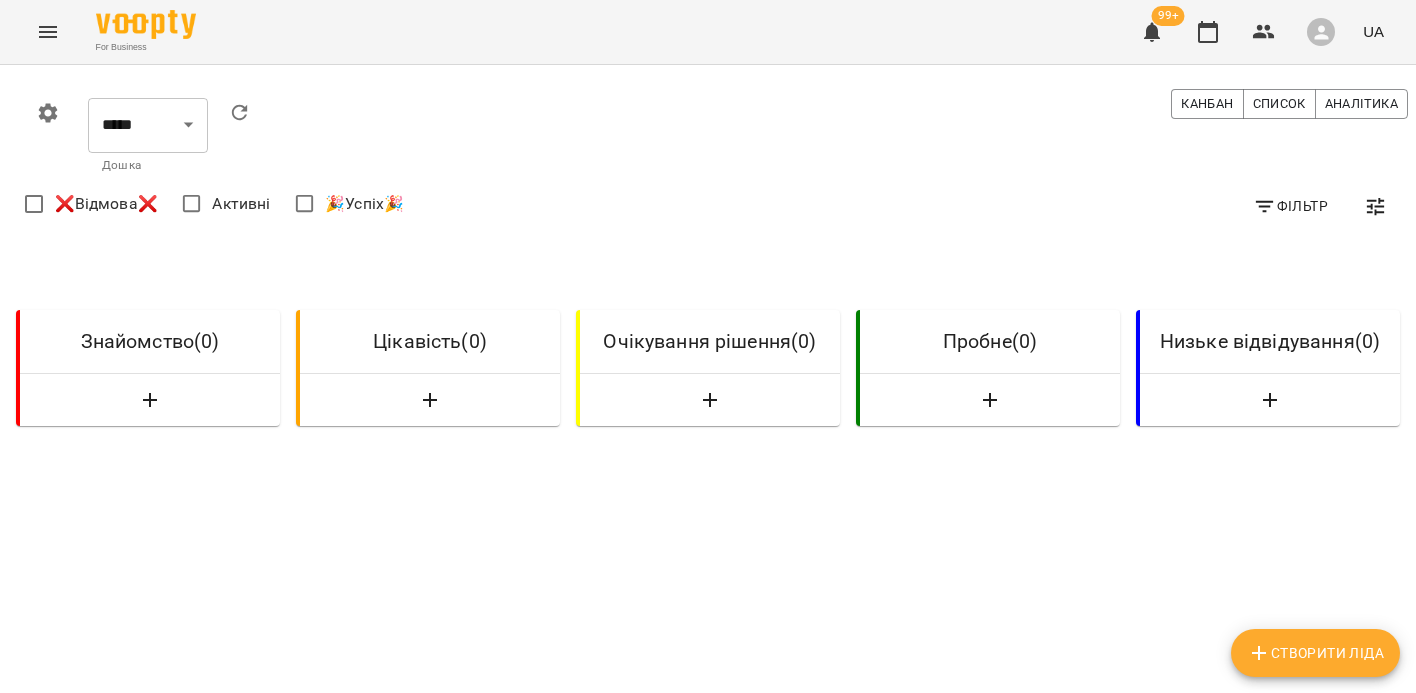 click 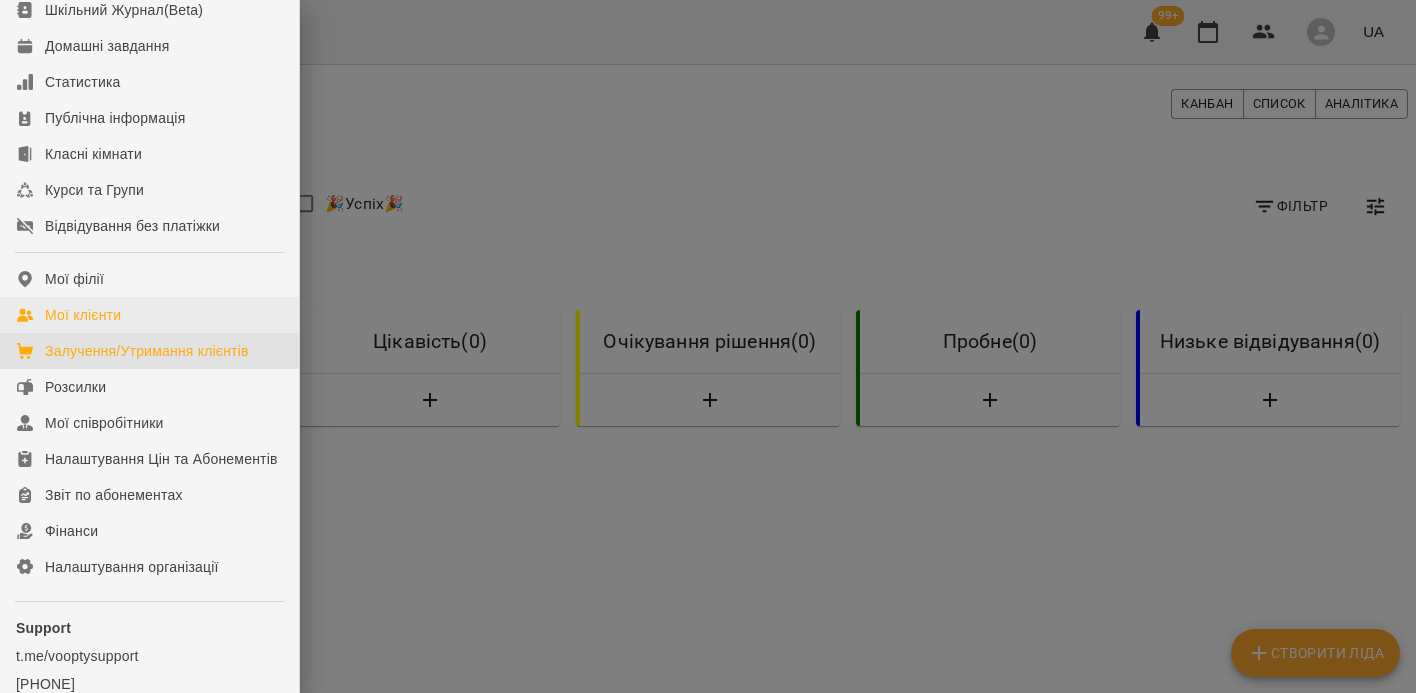 scroll, scrollTop: 153, scrollLeft: 0, axis: vertical 